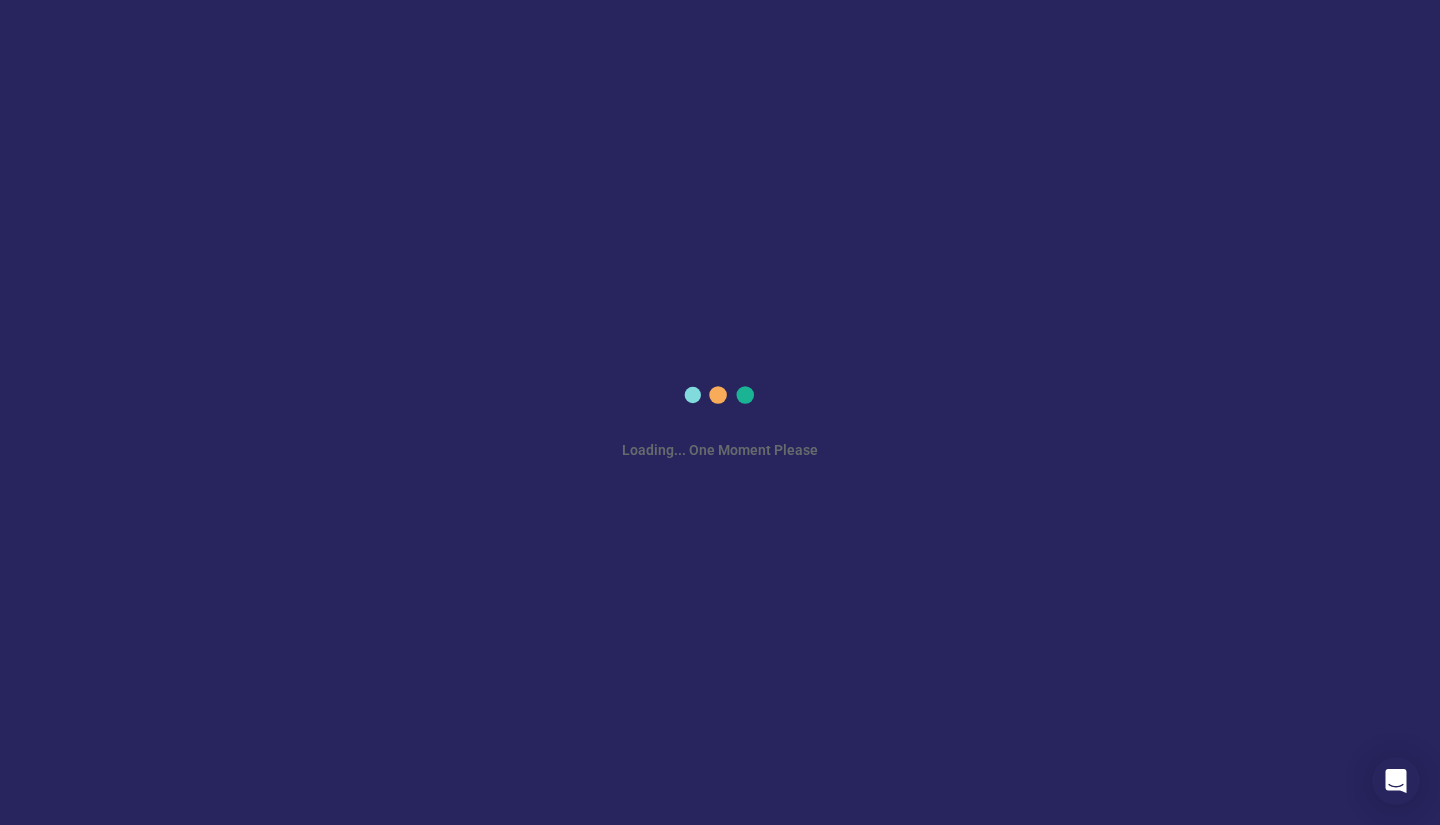 scroll, scrollTop: 0, scrollLeft: 0, axis: both 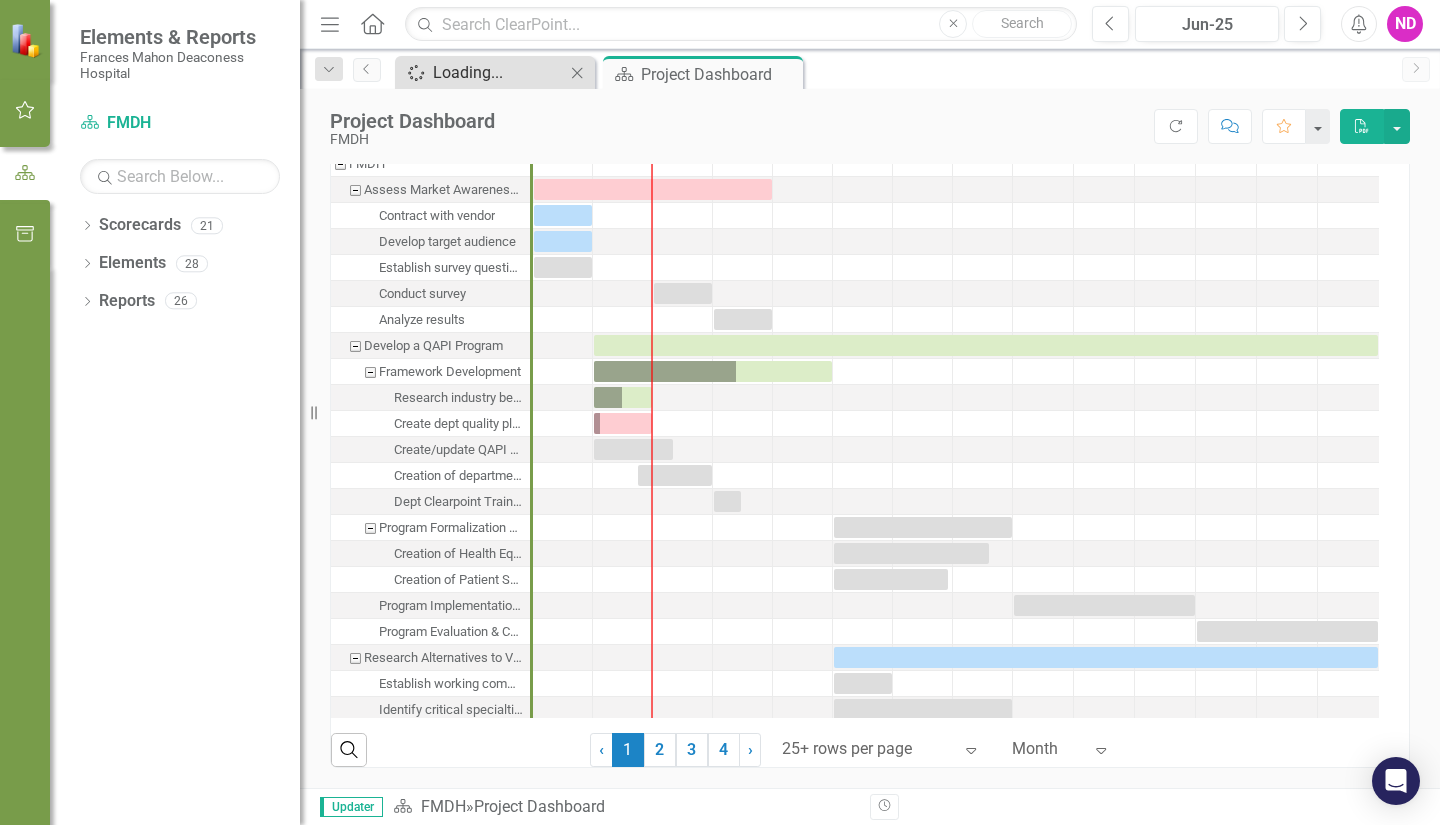 click on "Loading..." at bounding box center [499, 72] 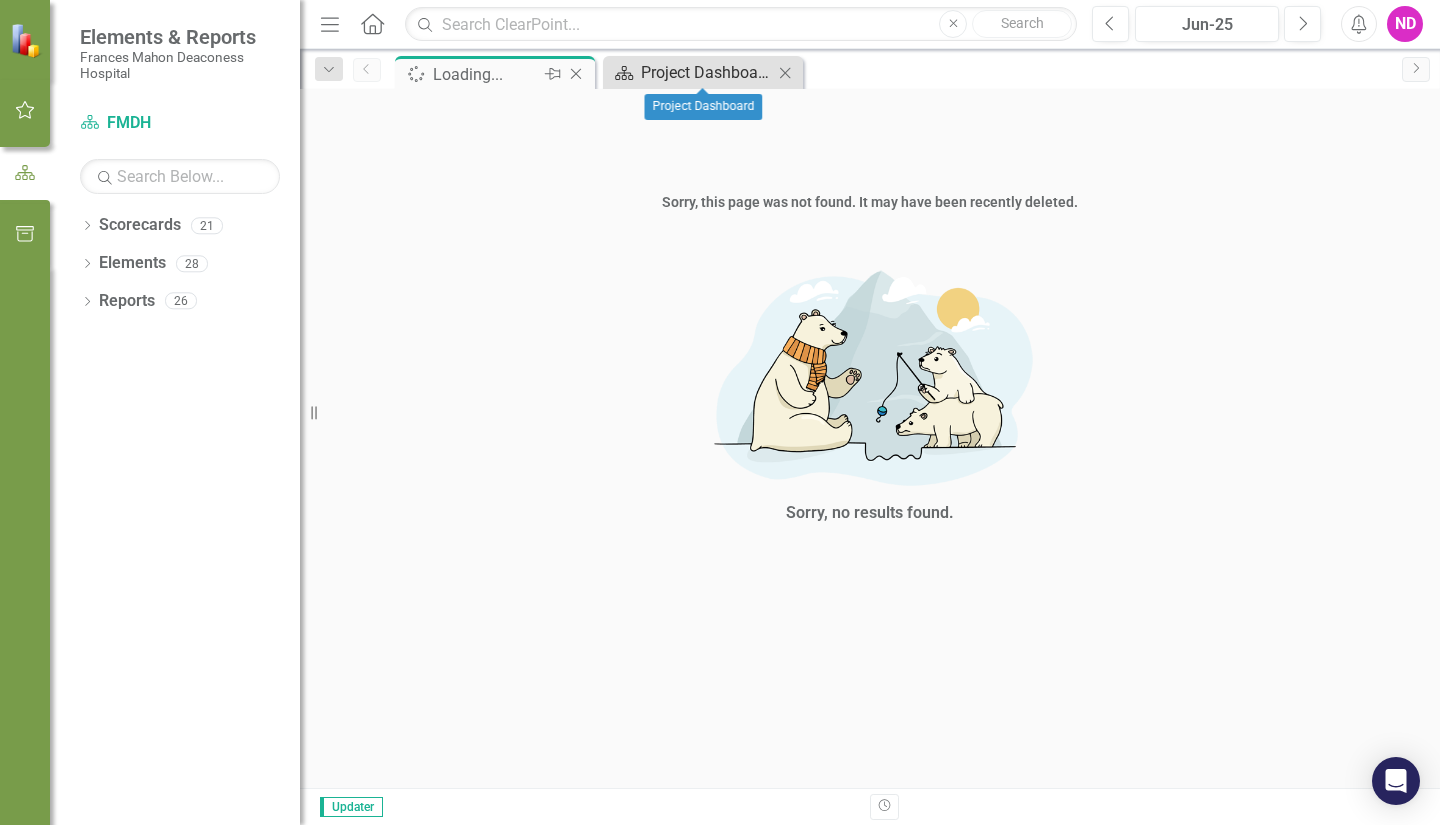 click on "Project Dashboard" at bounding box center [707, 72] 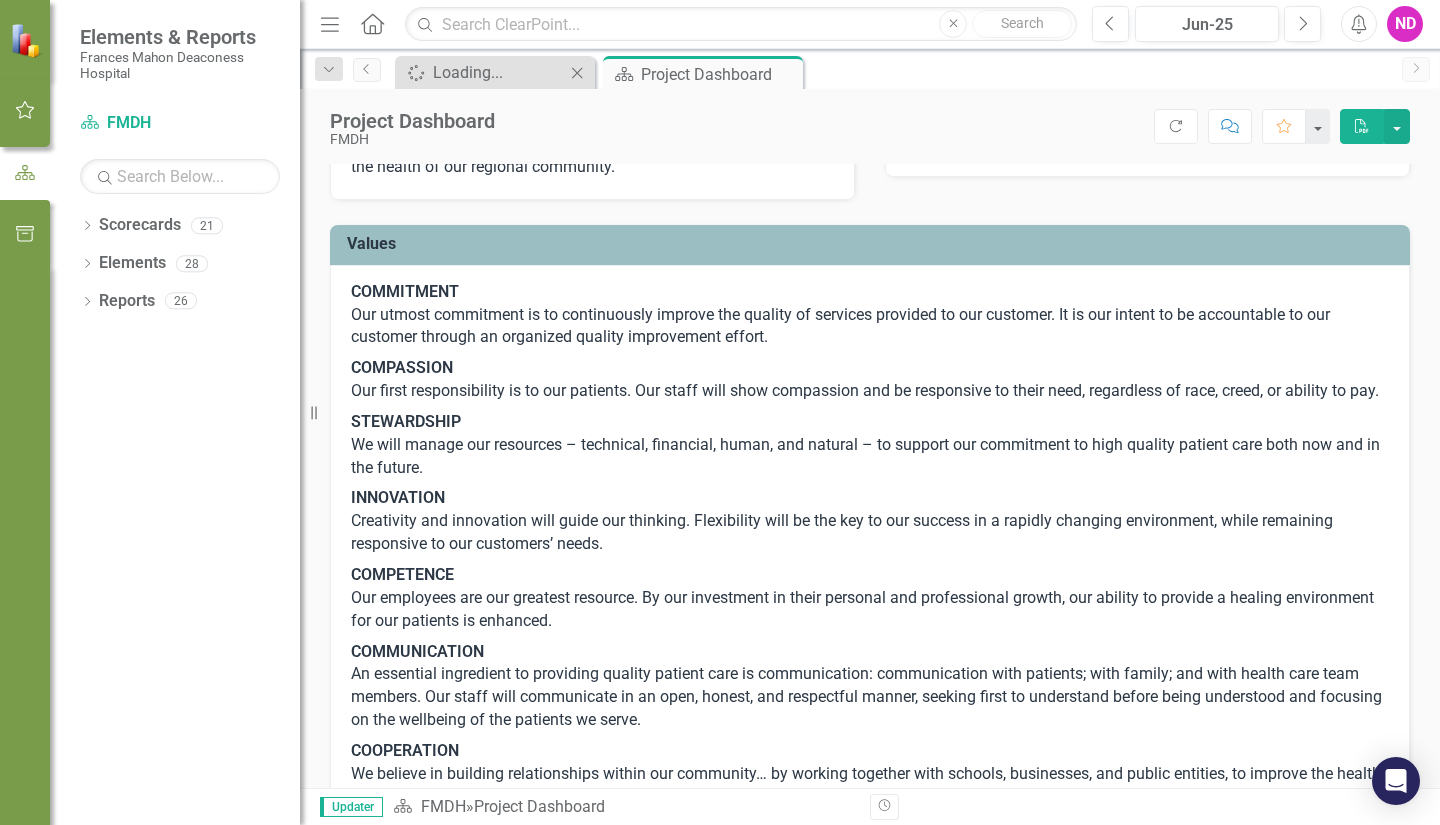 scroll, scrollTop: 0, scrollLeft: 0, axis: both 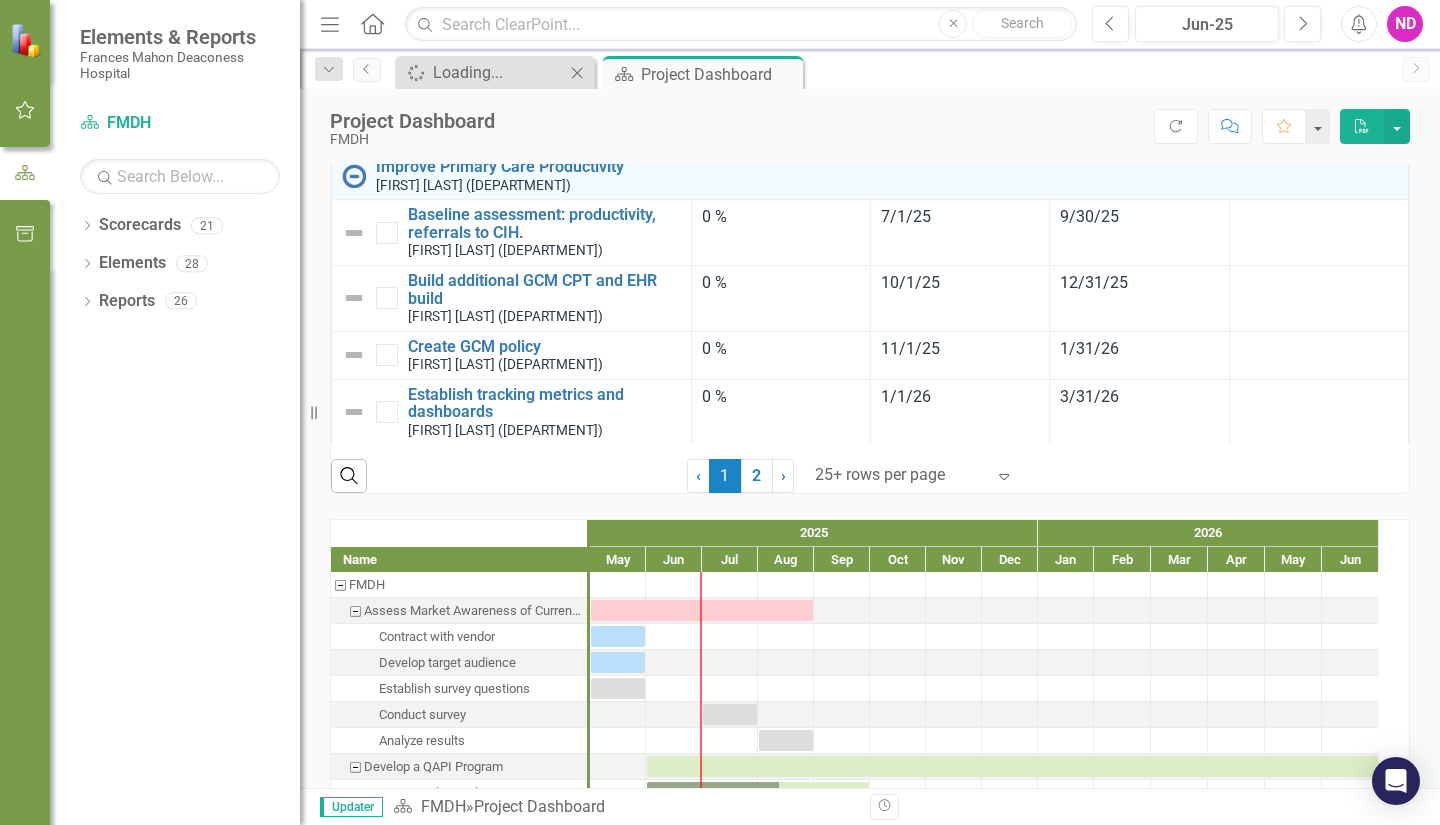 click on "Expand" at bounding box center [1004, 476] 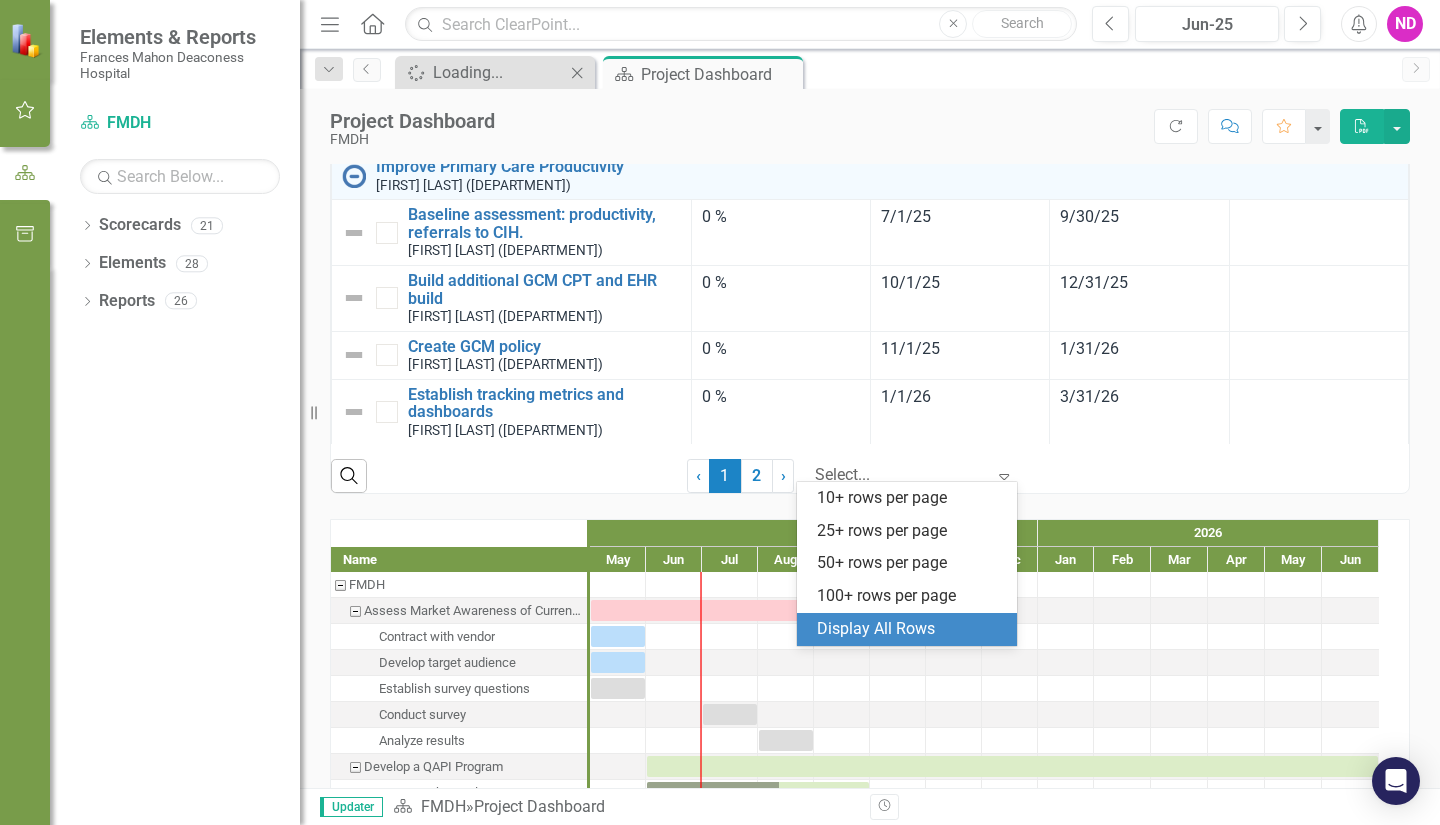 click on "Display All Rows" at bounding box center (911, 629) 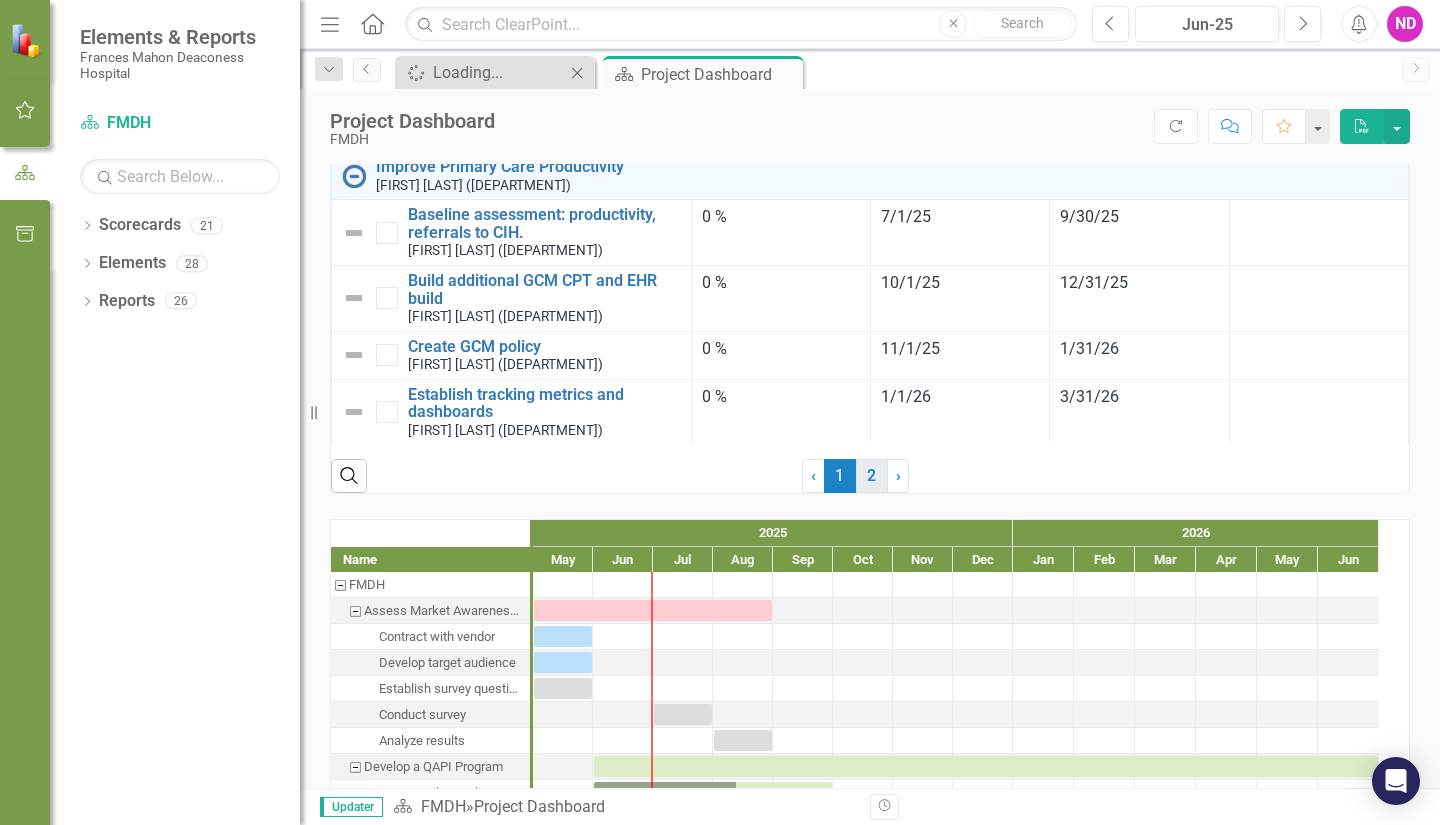 click on "2" at bounding box center (872, 476) 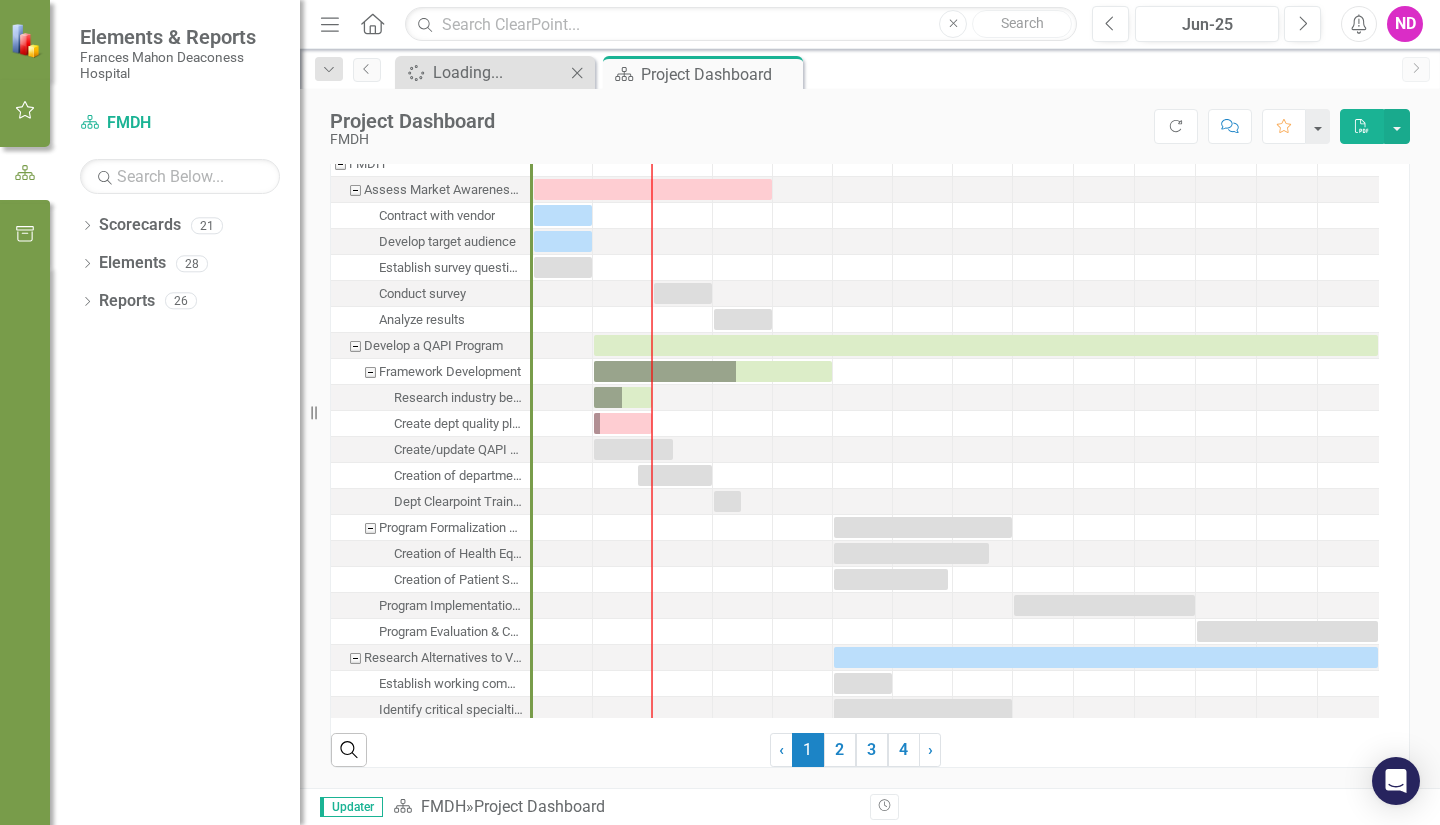scroll, scrollTop: 1621, scrollLeft: 0, axis: vertical 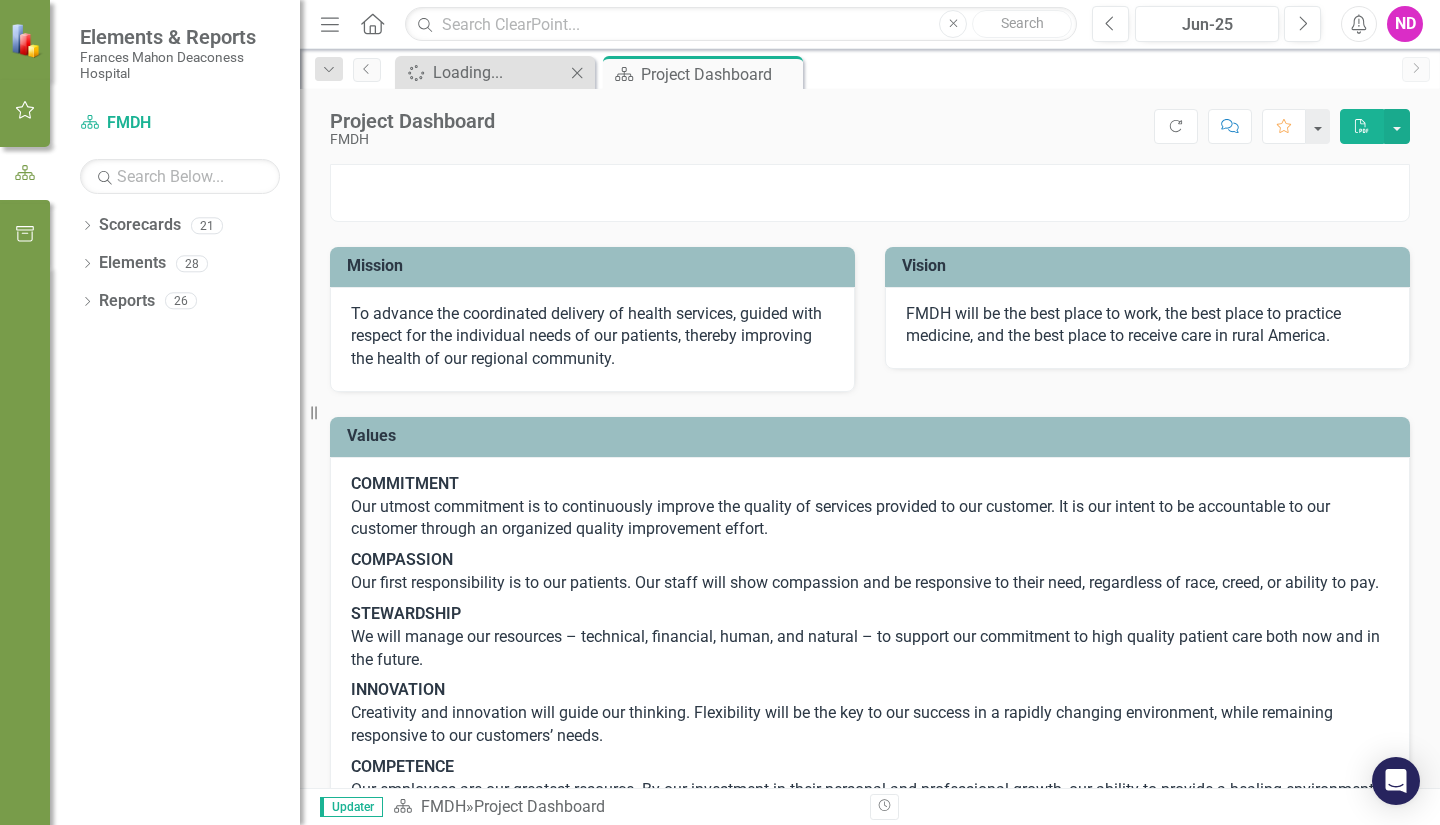 click on "Home" at bounding box center [373, 24] 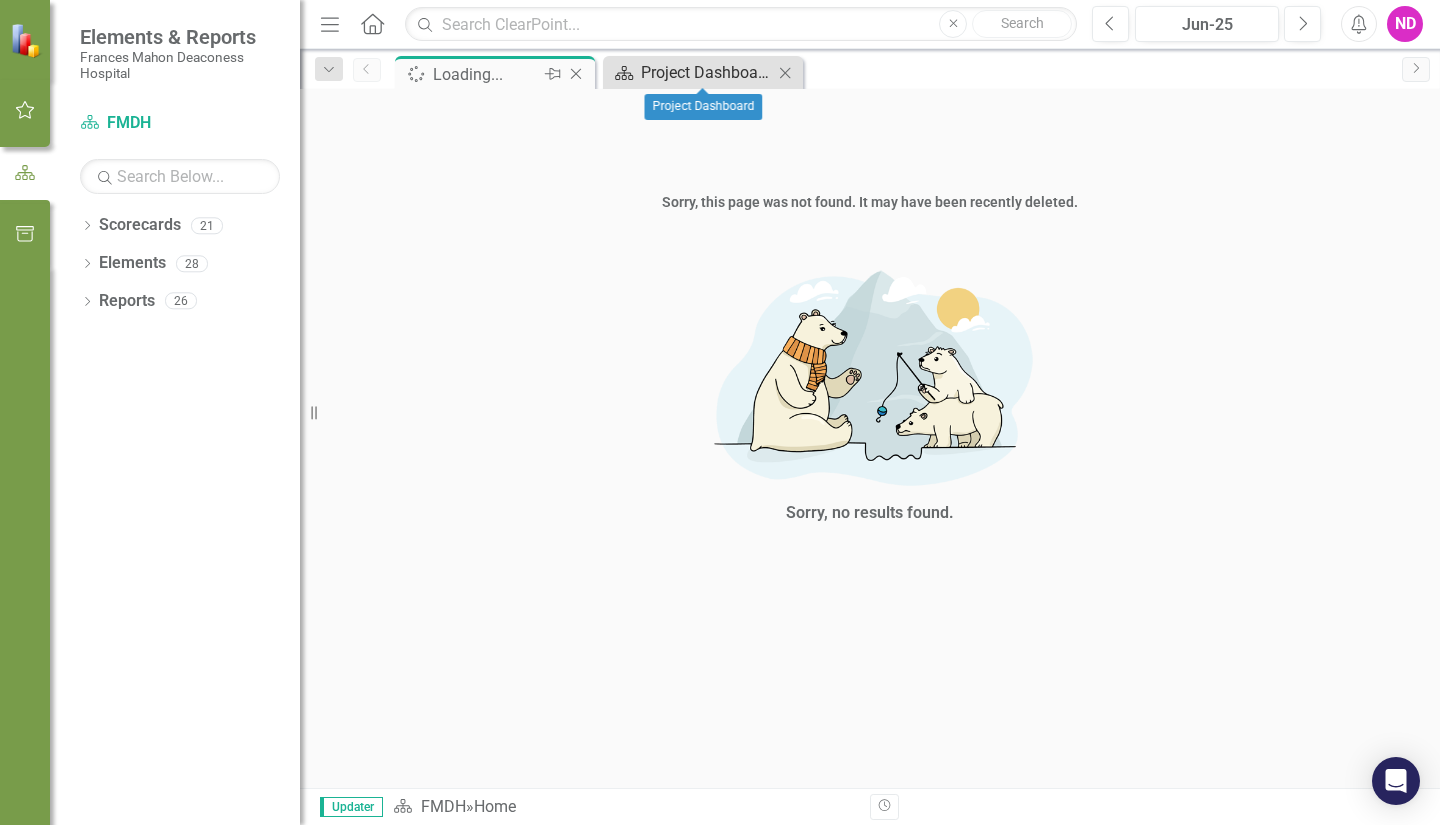 click on "Project Dashboard" at bounding box center [707, 72] 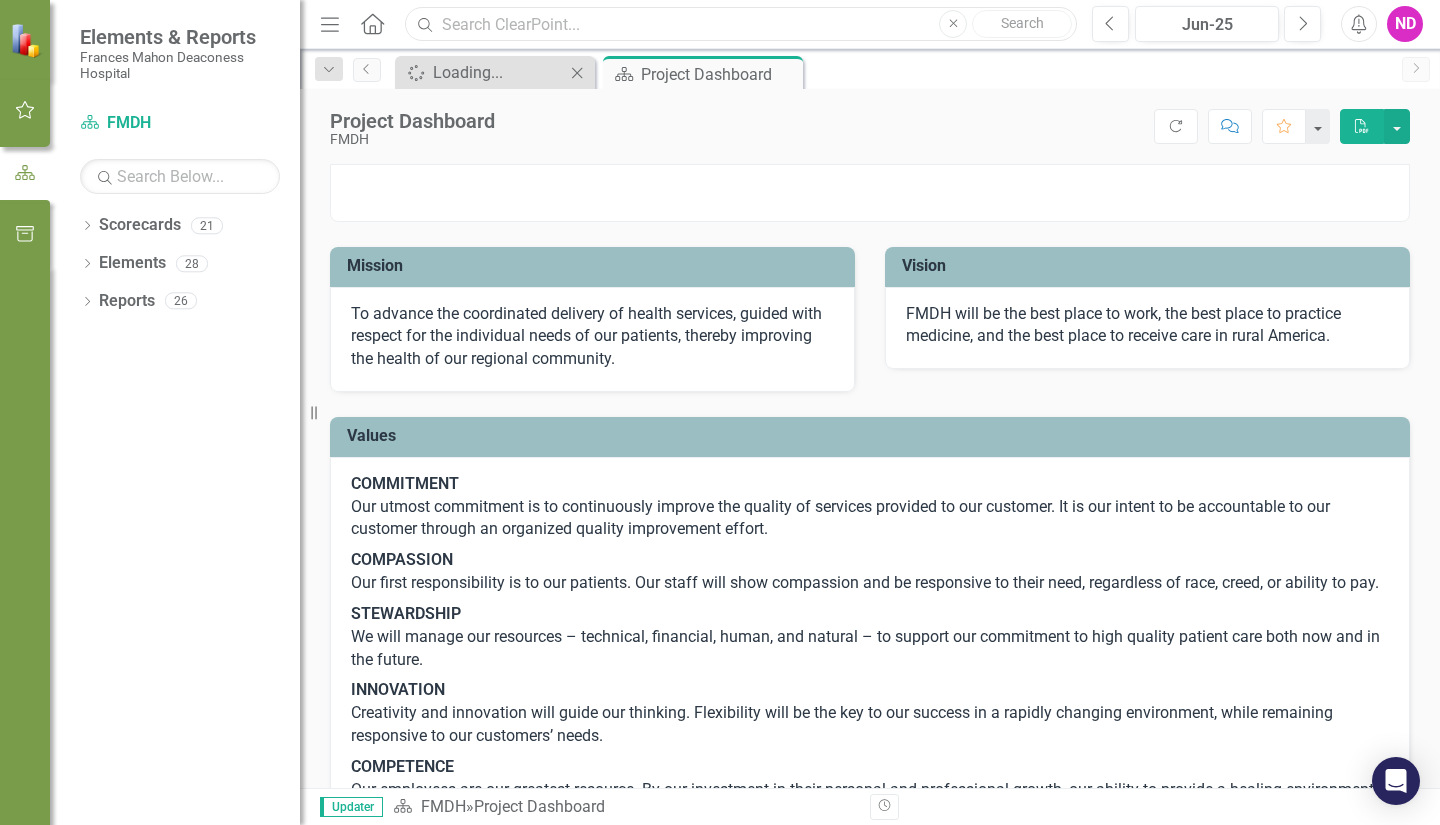 click at bounding box center [741, 24] 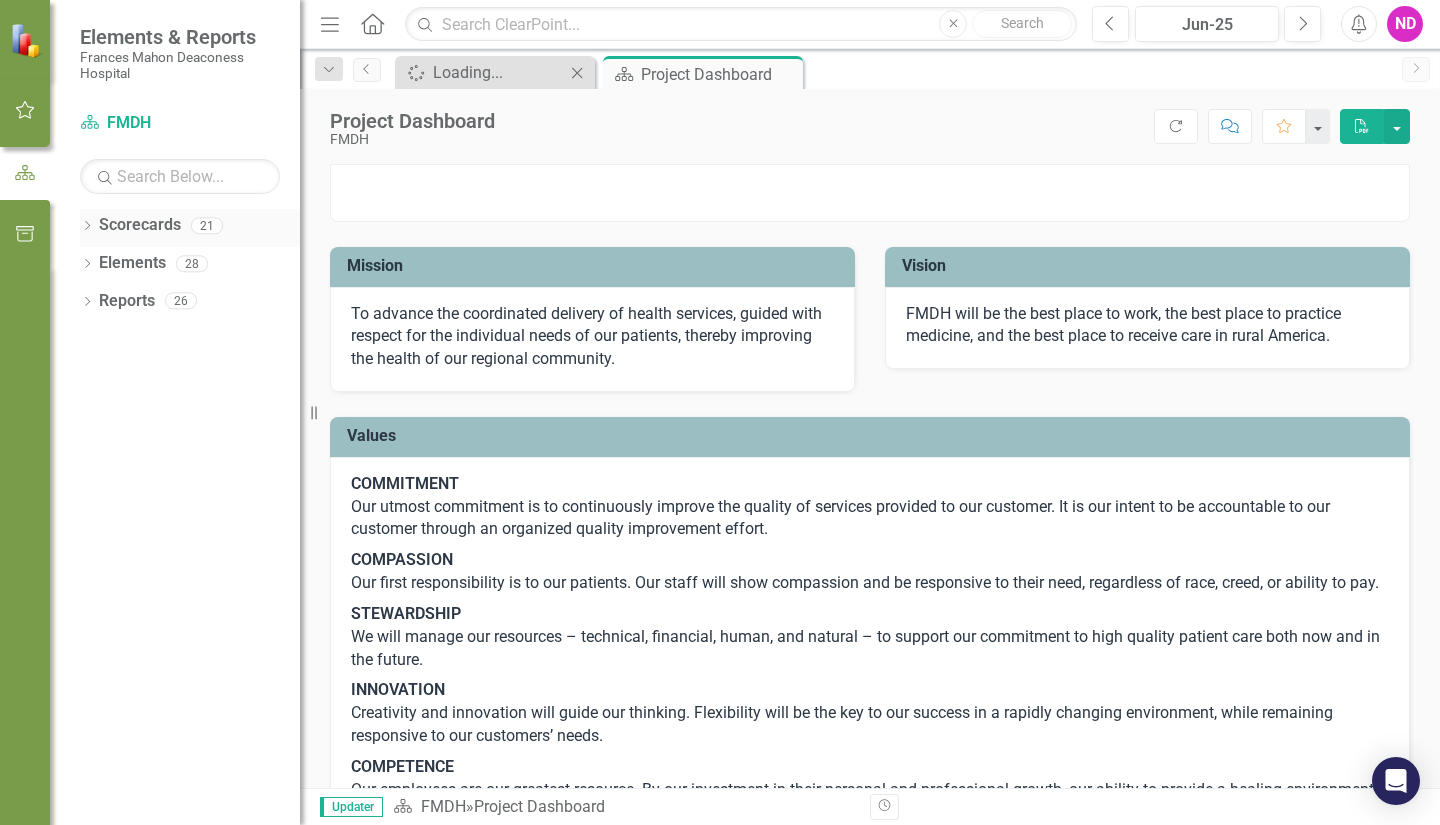 click at bounding box center [87, 225] 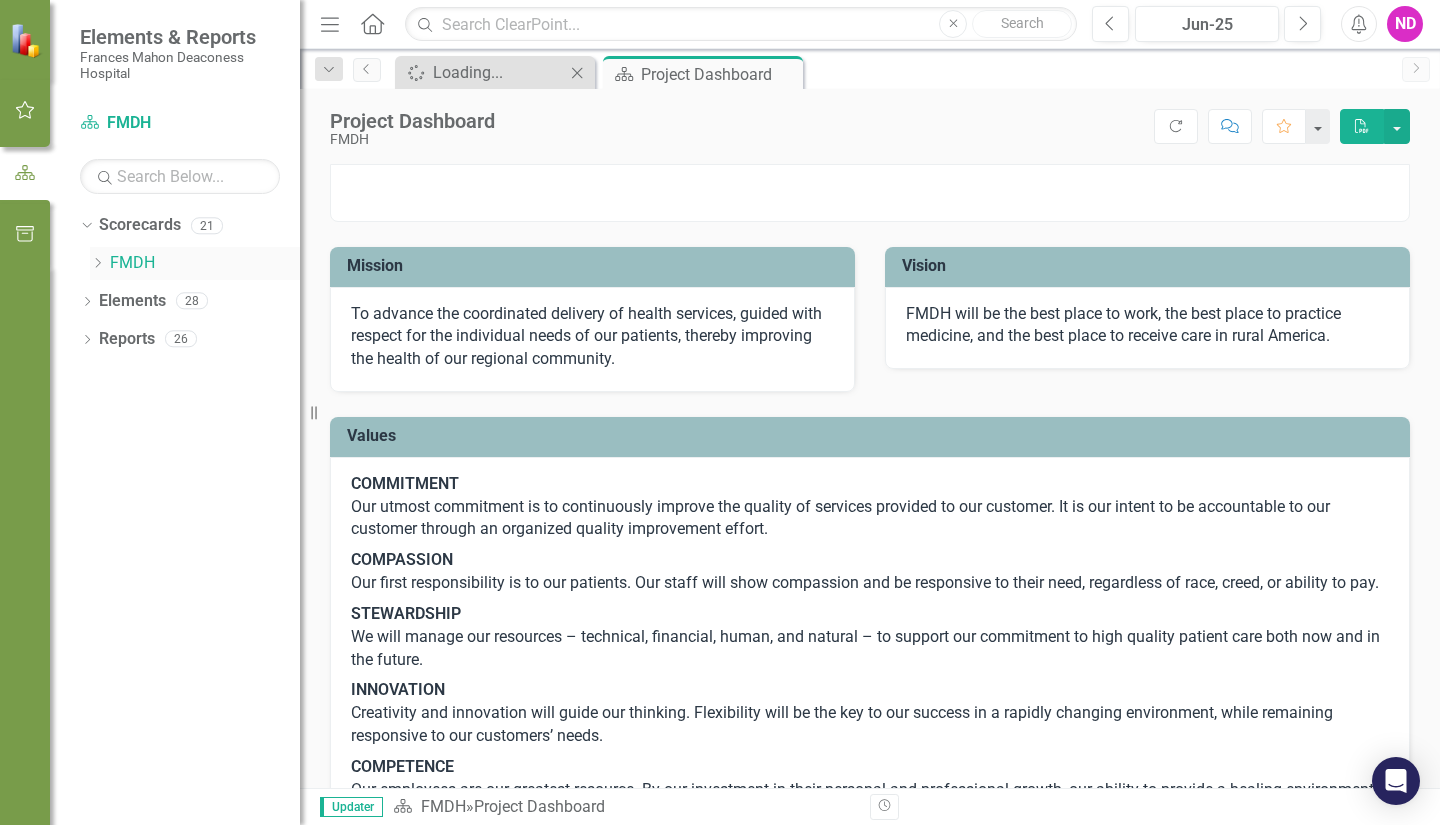 click on "Dropdown" at bounding box center (97, 263) 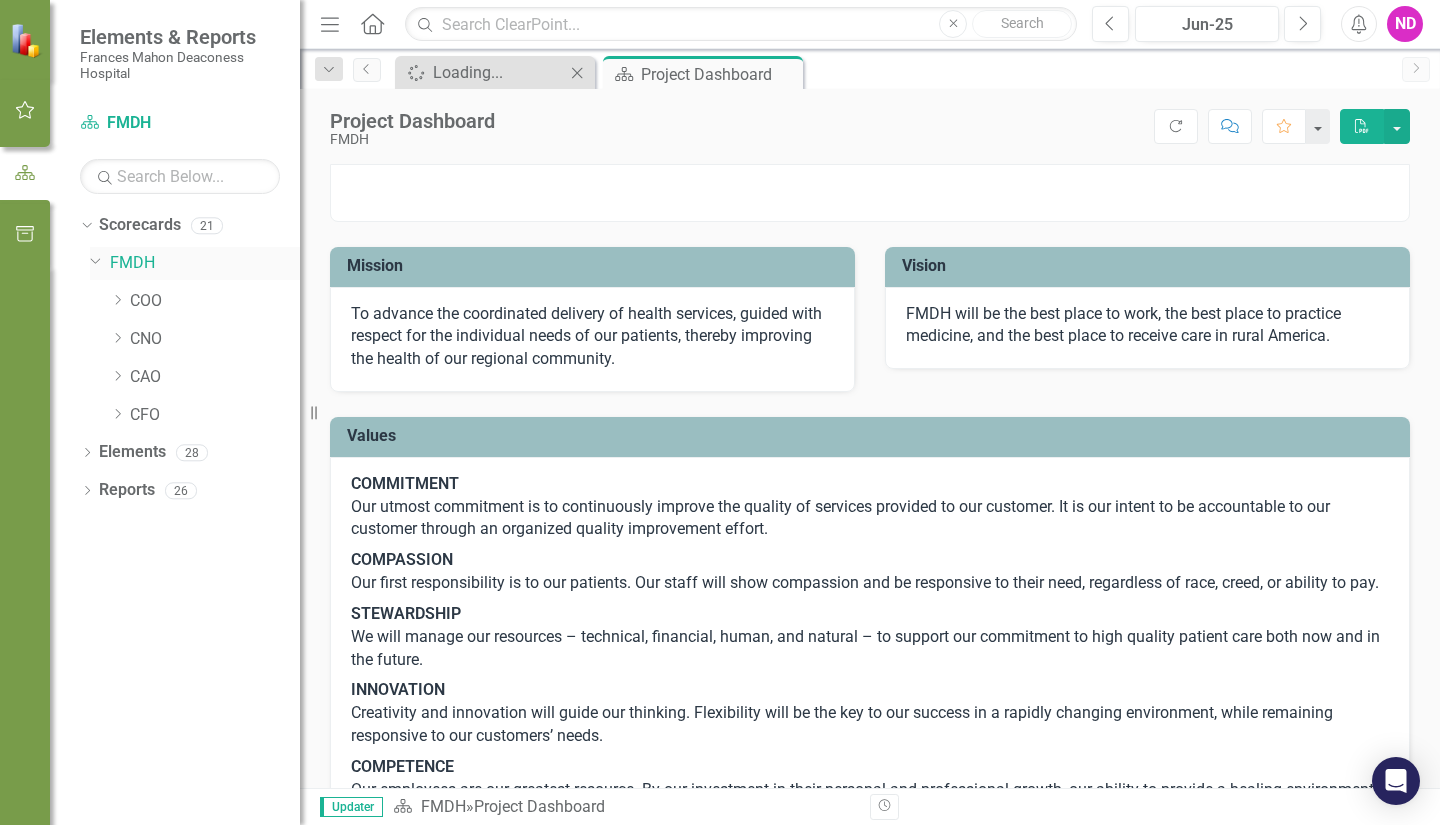 click on "FMDH" at bounding box center (205, 263) 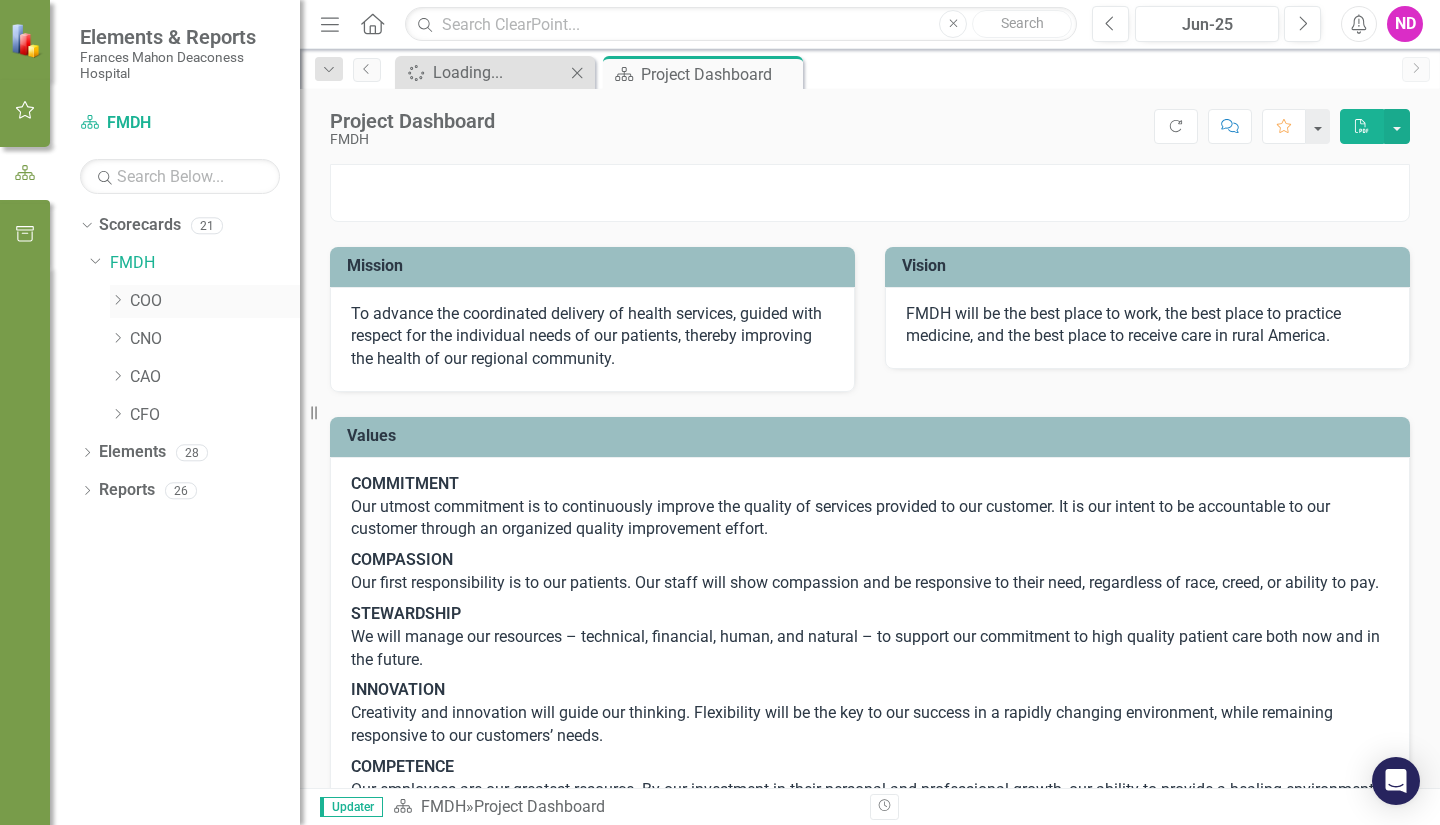 click on "COO" at bounding box center (215, 301) 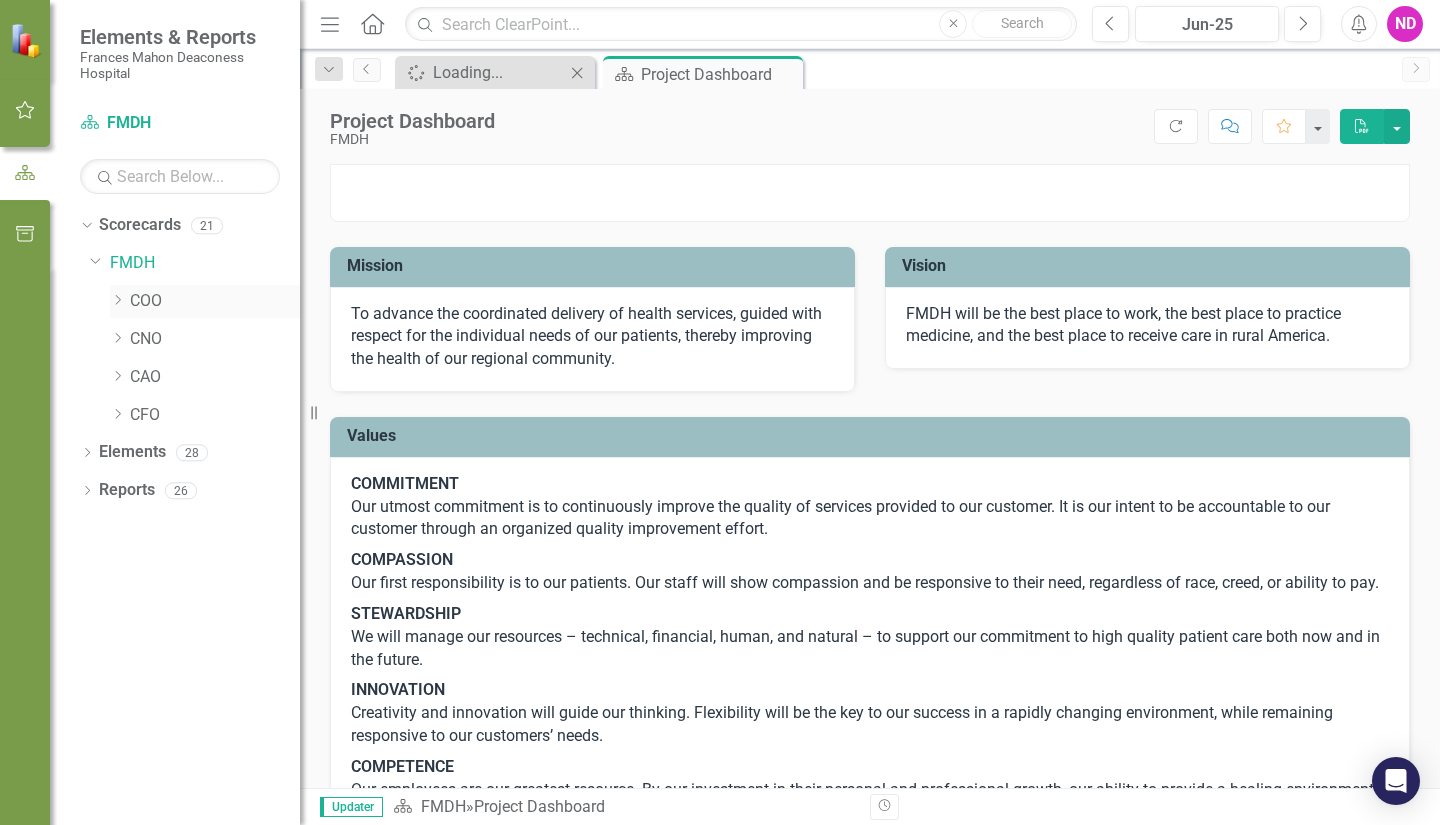 click at bounding box center (118, 300) 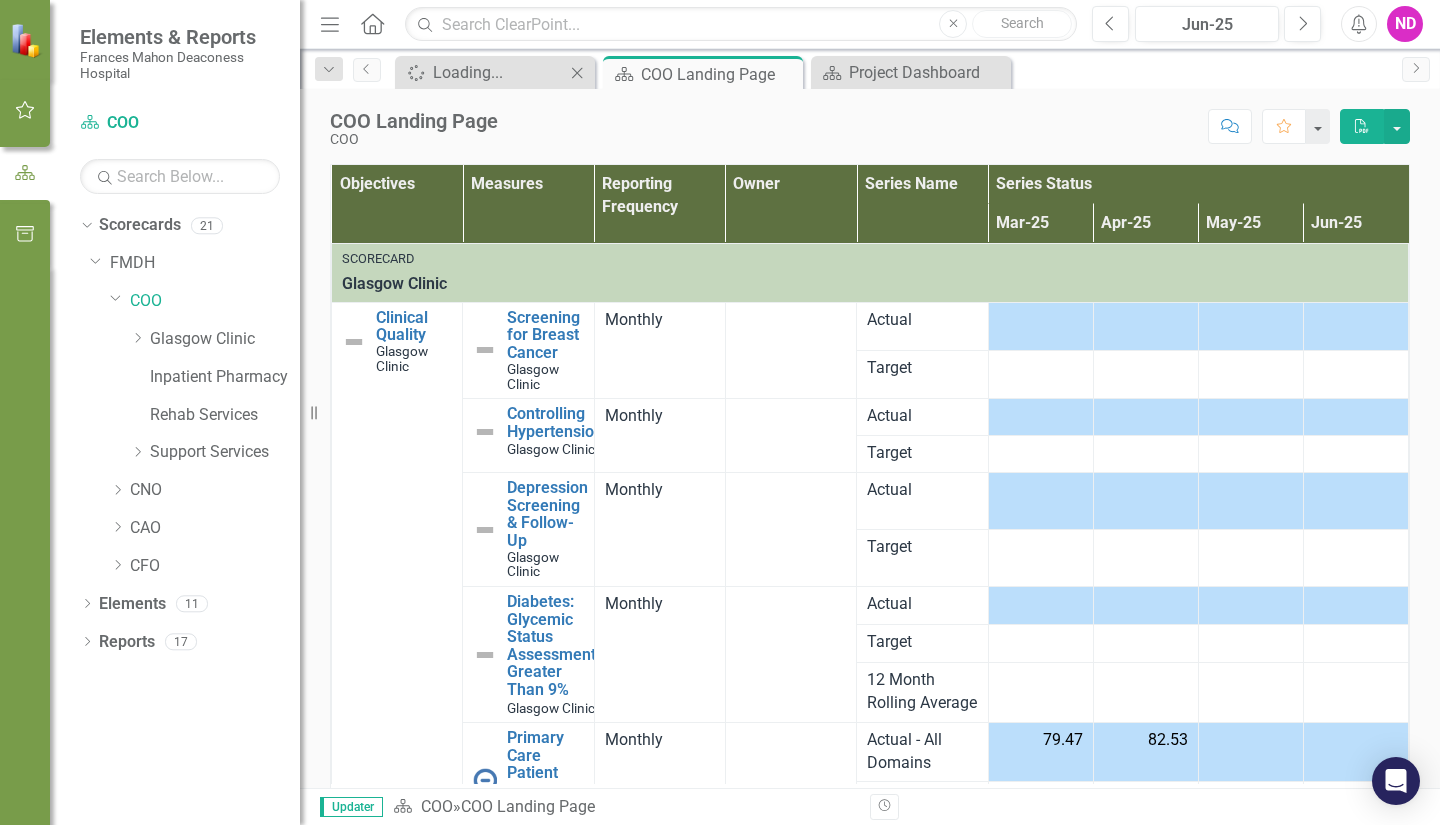 scroll, scrollTop: 0, scrollLeft: 0, axis: both 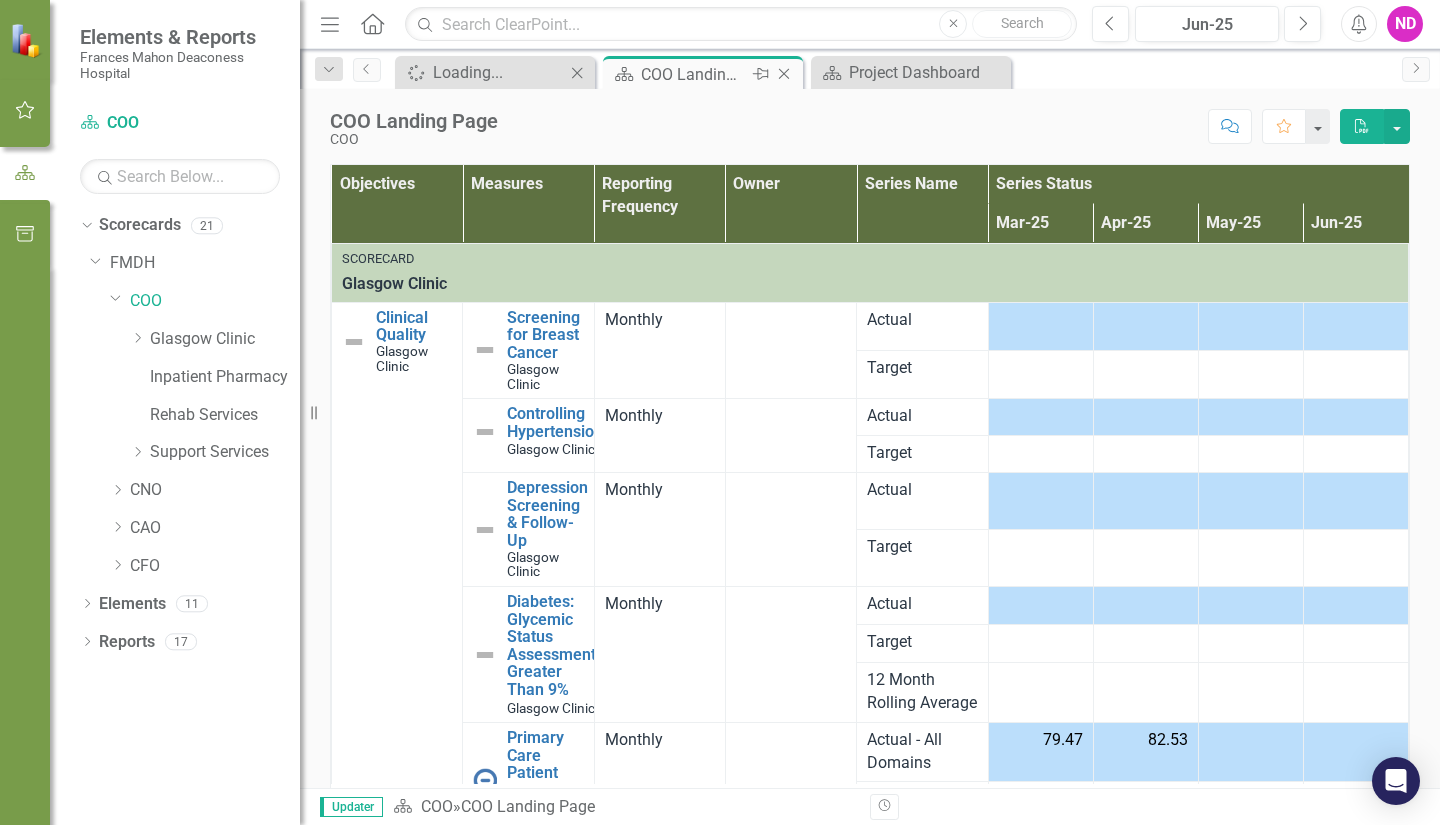 click on "Close" at bounding box center (784, 74) 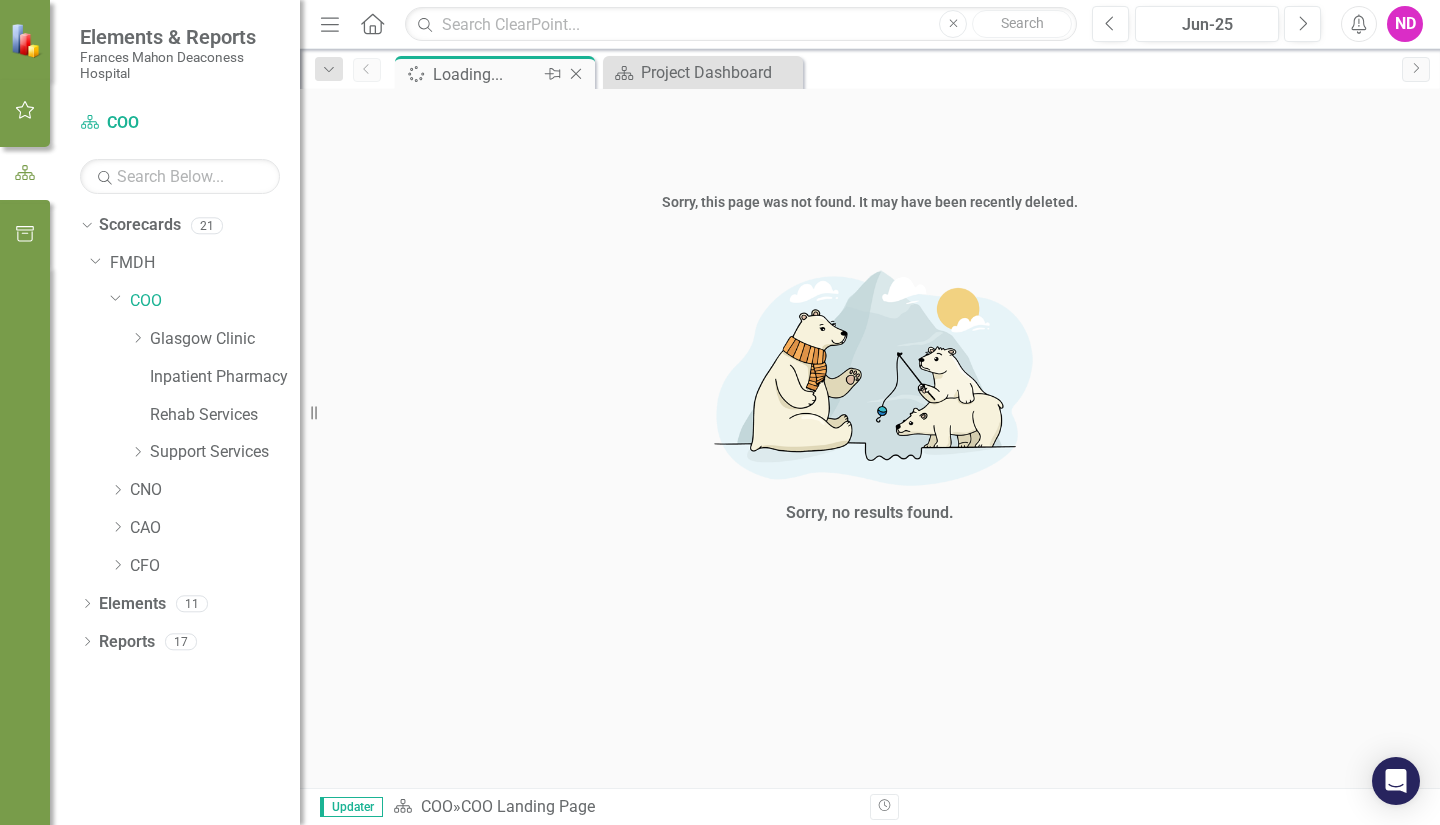 click on "Close" at bounding box center [576, 74] 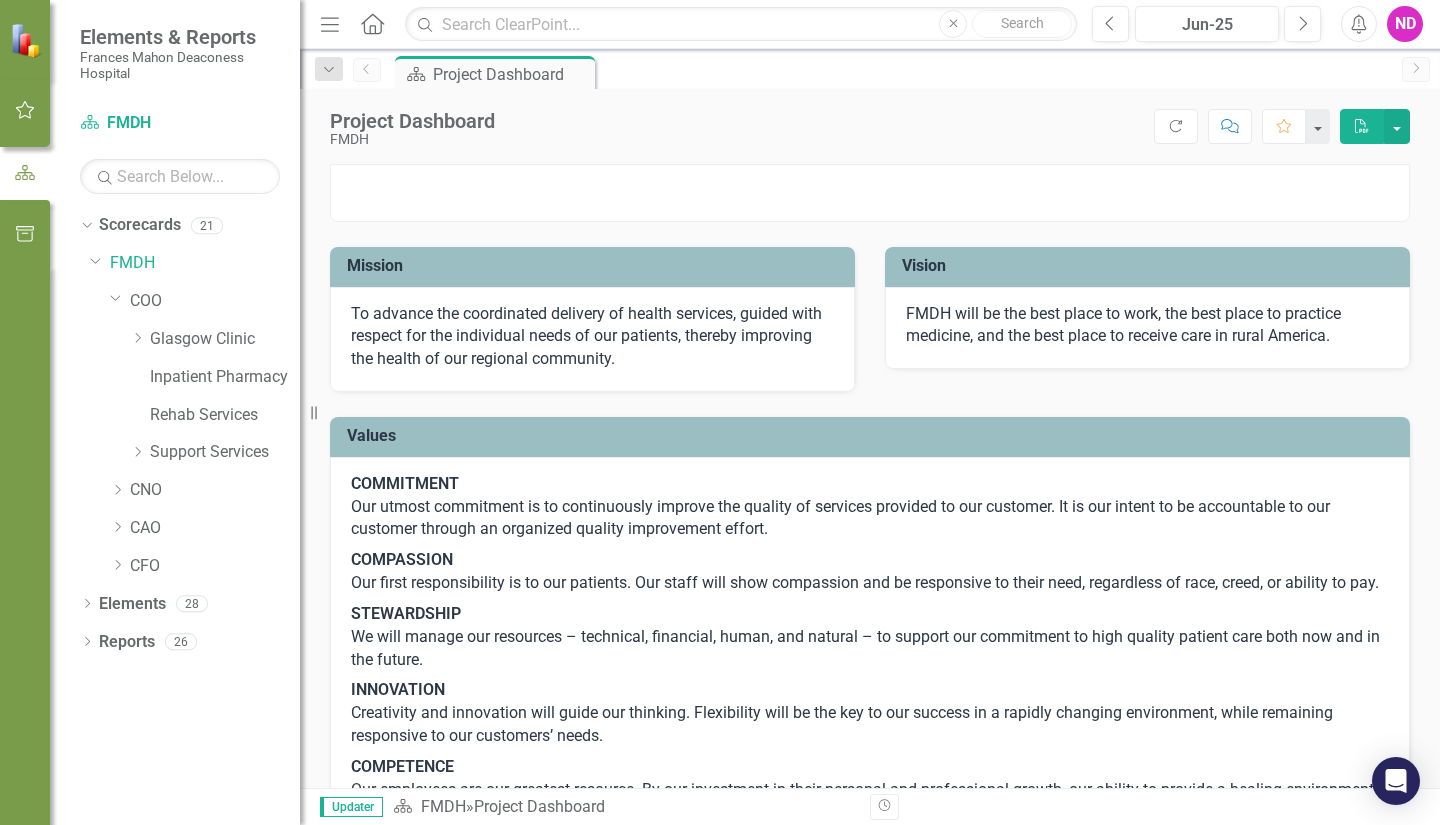 click on "ND" at bounding box center [1405, 24] 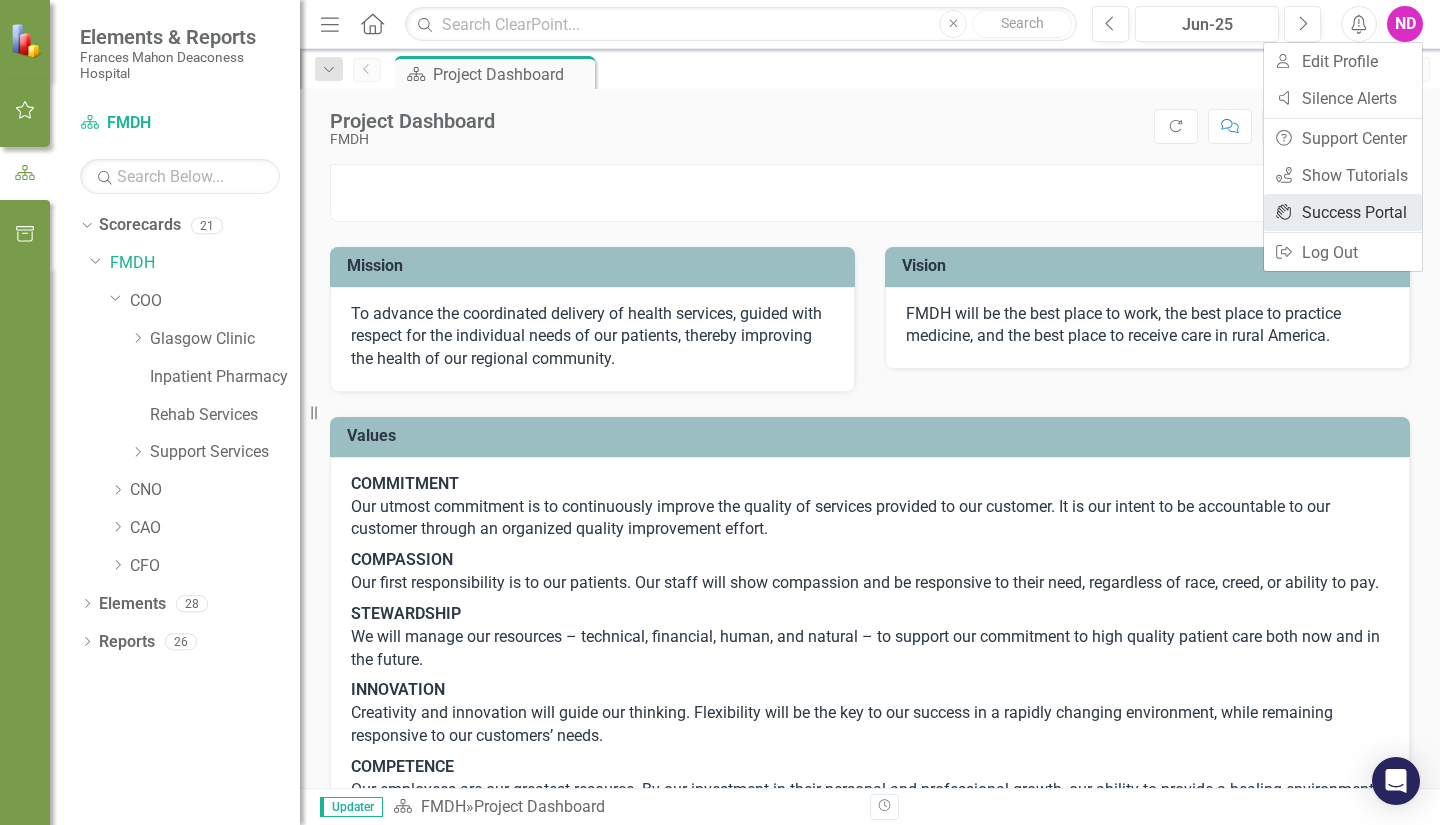 click on "icon.portal Success Portal" at bounding box center [1343, 212] 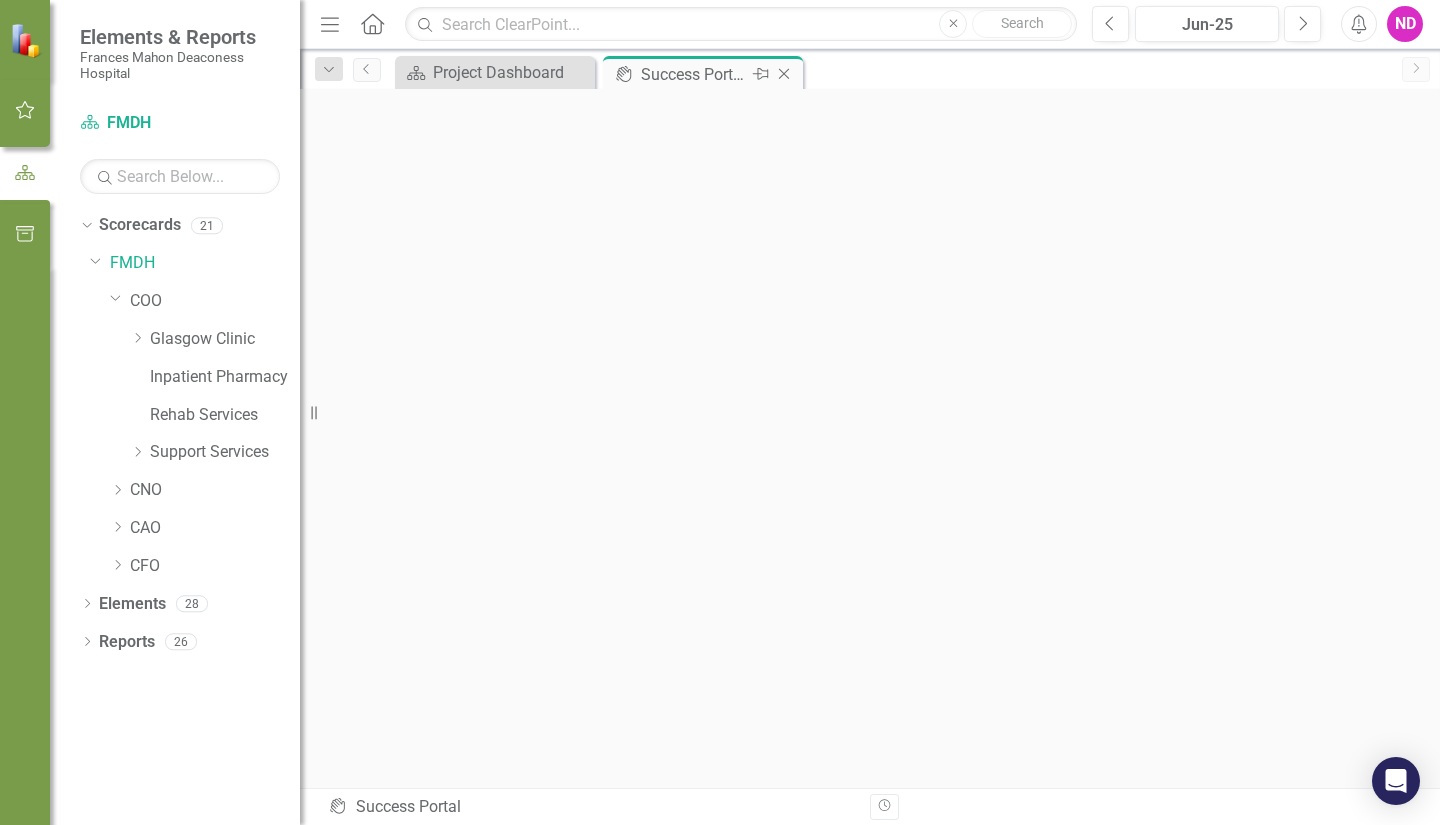 click on "Close" at bounding box center [784, 74] 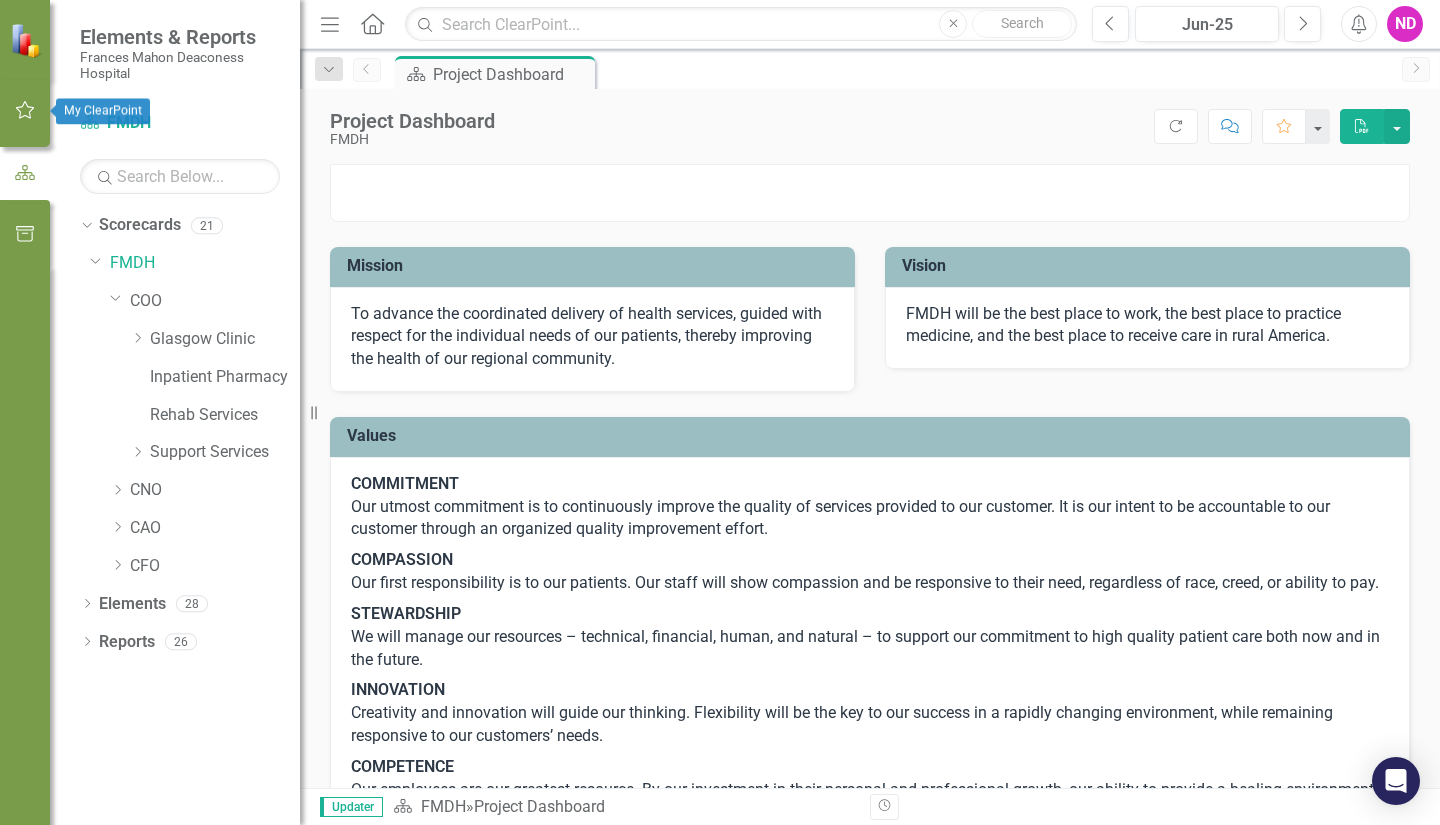 click at bounding box center [25, 110] 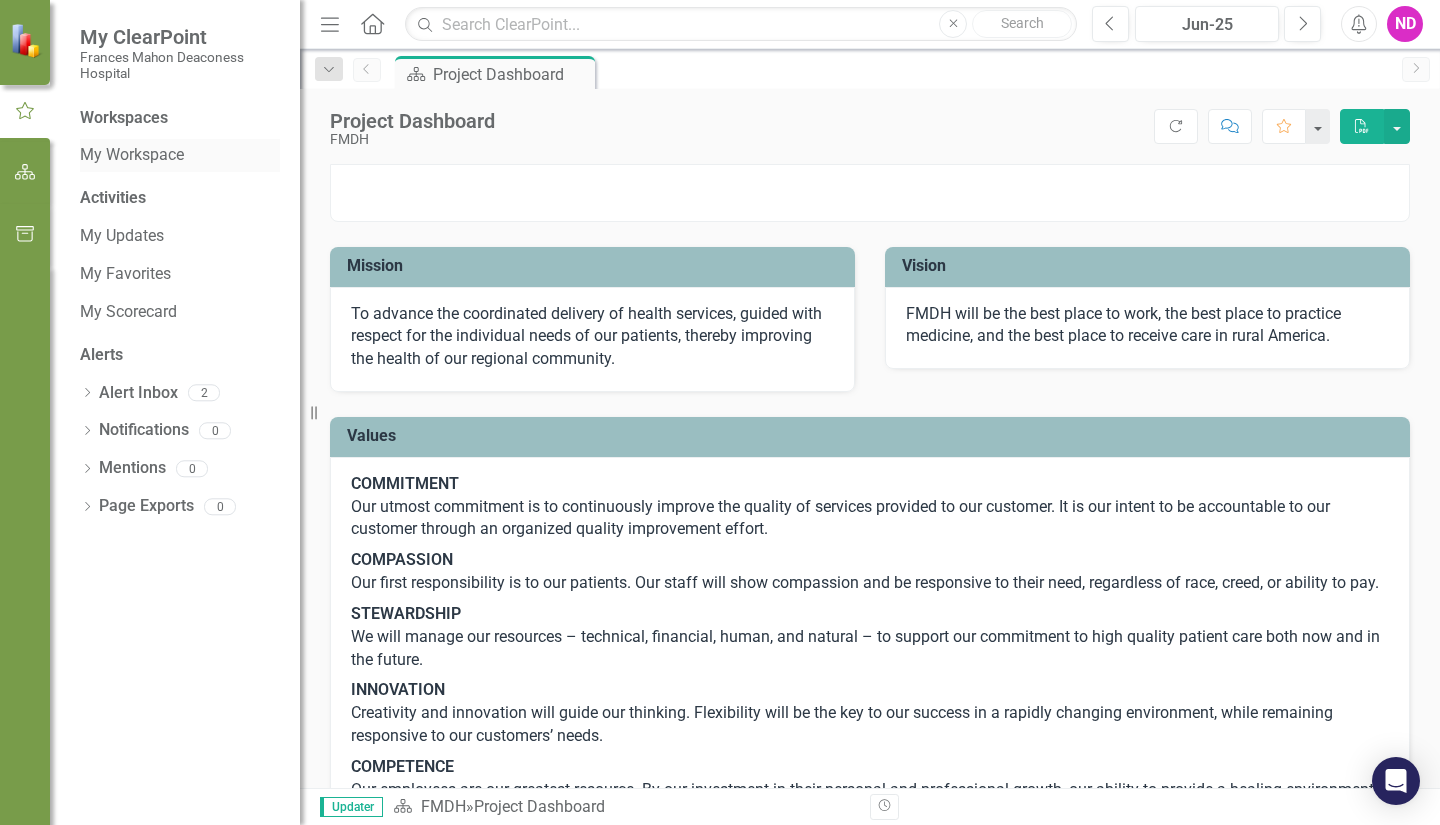 click on "My Workspace" at bounding box center (180, 155) 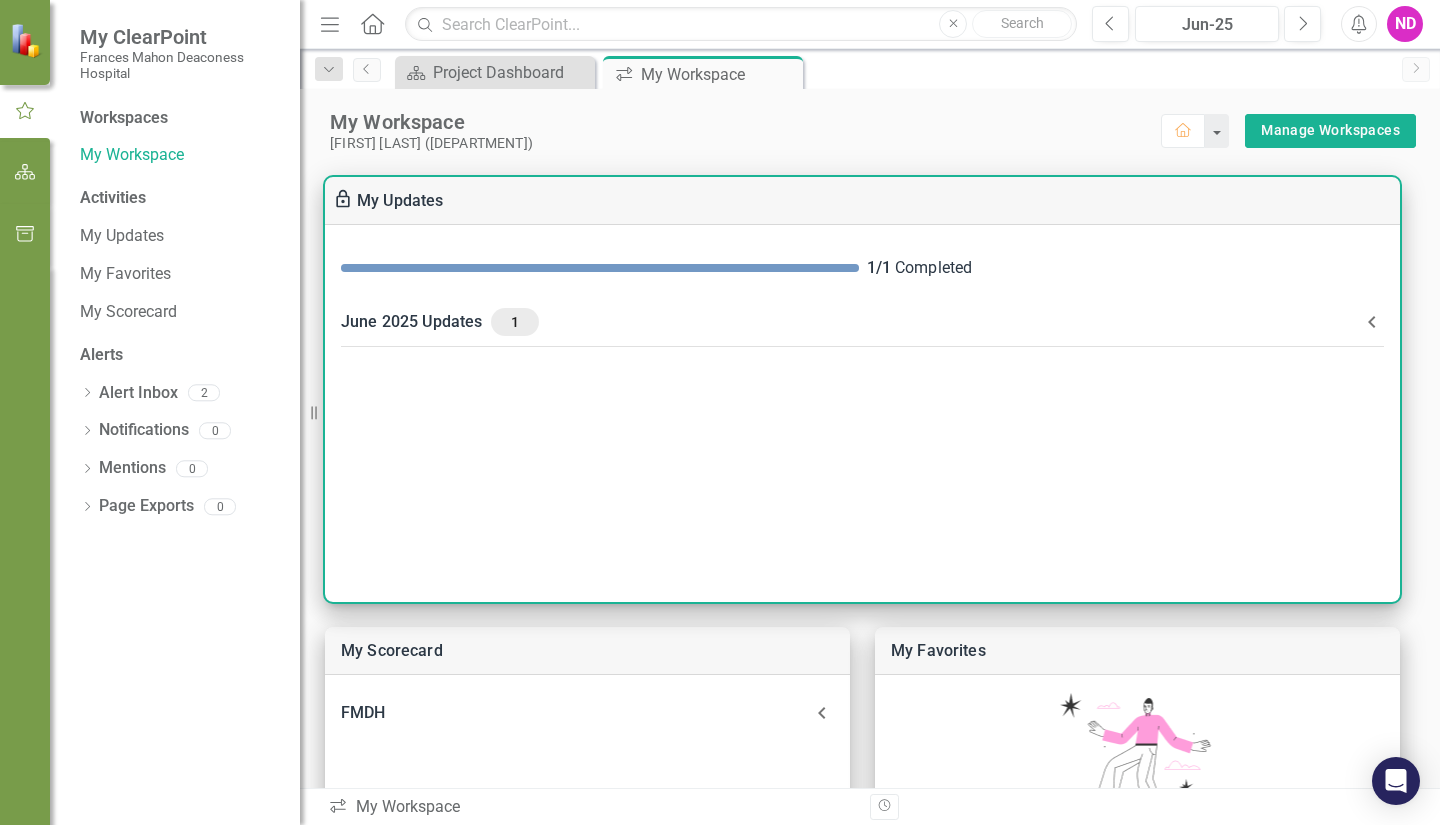 click on "1" at bounding box center [515, 322] 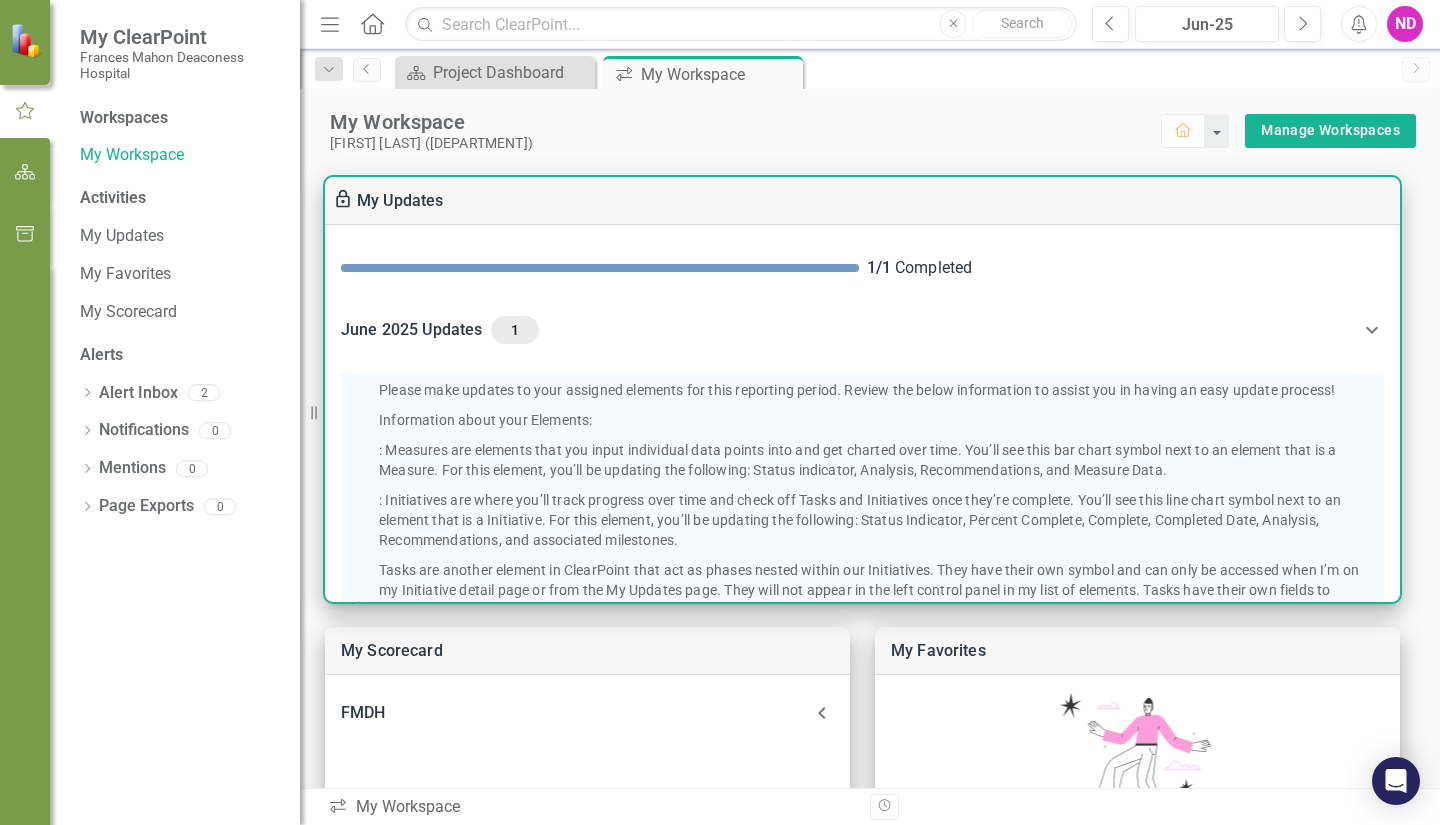 click on "1" at bounding box center (515, 330) 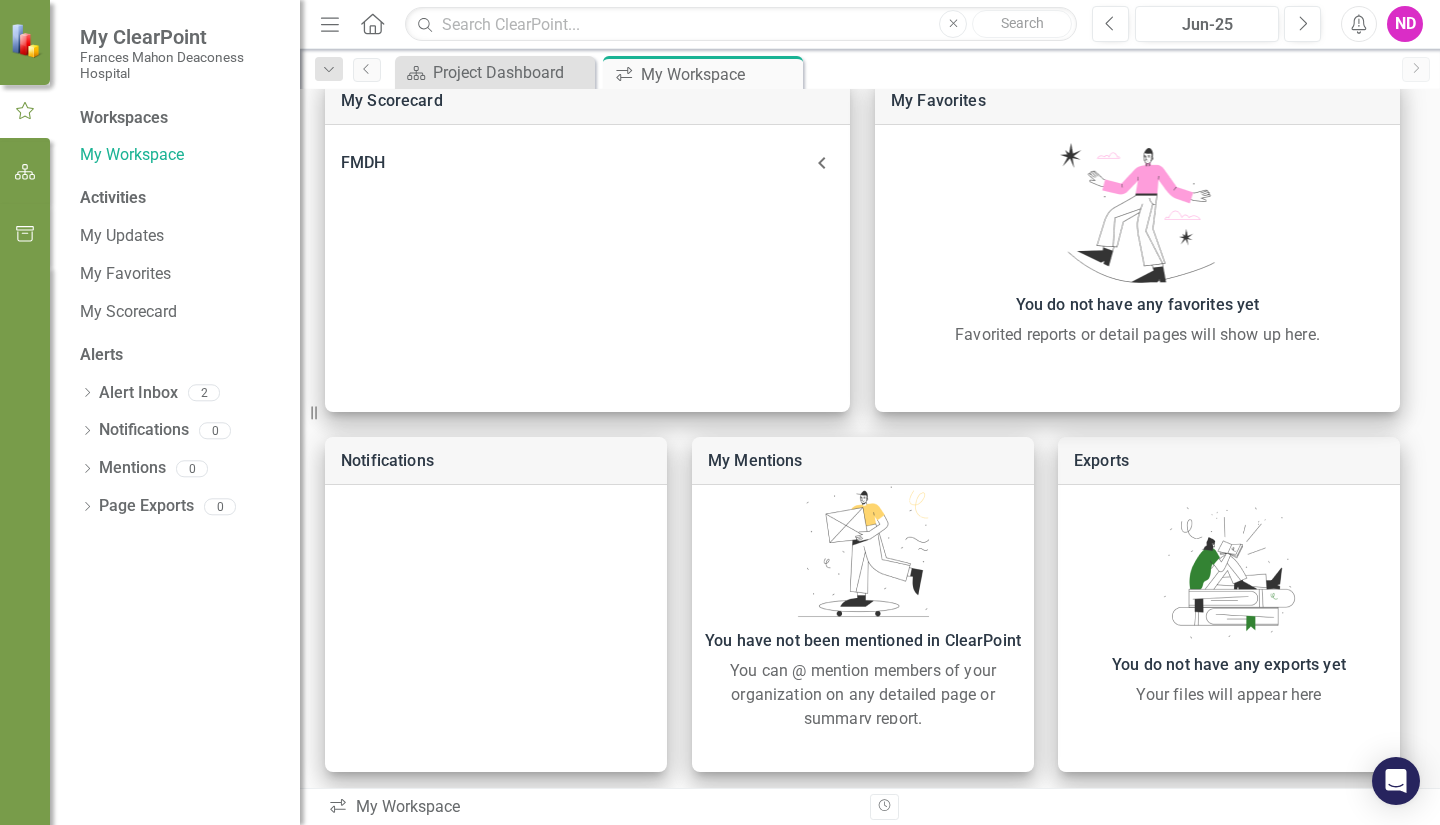 scroll, scrollTop: 559, scrollLeft: 0, axis: vertical 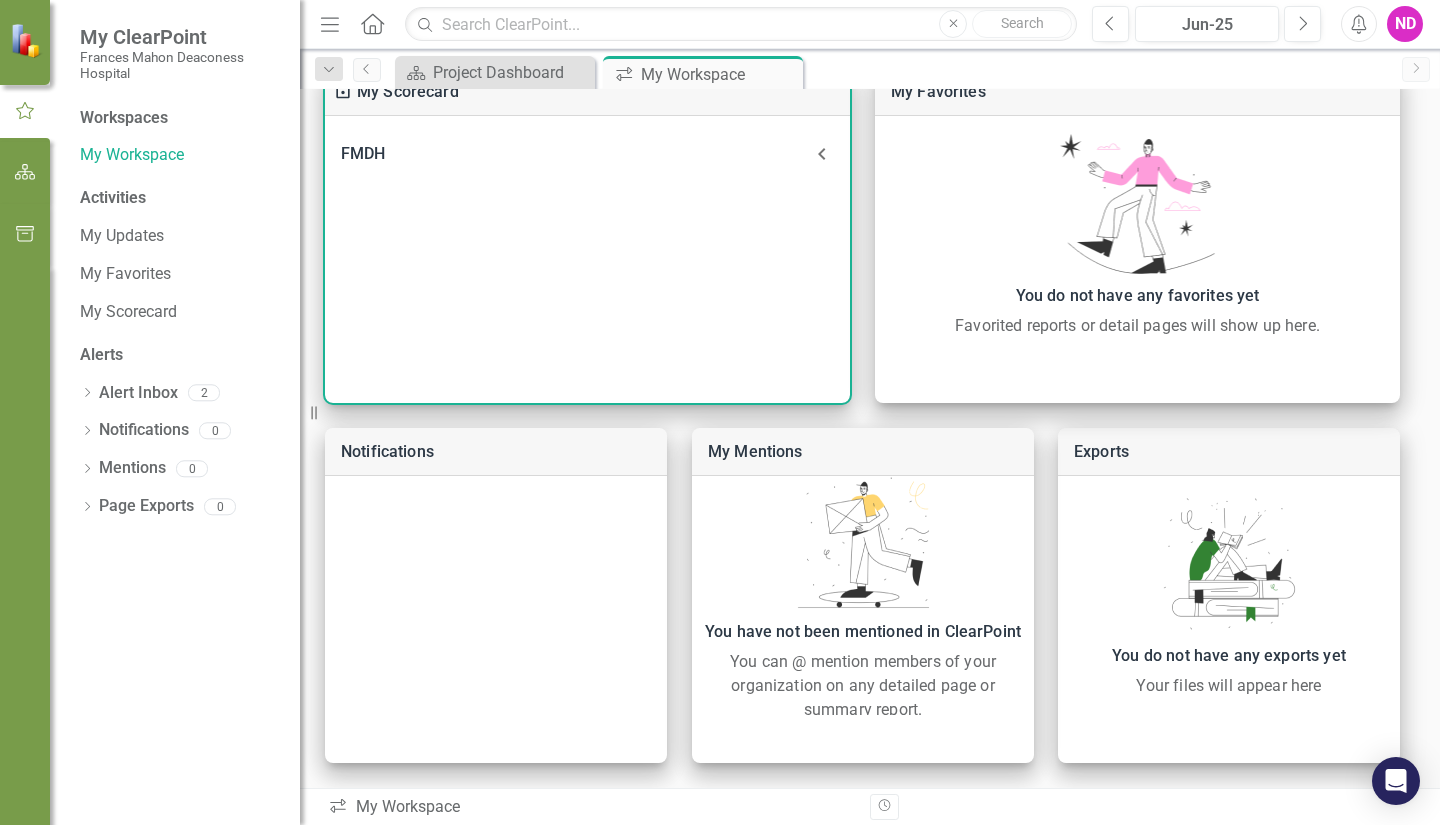 click at bounding box center (821, 154) 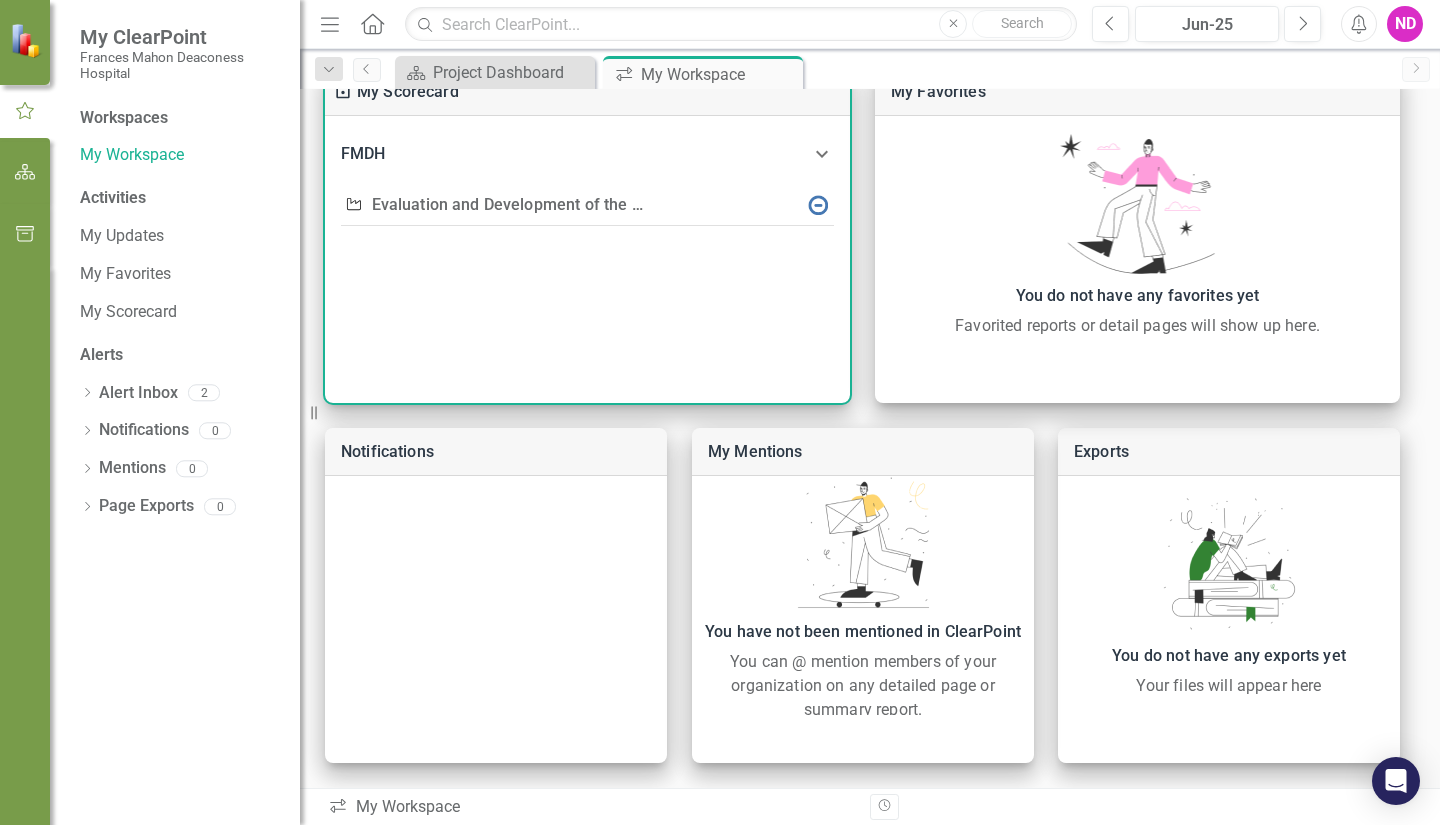 click at bounding box center [822, 154] 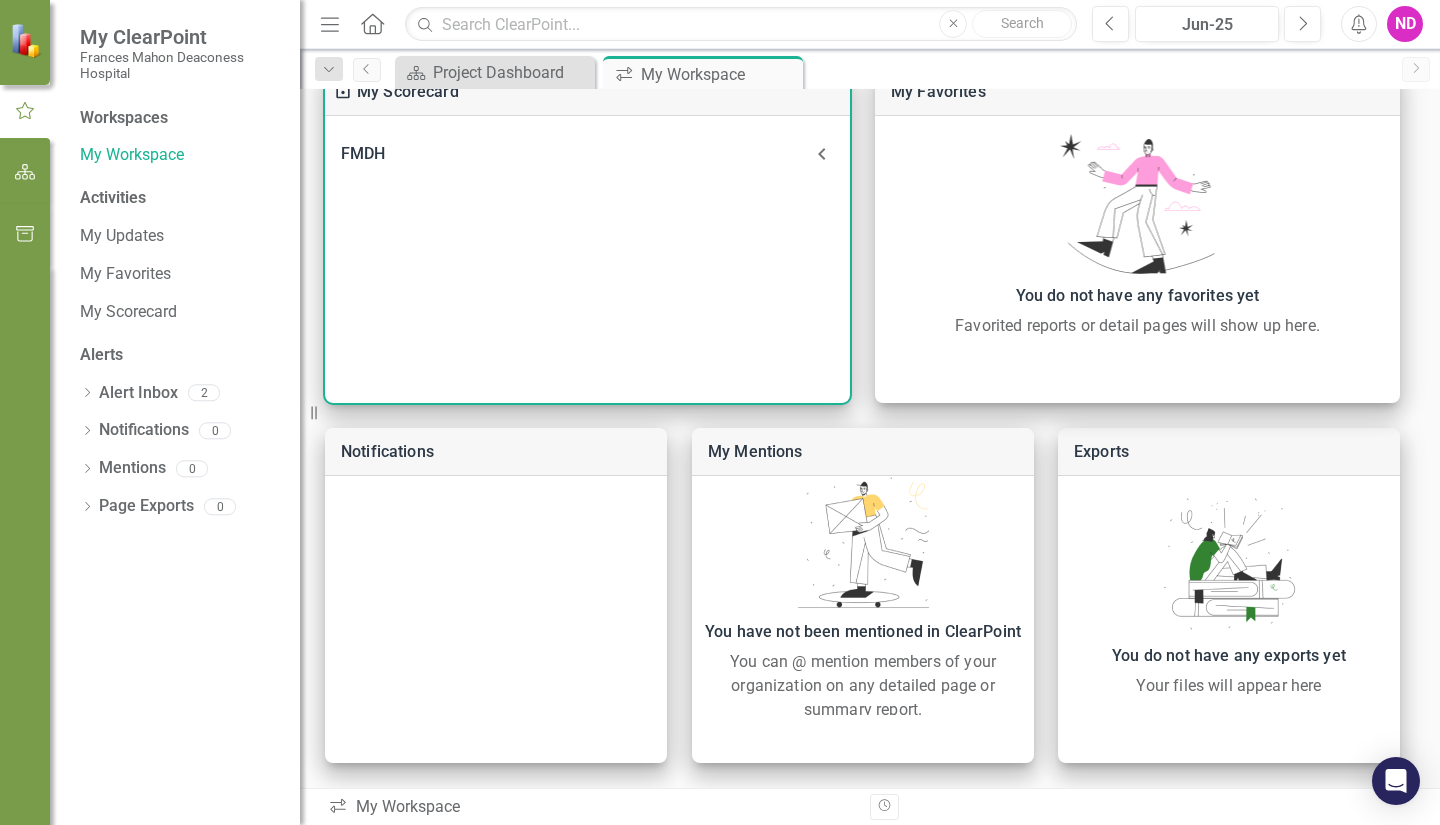 click at bounding box center (822, 154) 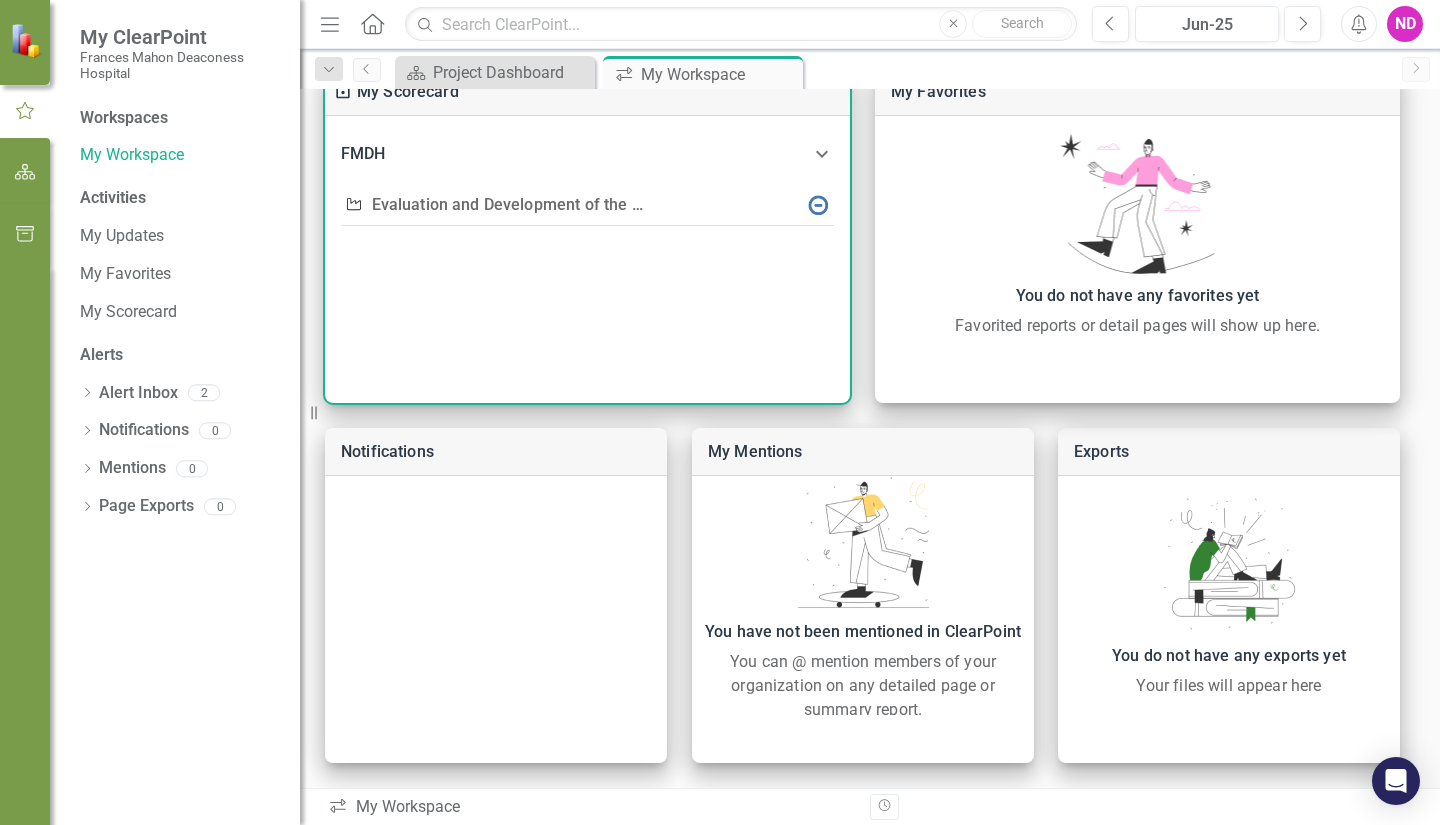 click on "Evaluation and Development of the Montana High Value Network" at bounding box center (609, 204) 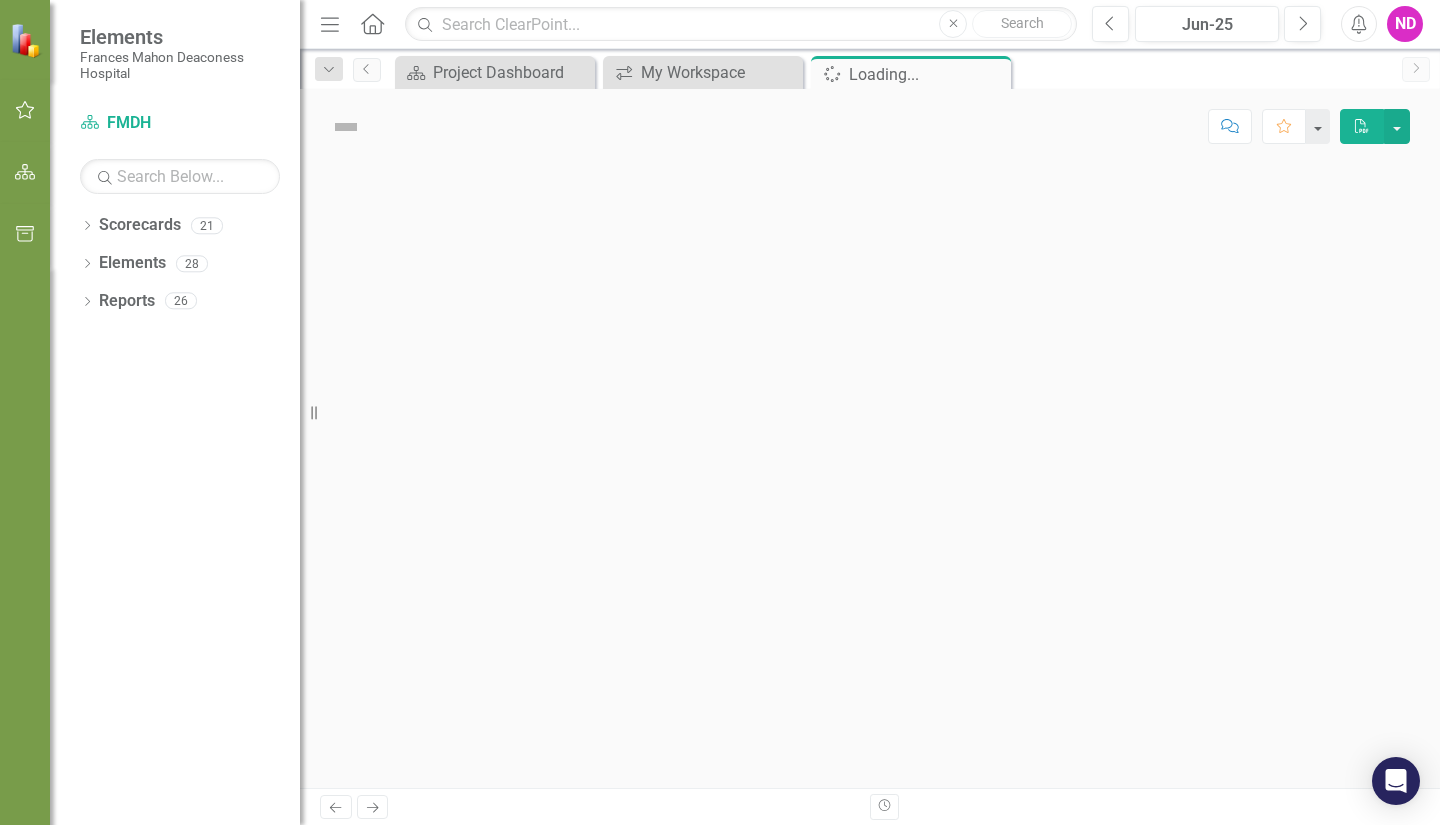 scroll, scrollTop: 0, scrollLeft: 0, axis: both 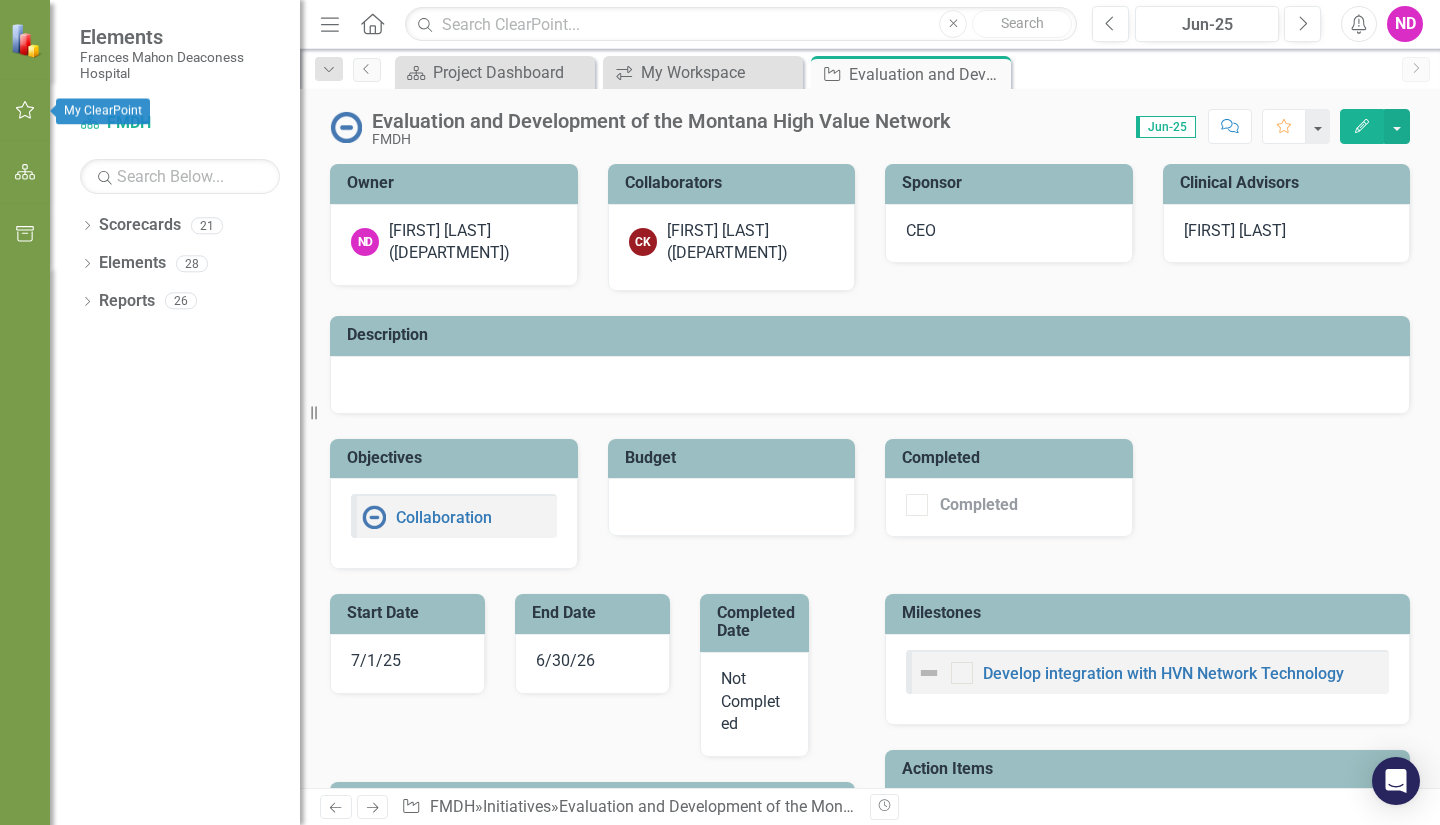 click at bounding box center (25, 111) 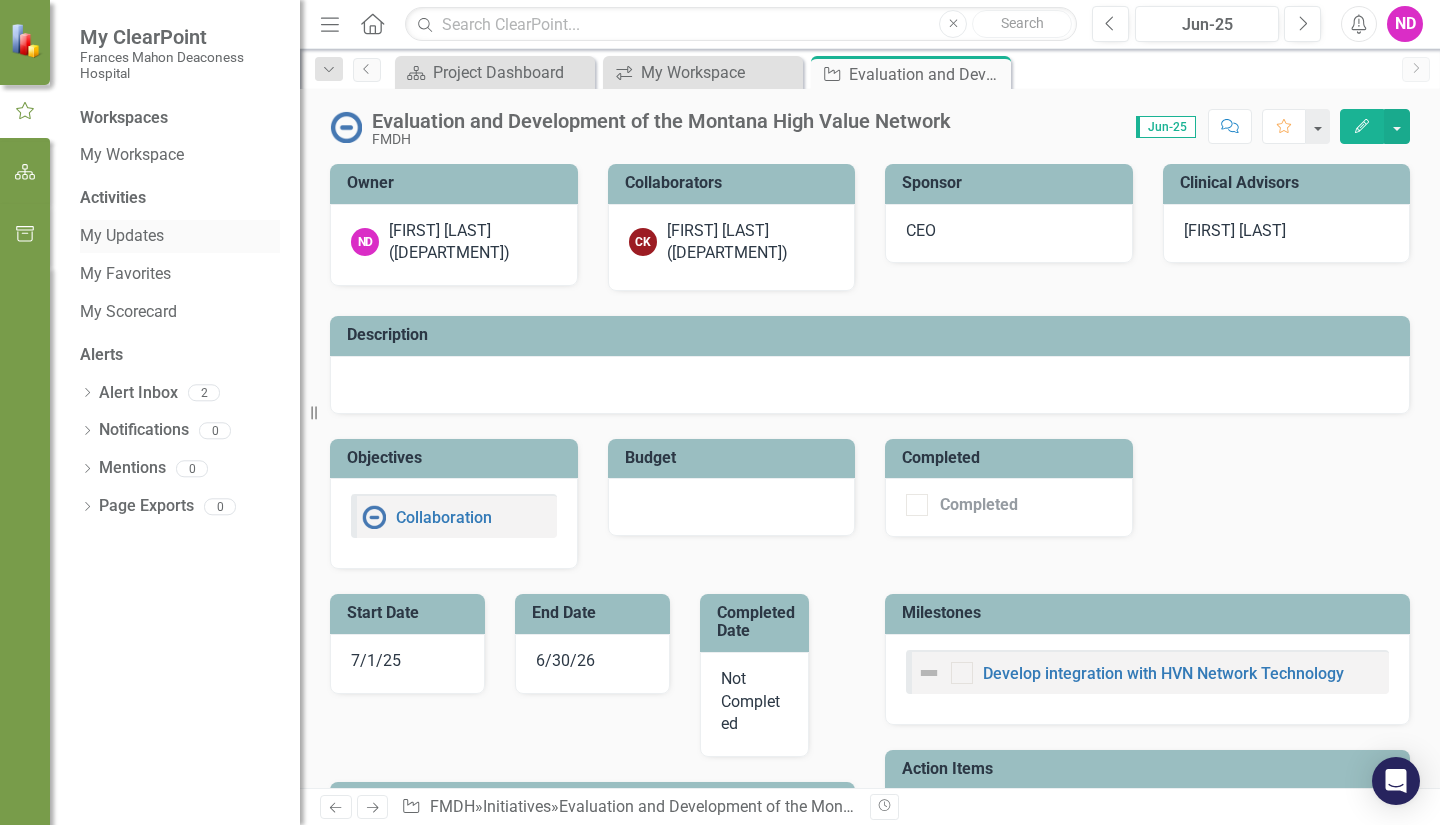 click on "My Updates" at bounding box center [180, 236] 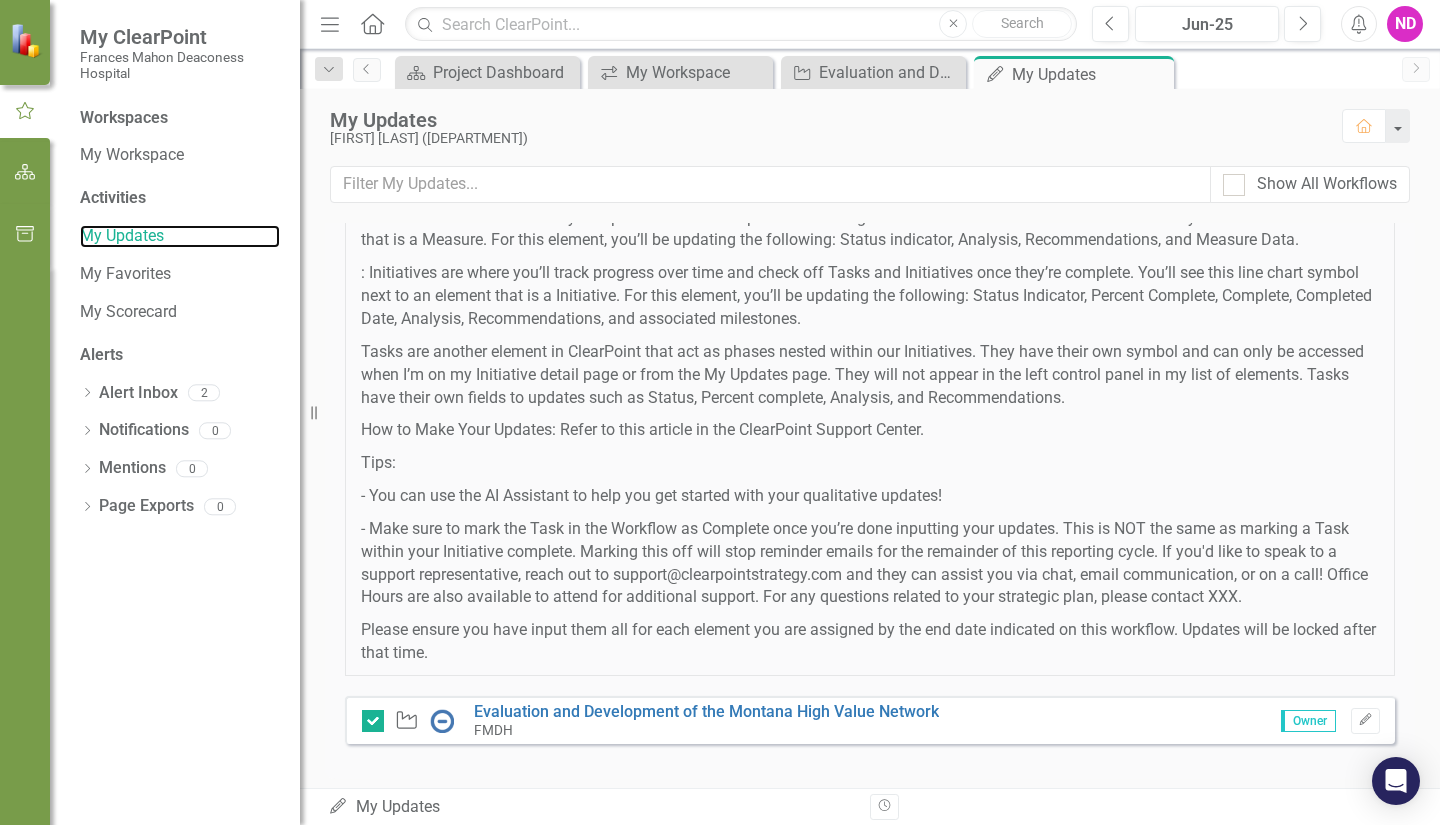 scroll, scrollTop: 208, scrollLeft: 0, axis: vertical 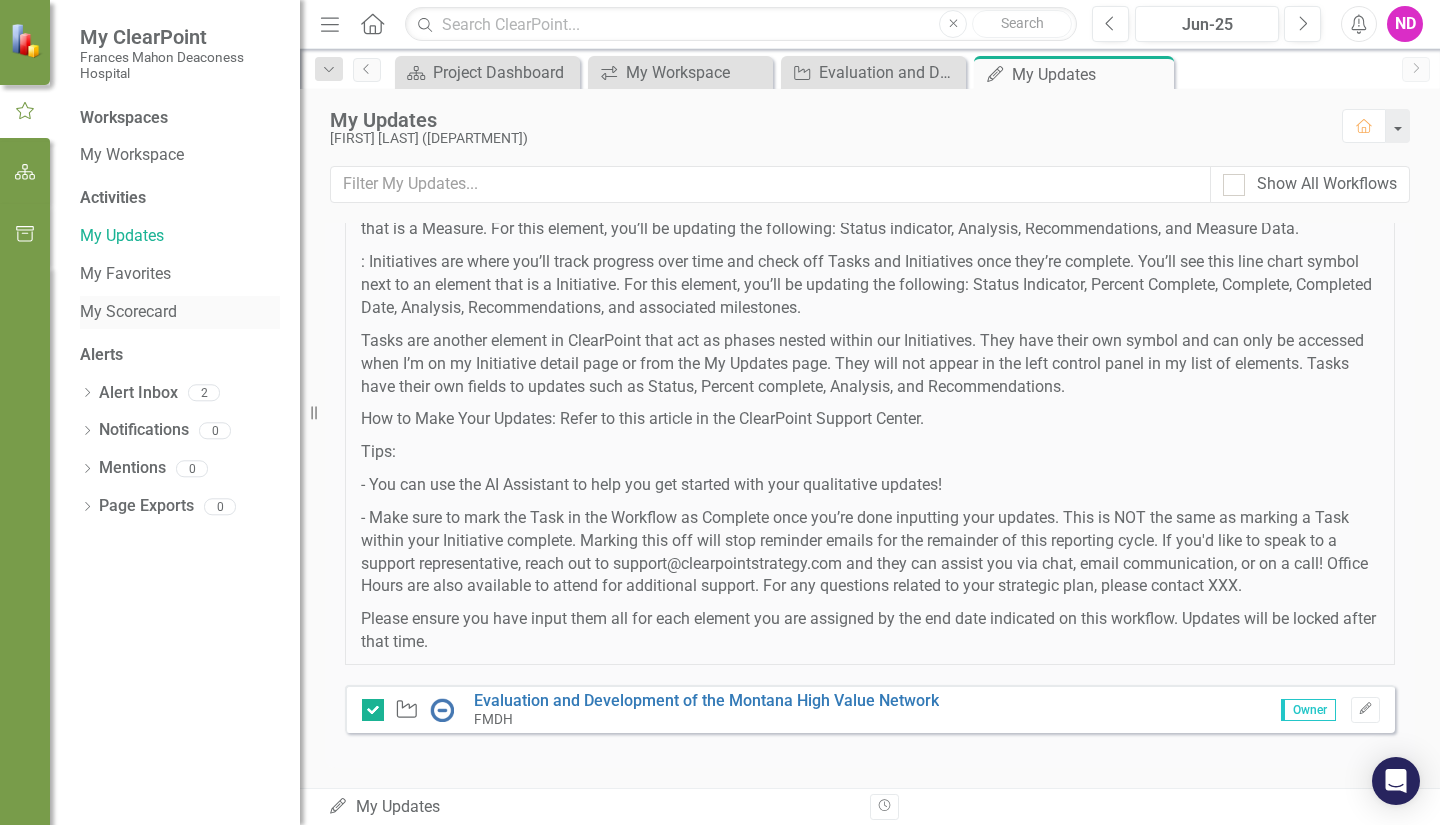 click on "My Scorecard" at bounding box center (180, 312) 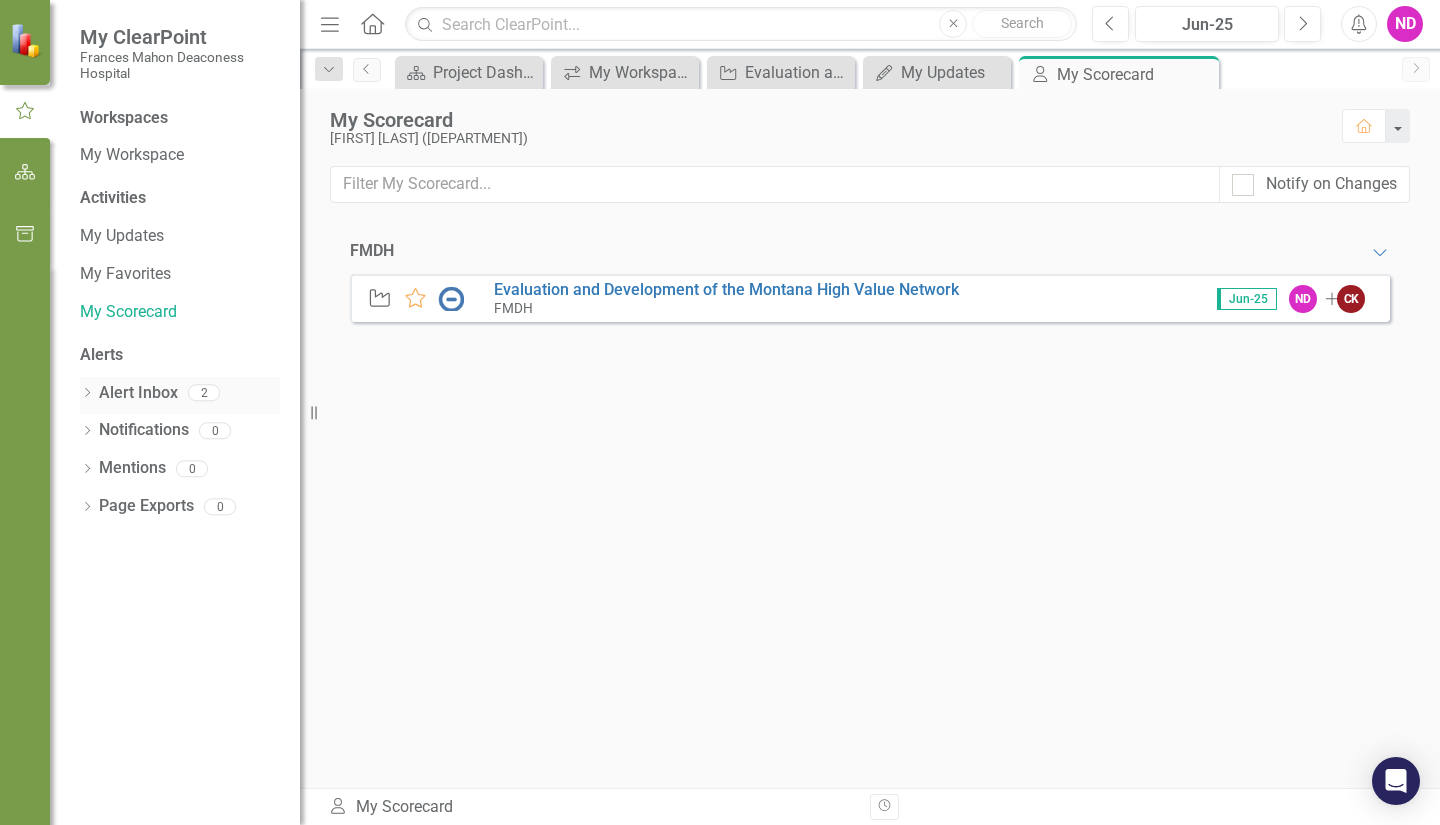click on "Alert Inbox" at bounding box center [138, 393] 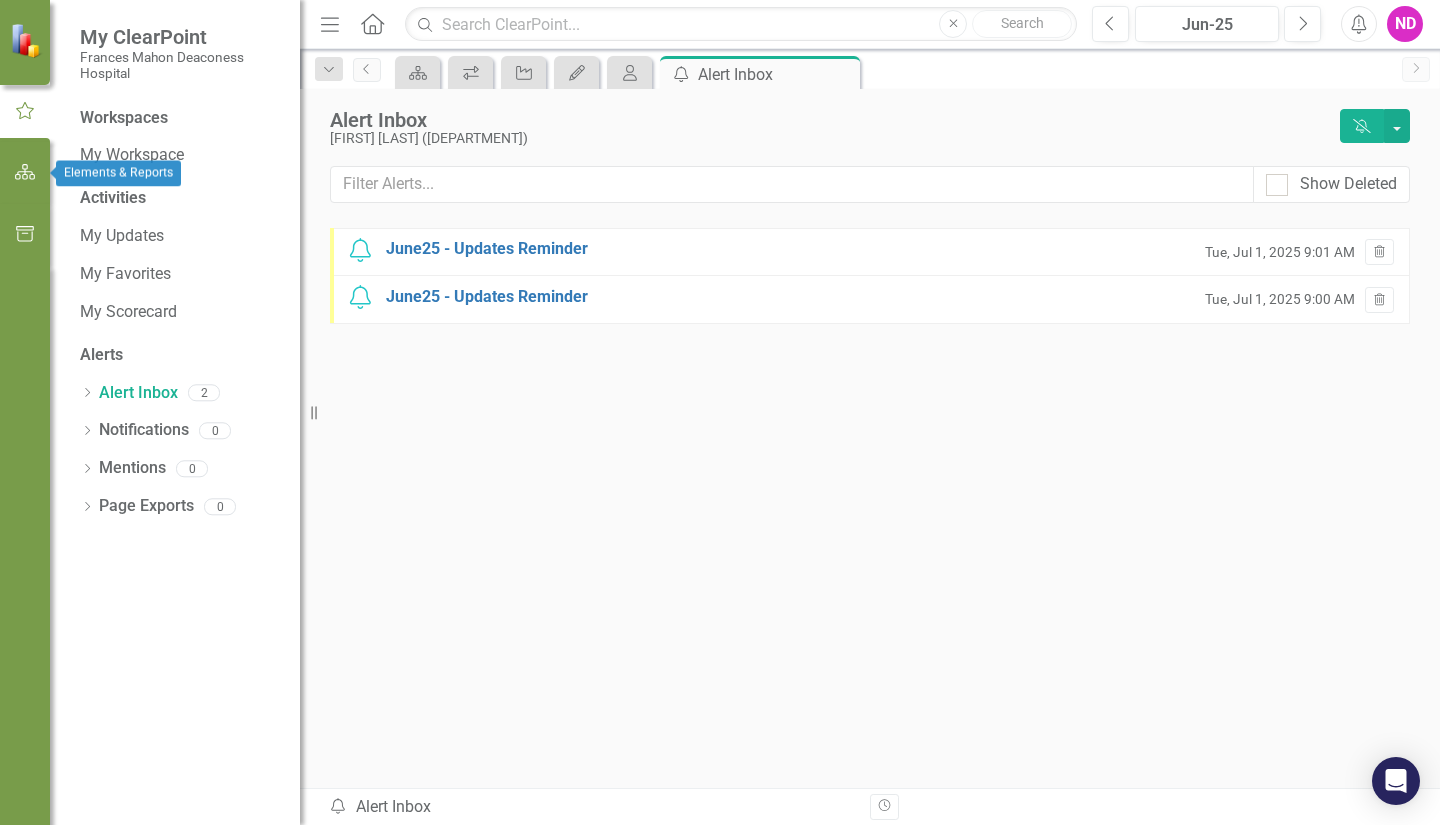 click at bounding box center [25, 172] 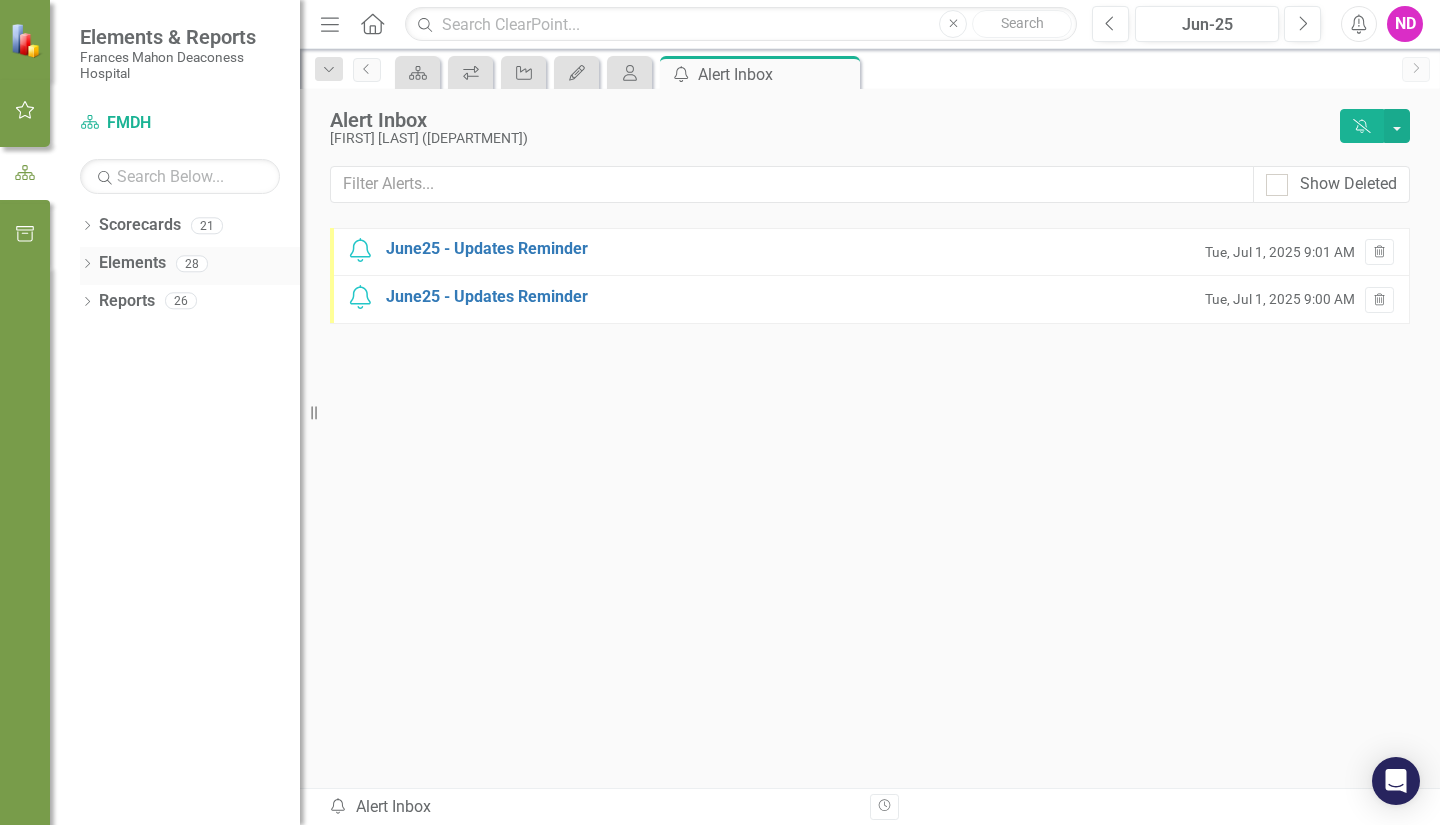 click on "Dropdown" at bounding box center (87, 265) 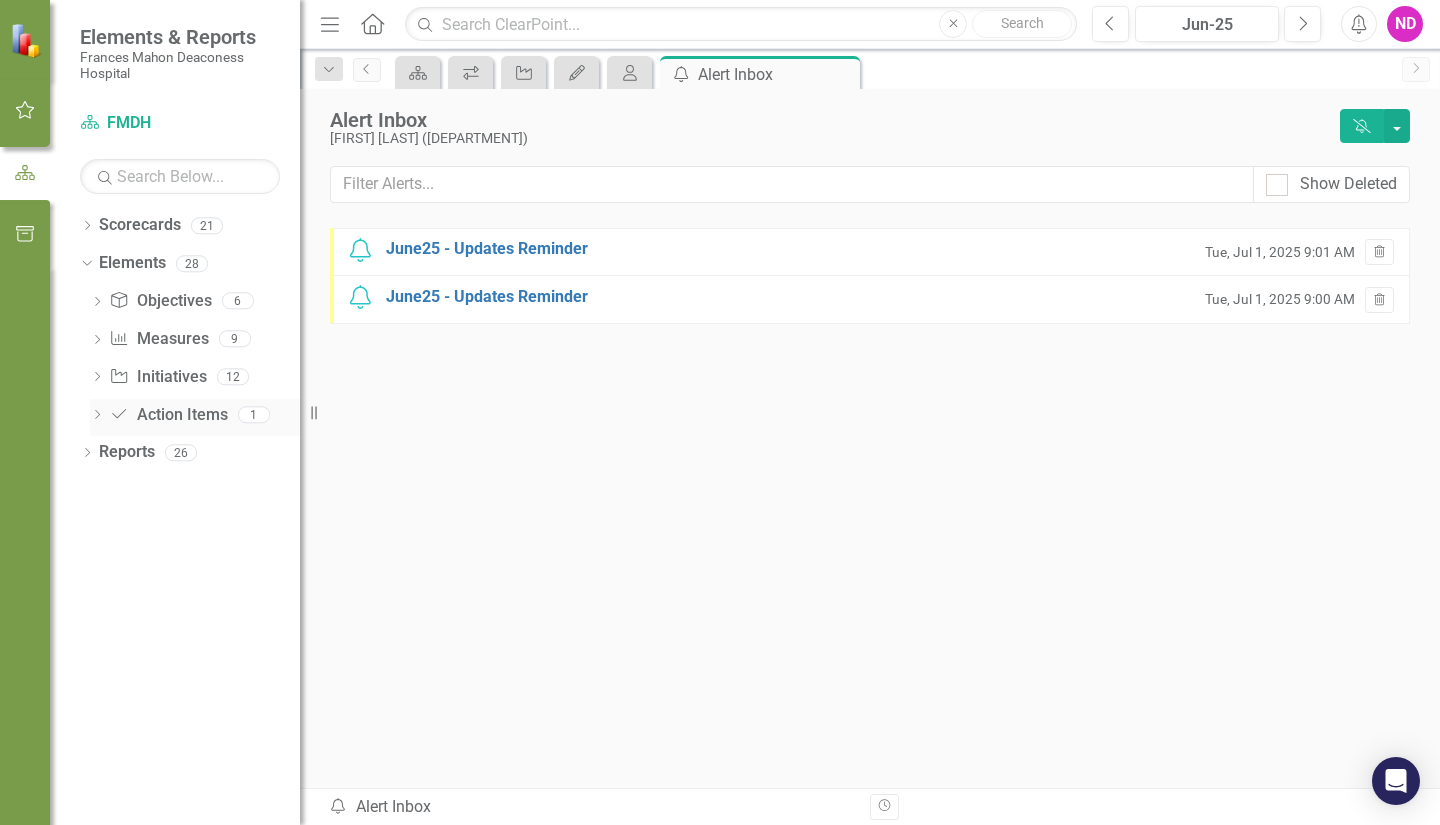 click on "Dropdown" at bounding box center (97, 416) 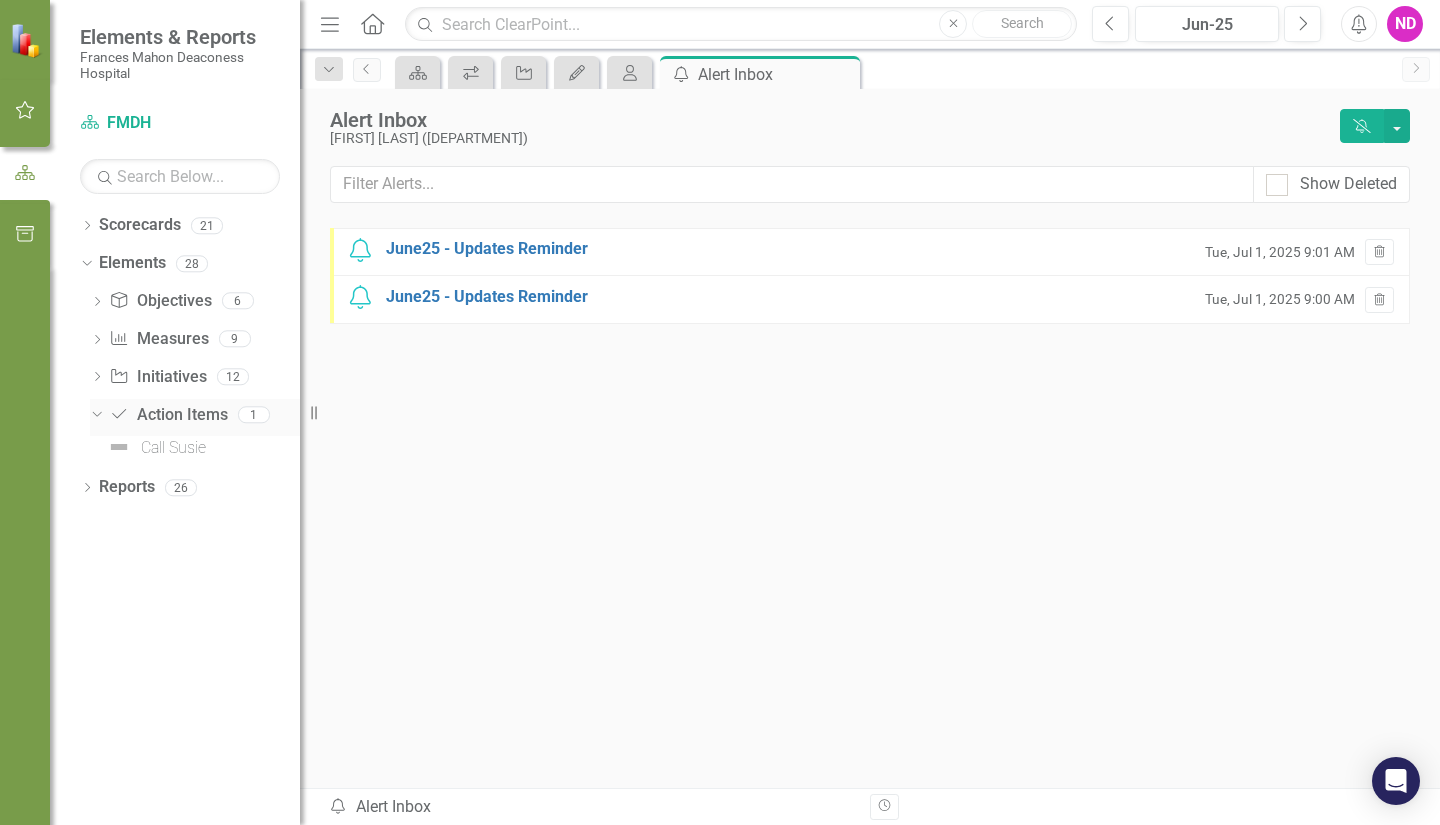 click on "1" at bounding box center (254, 414) 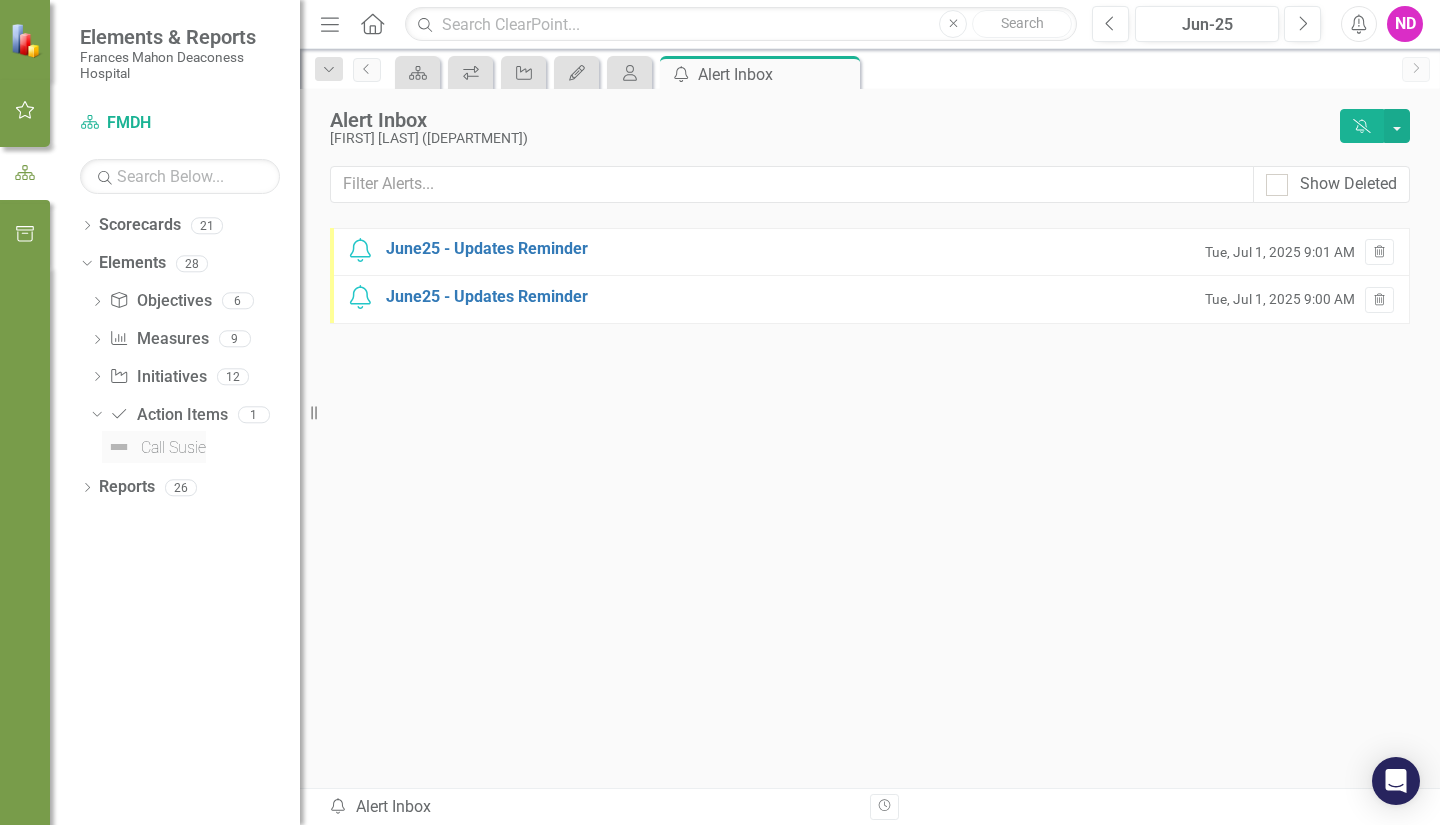 click at bounding box center (119, 447) 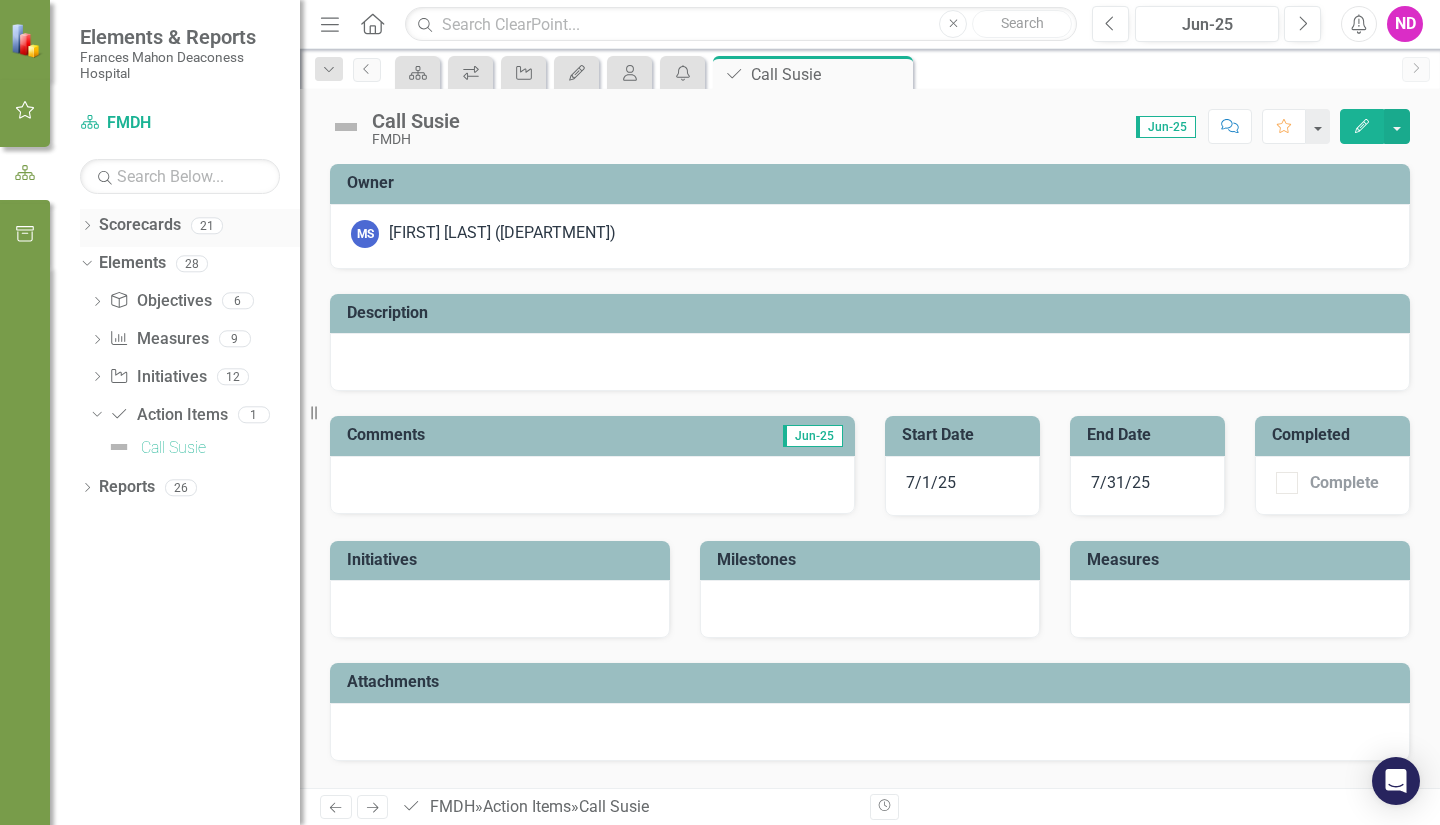 click on "Dropdown" at bounding box center (87, 227) 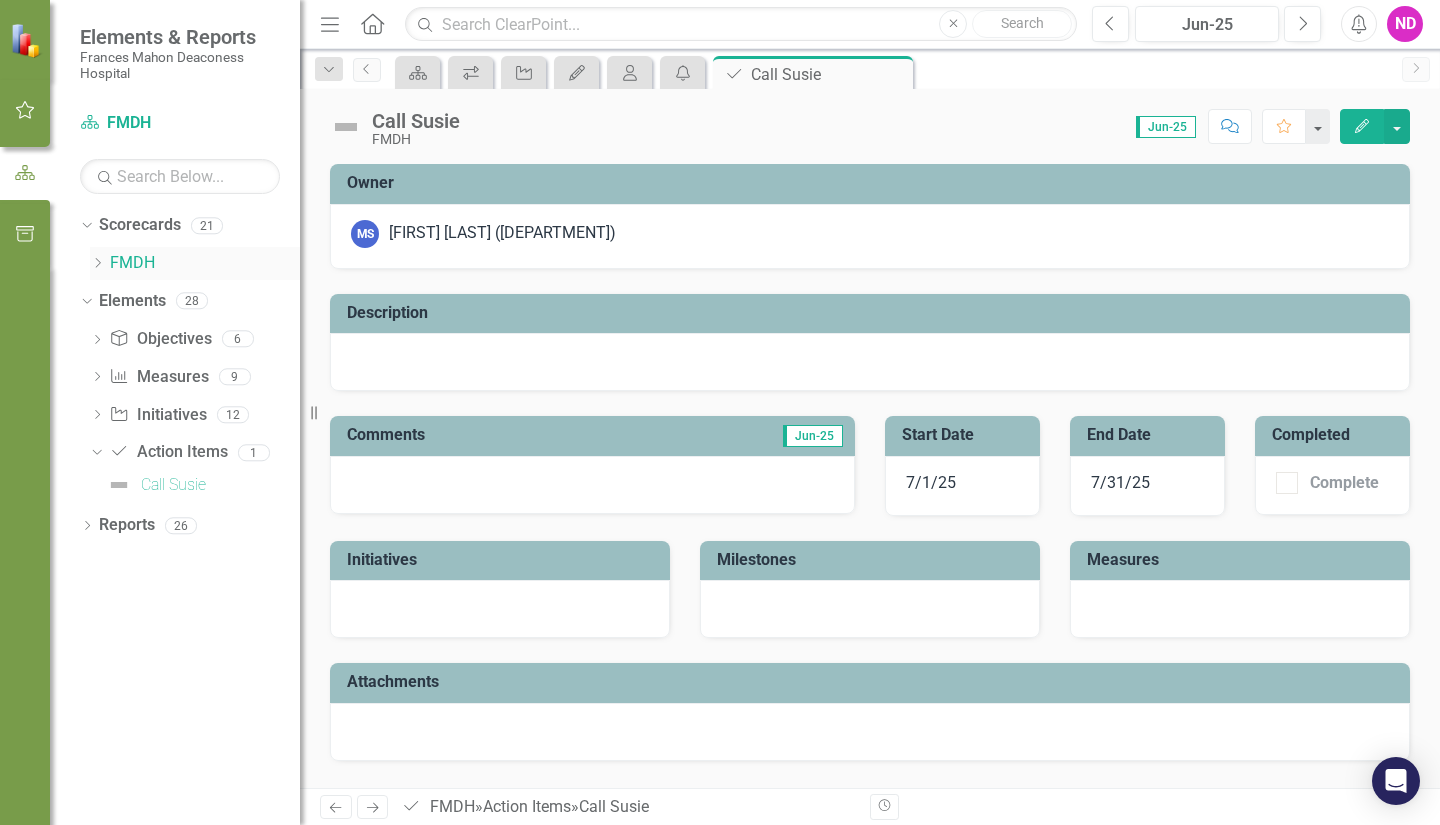 click on "Dropdown" at bounding box center (97, 263) 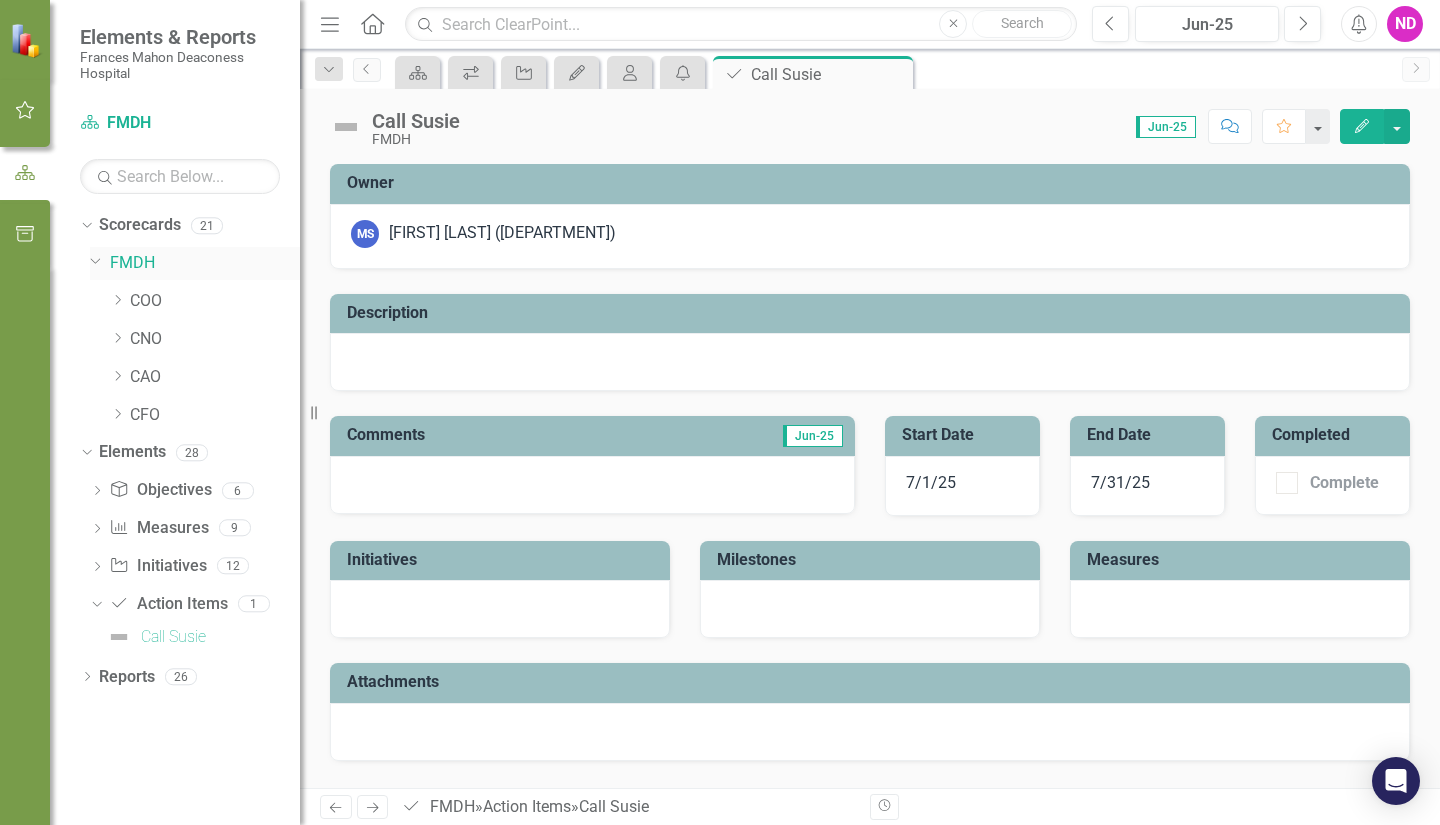 click on "FMDH" at bounding box center (205, 263) 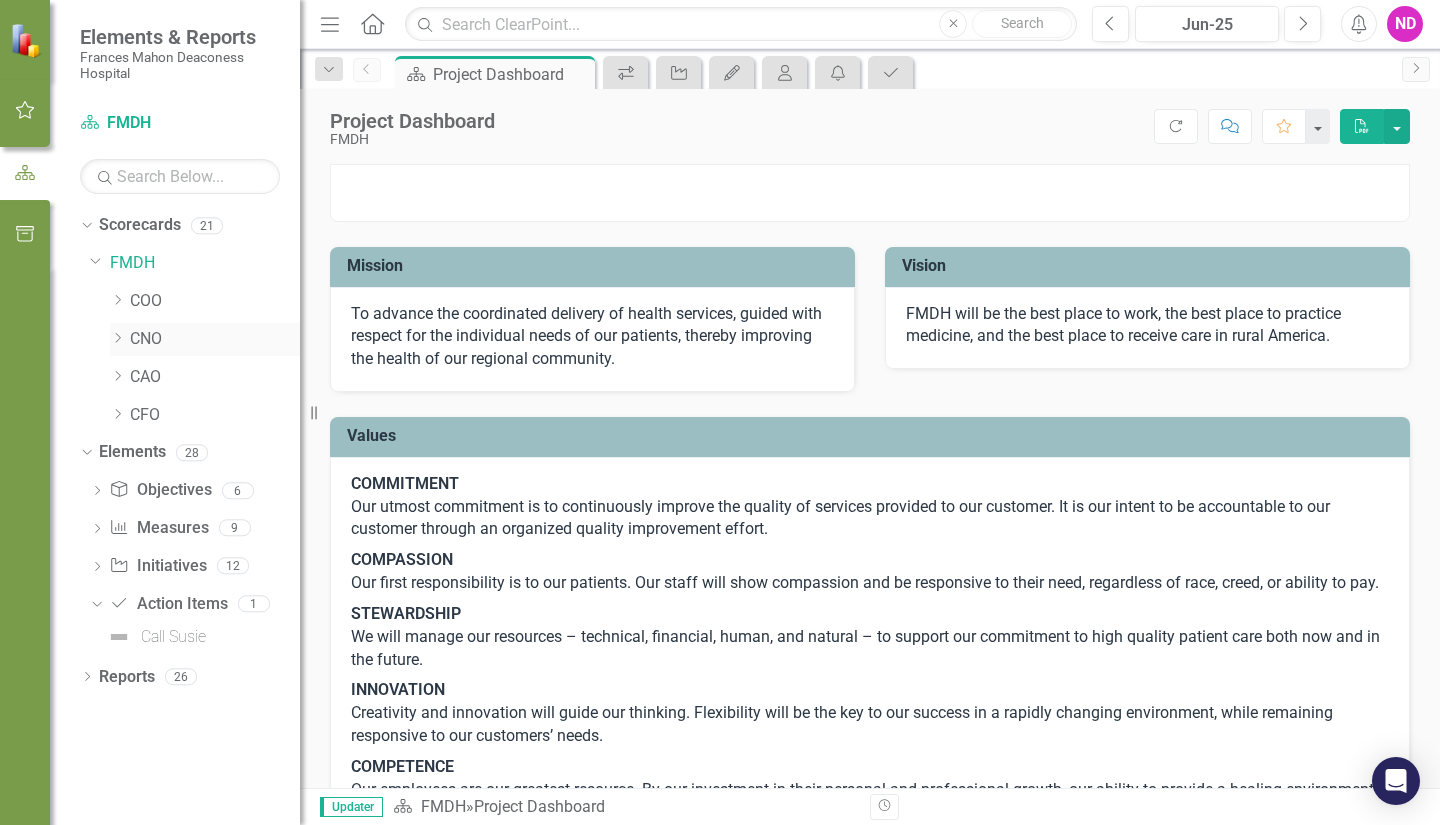 click on "CNO" at bounding box center (215, 339) 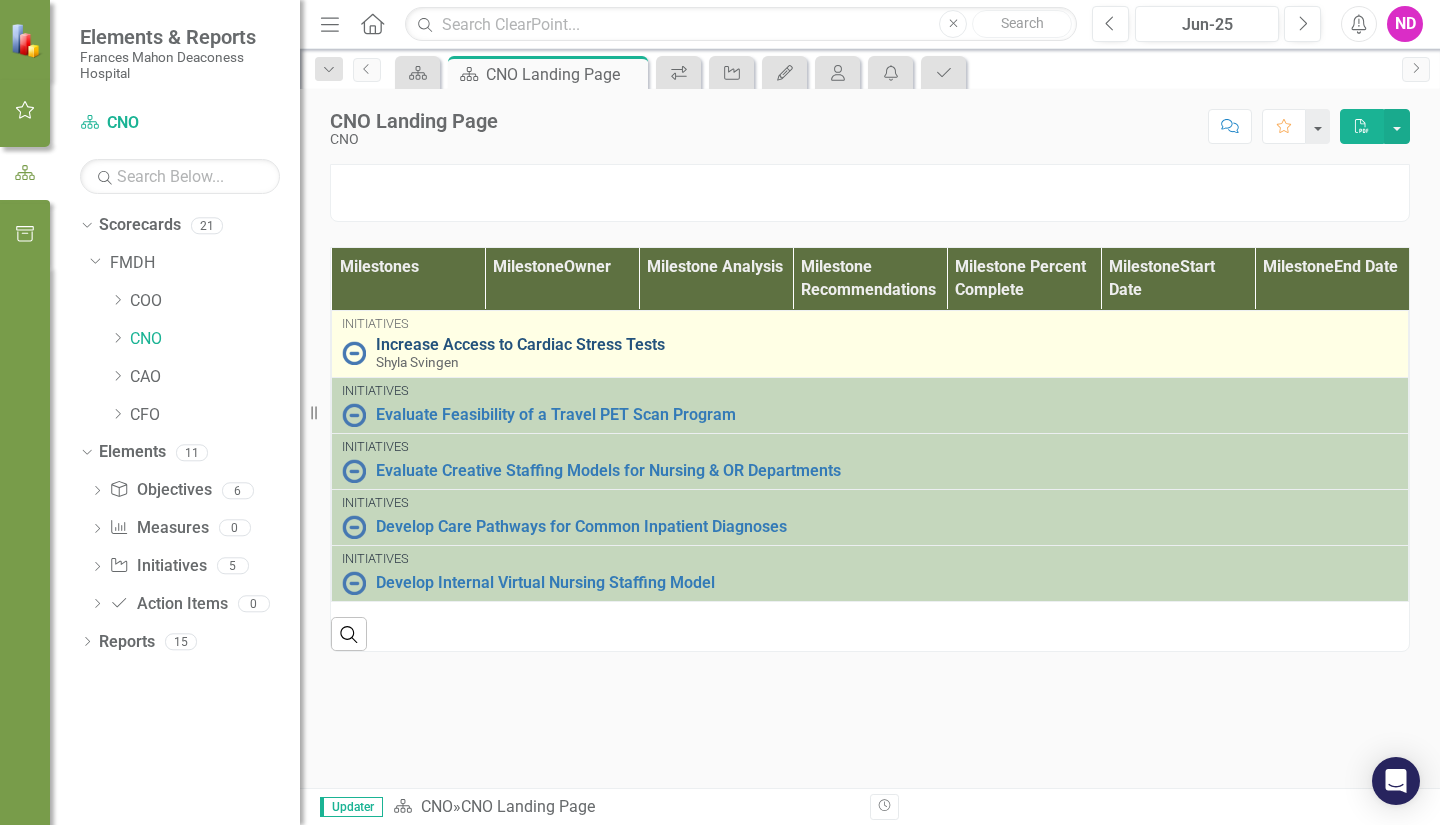click on "Increase Access to Cardiac Stress Tests" at bounding box center [887, 345] 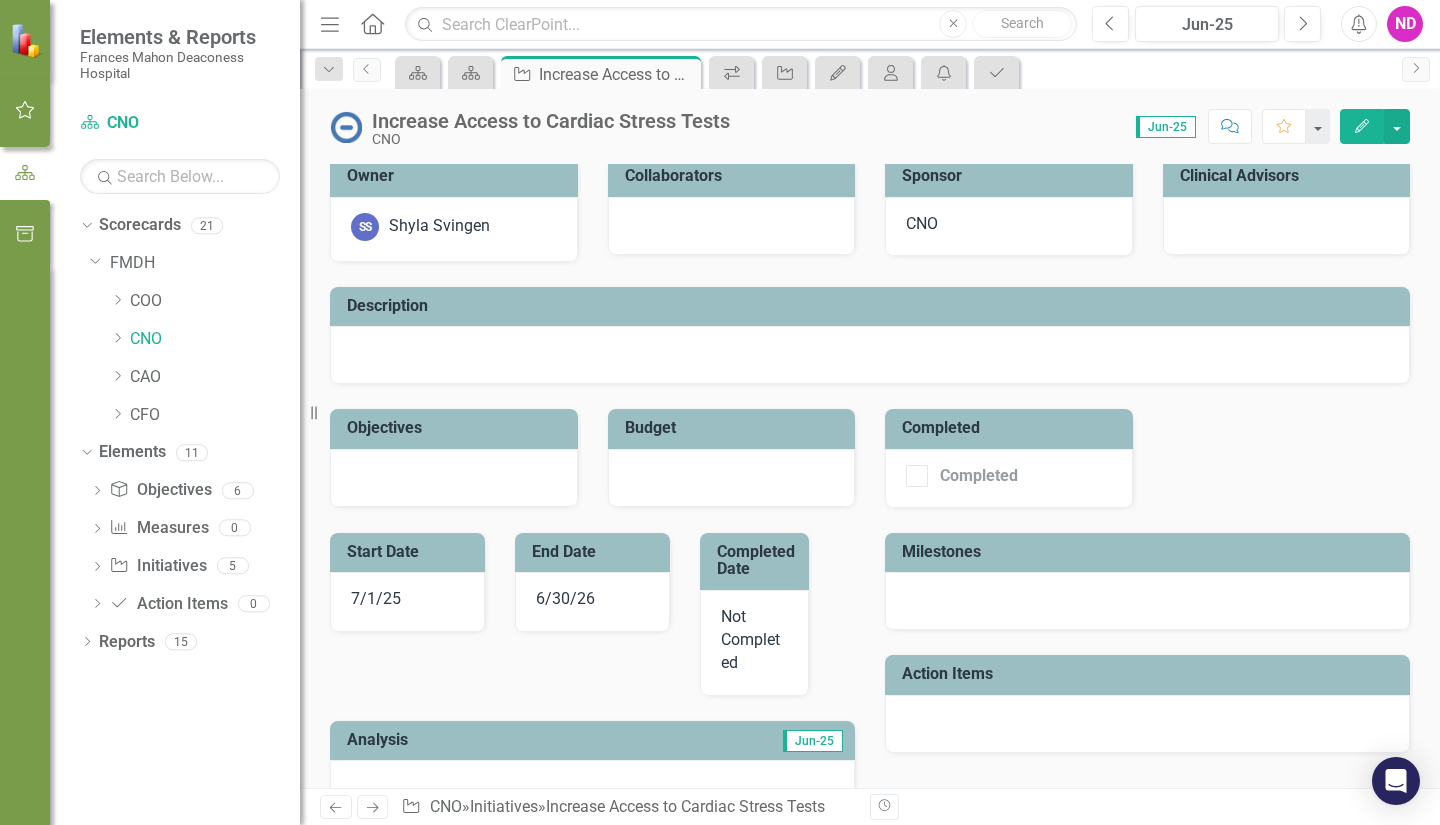 scroll, scrollTop: 0, scrollLeft: 0, axis: both 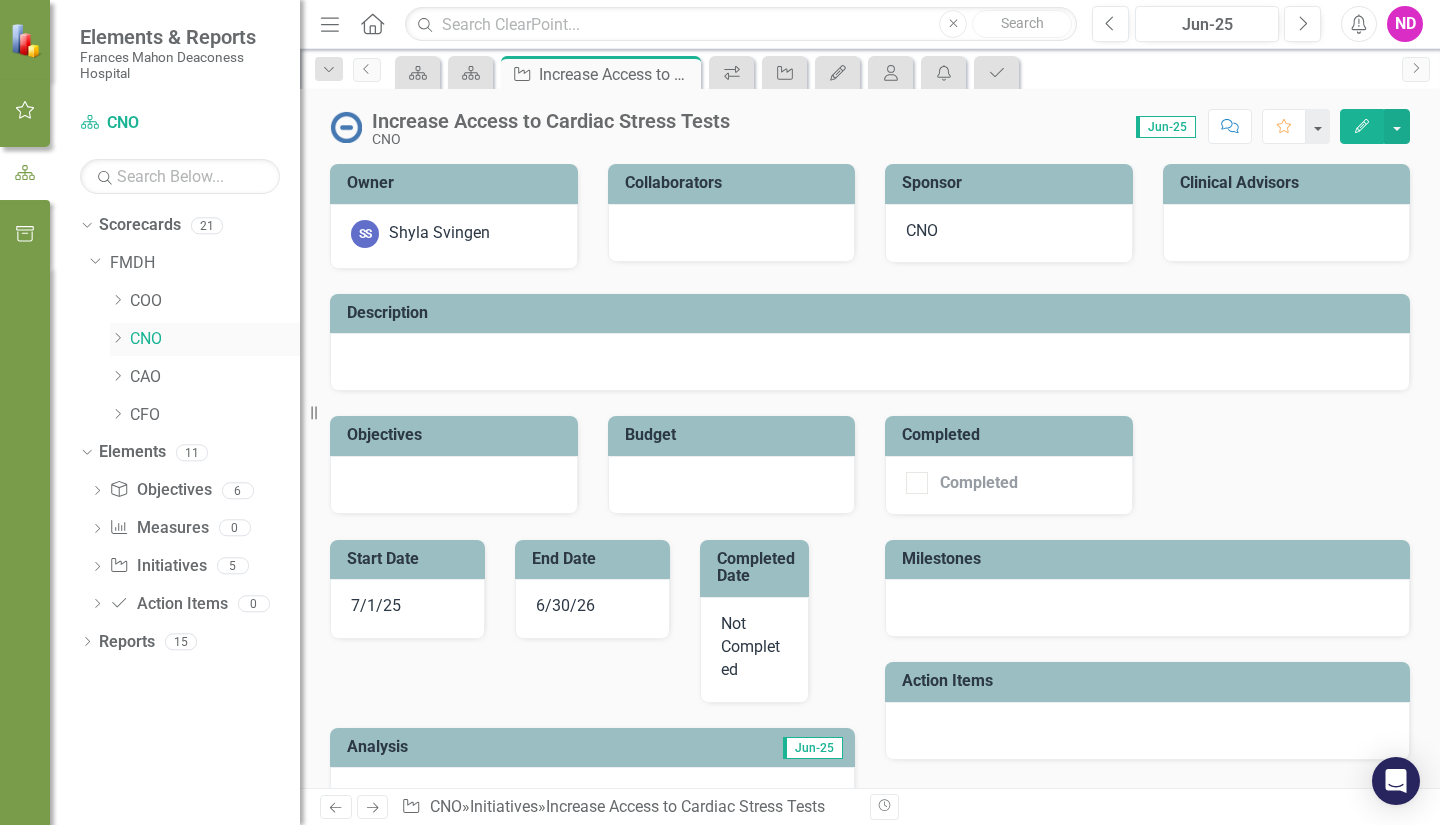 click on "Dropdown" at bounding box center (117, 301) 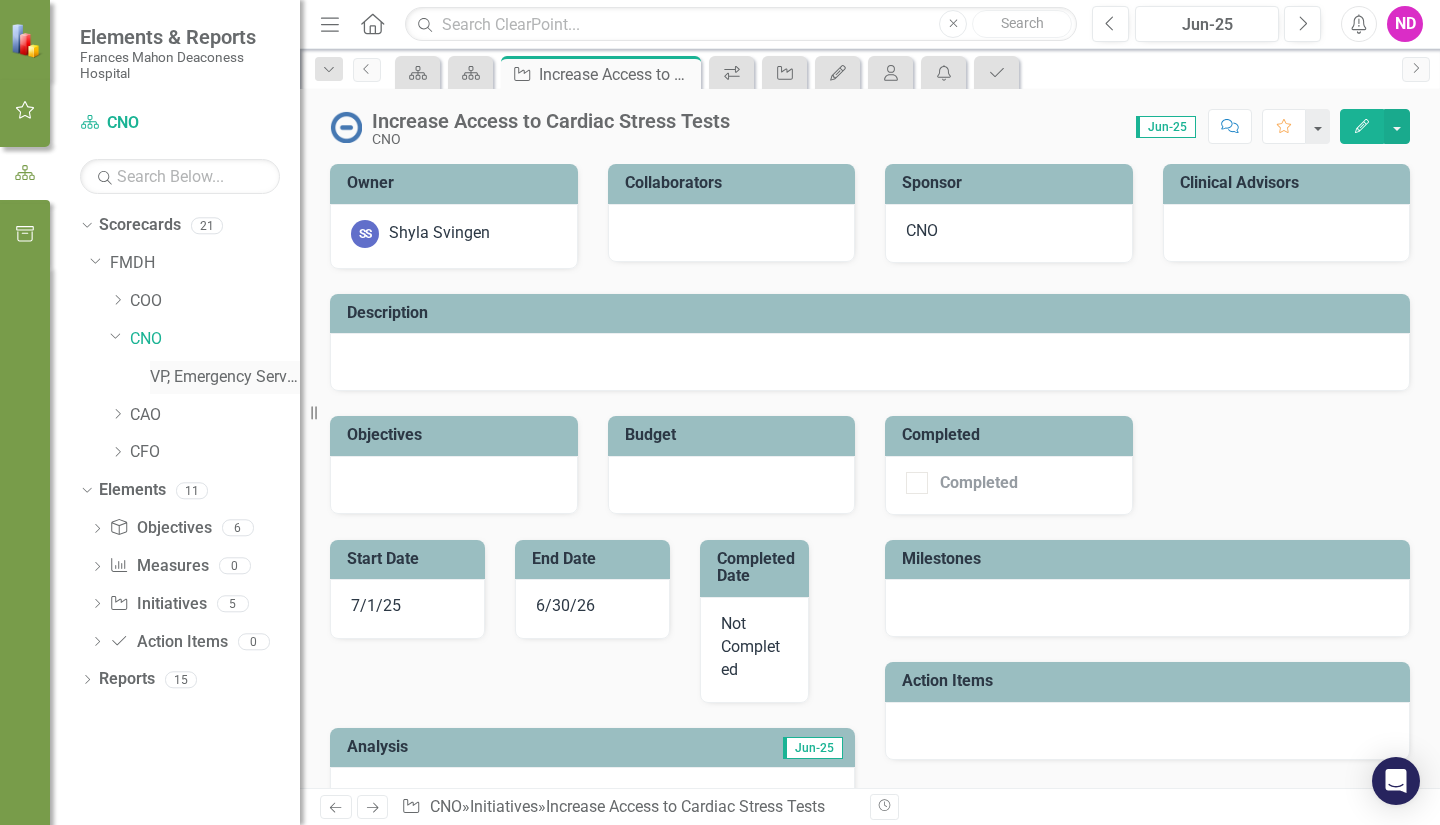 click on "VP, Emergency Services" at bounding box center (225, 377) 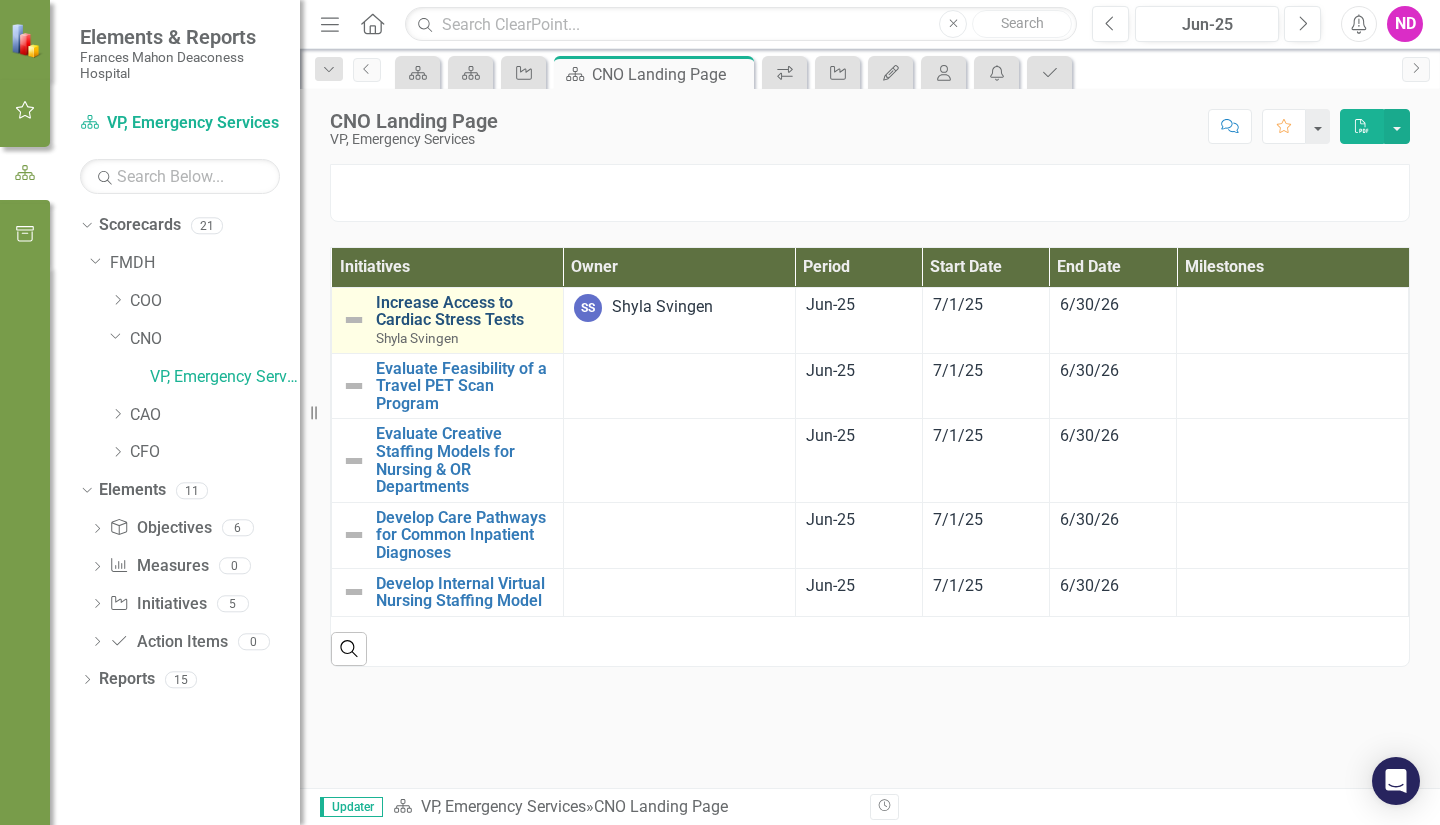 click on "Increase Access to Cardiac Stress Tests" at bounding box center (464, 311) 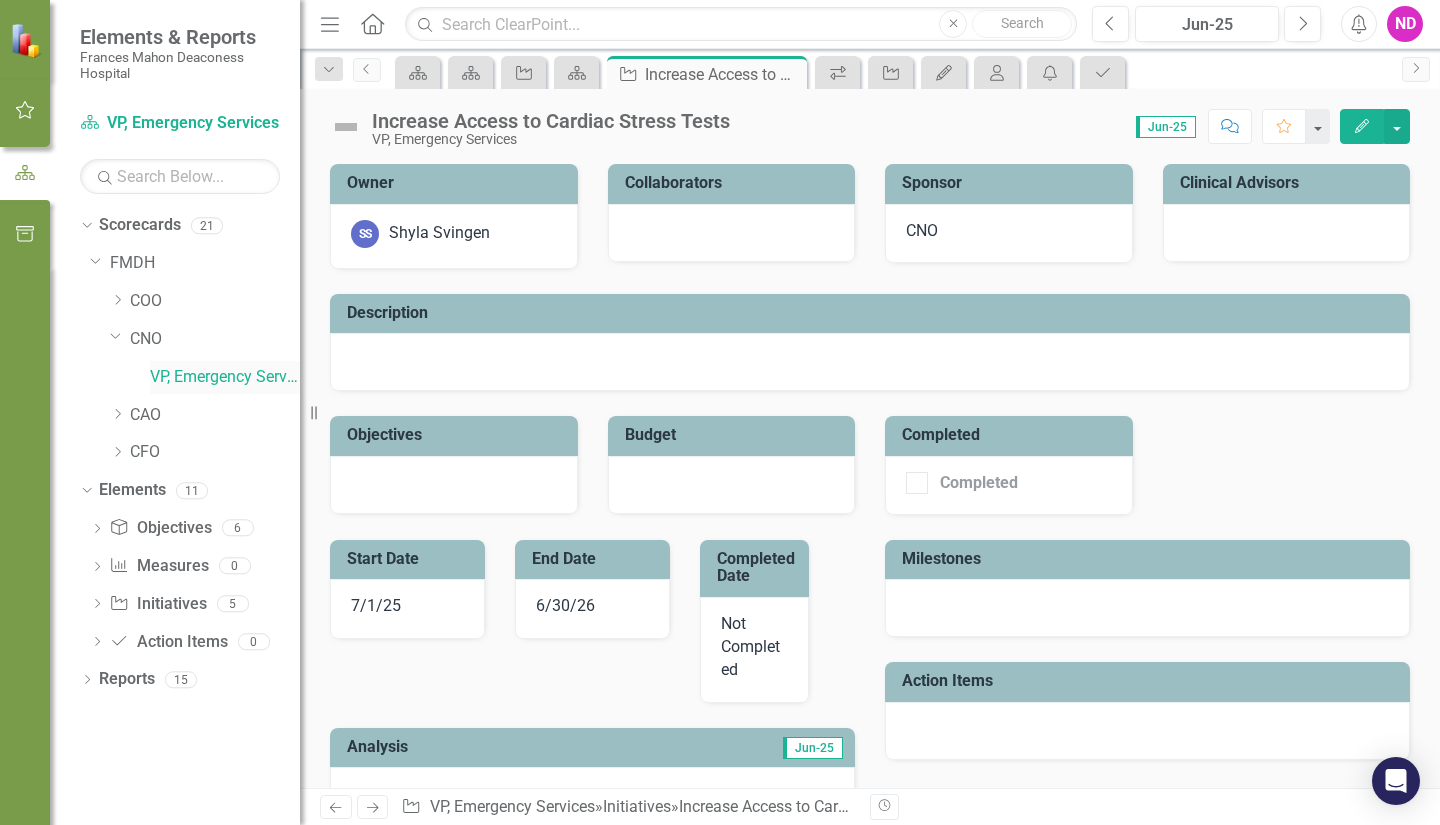 click on "VP, Emergency Services" at bounding box center [225, 377] 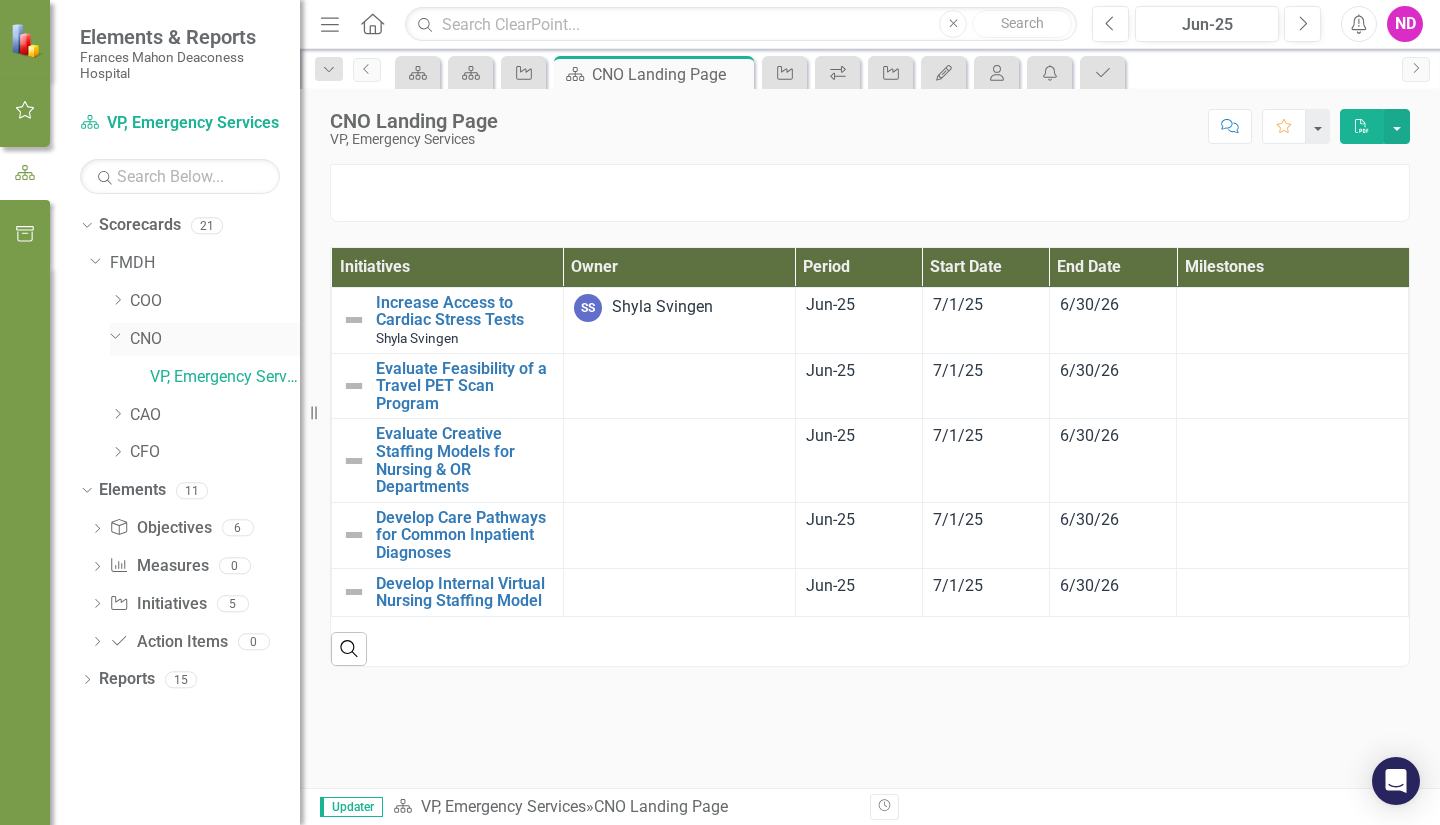 click on "Dropdown CNO" at bounding box center (205, 301) 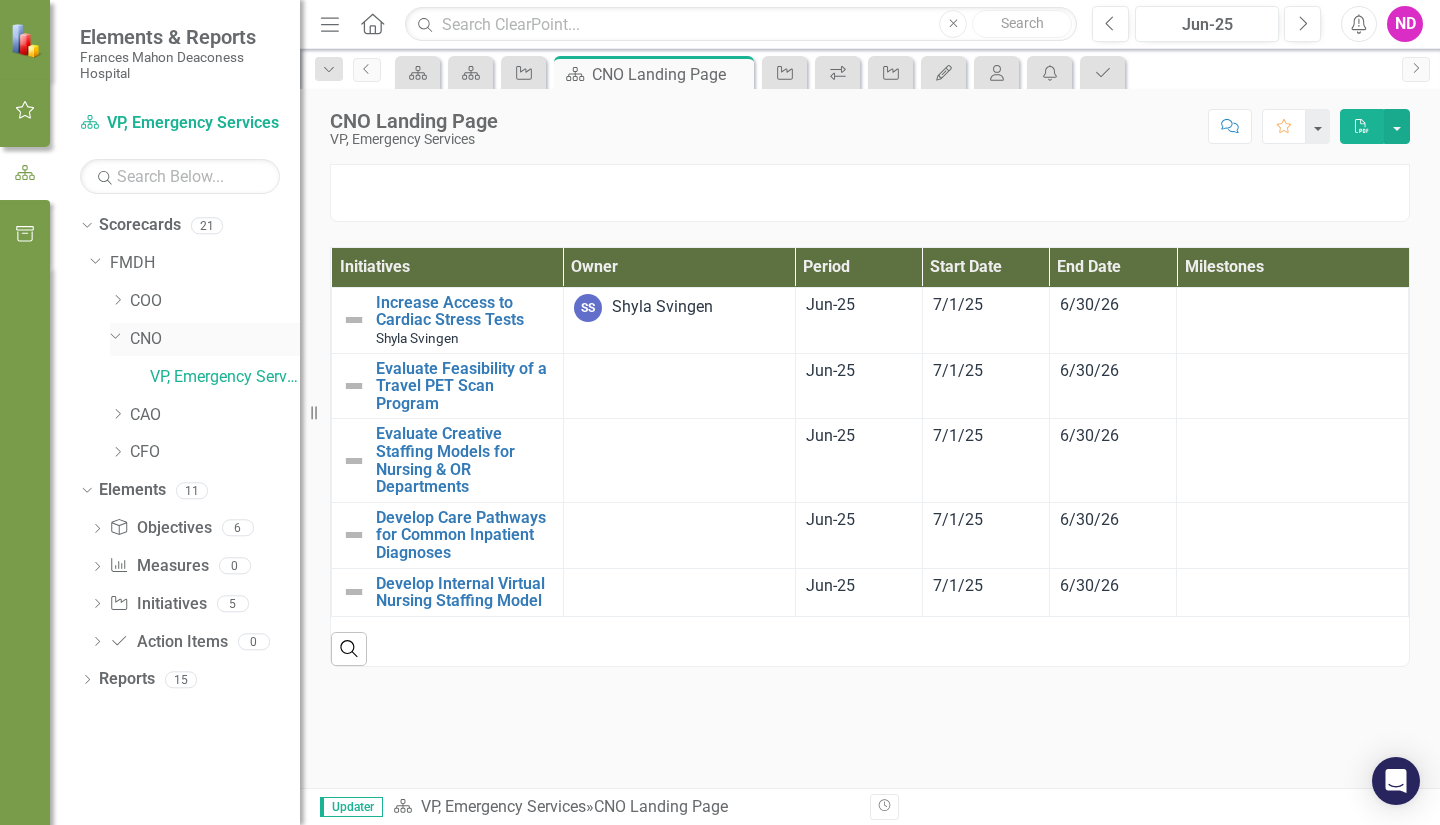 click on "CNO" at bounding box center (215, 339) 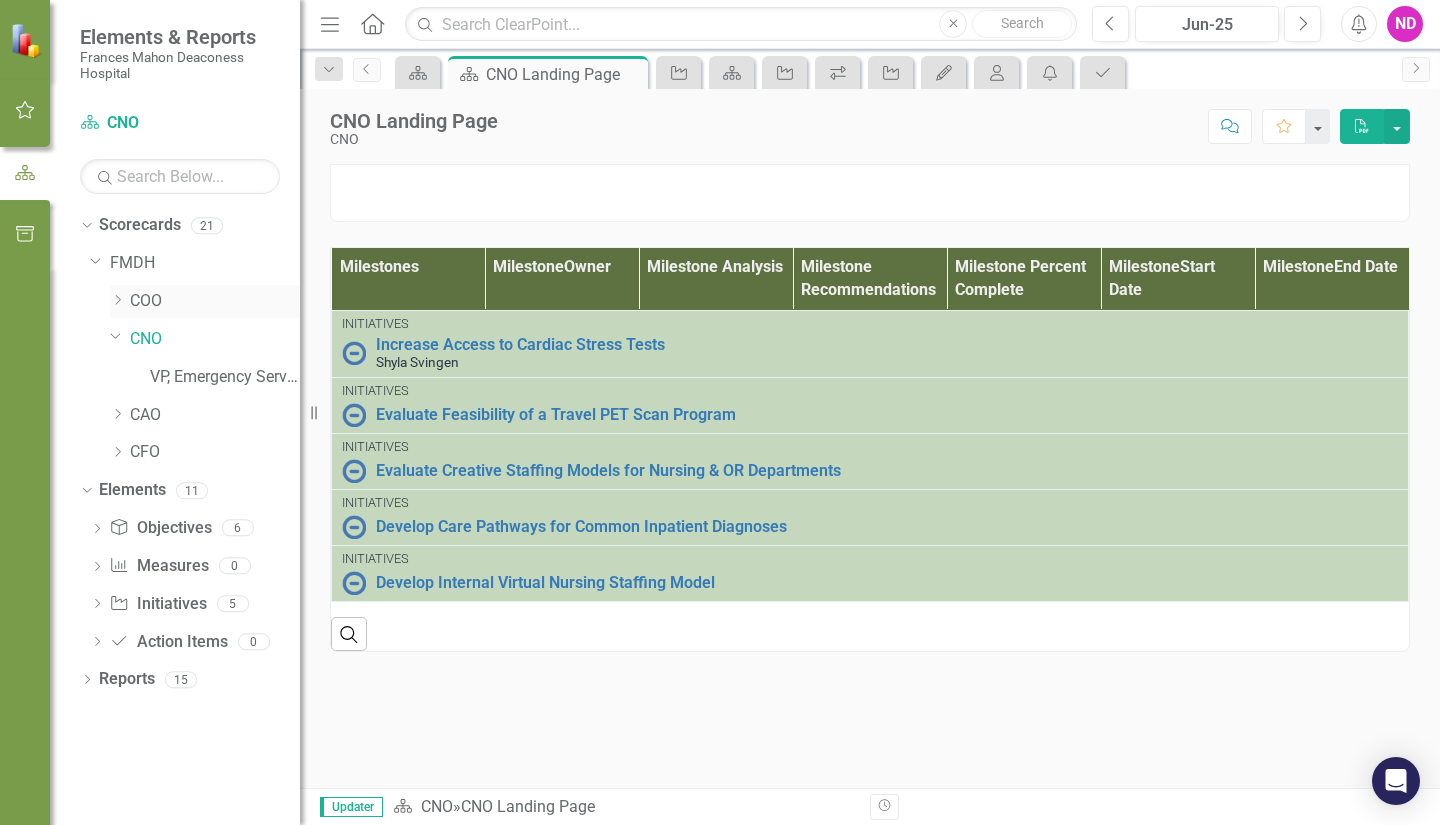 click on "COO" at bounding box center (215, 301) 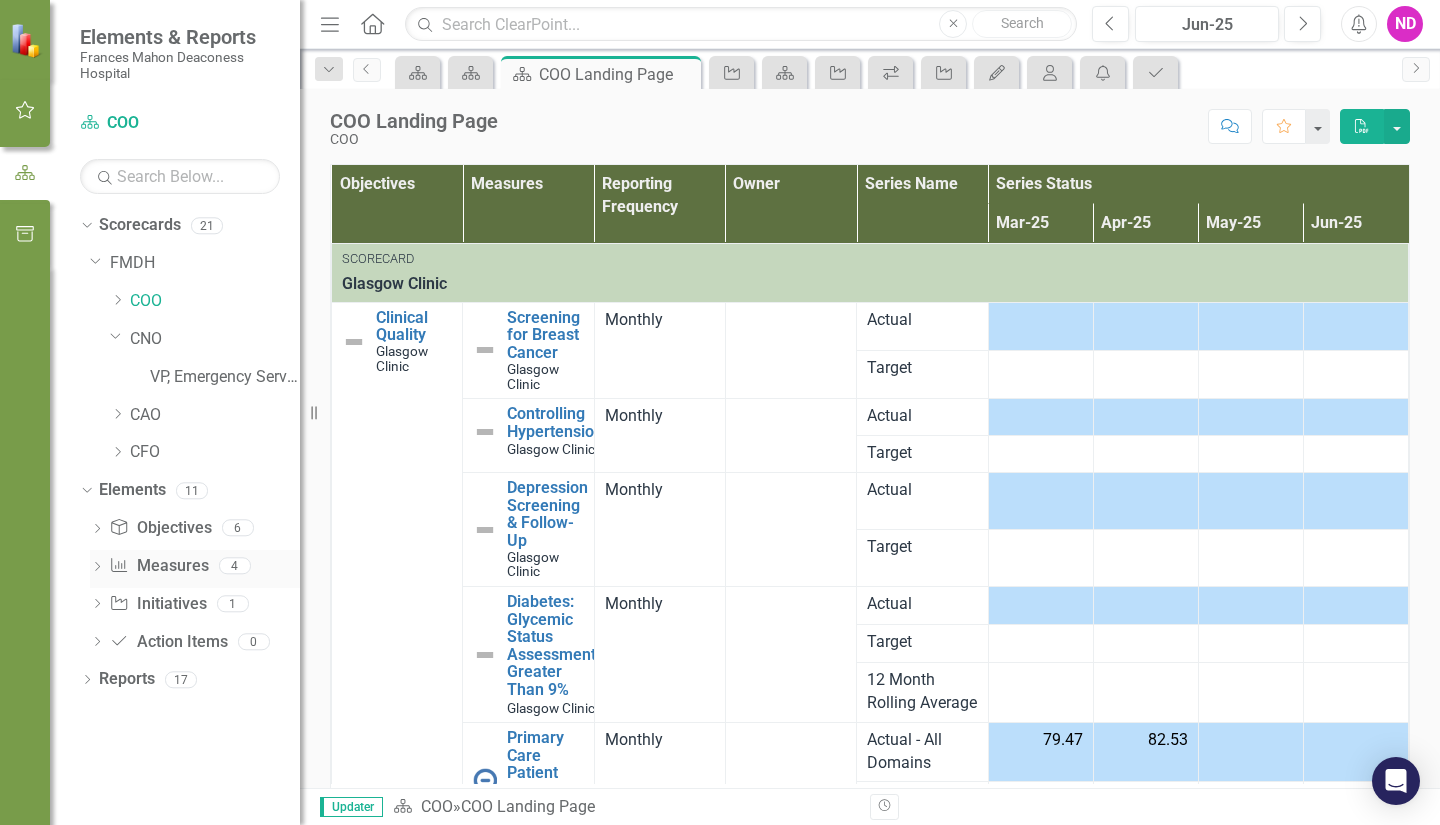 click at bounding box center (97, 566) 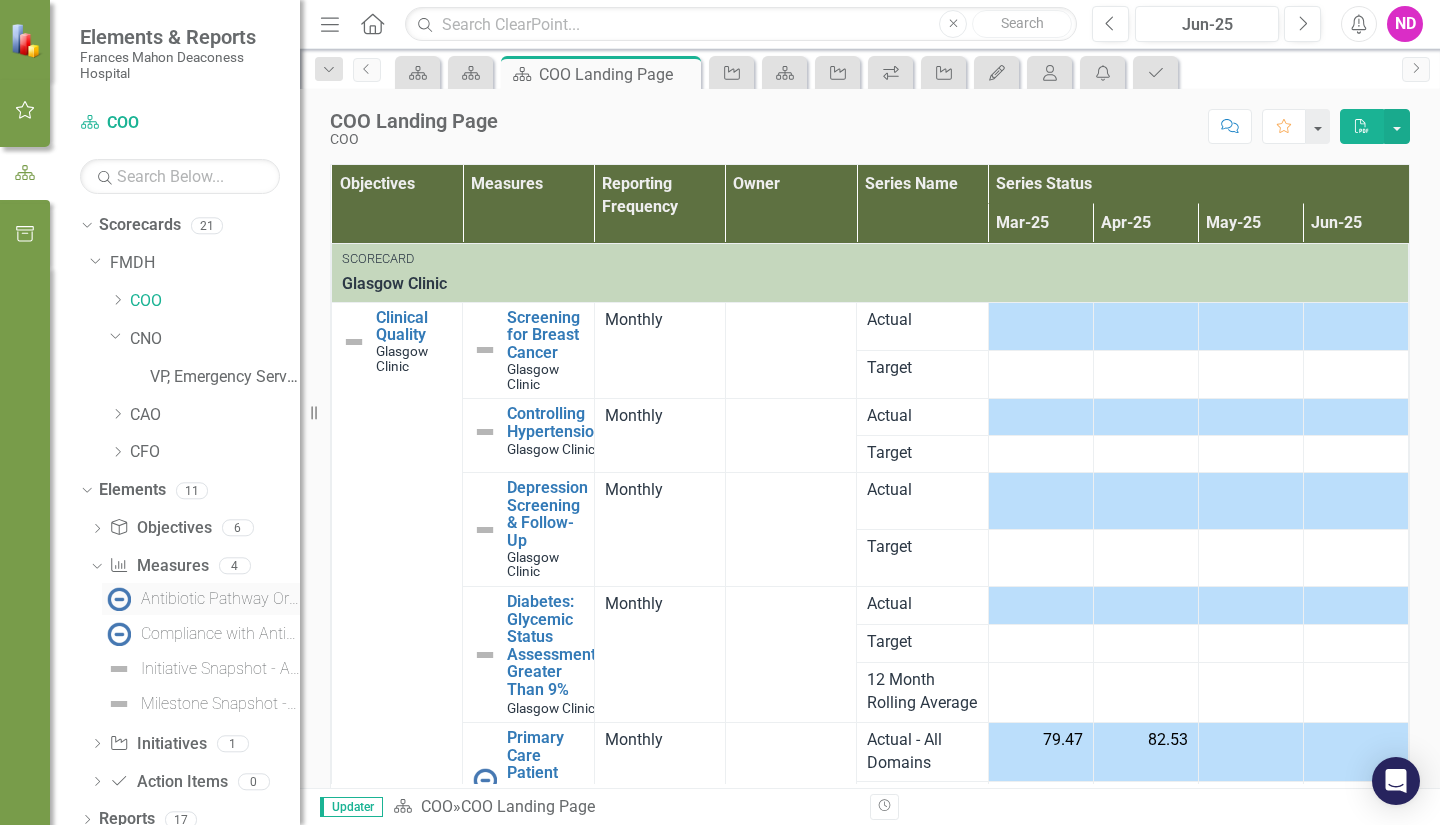 click at bounding box center [119, 599] 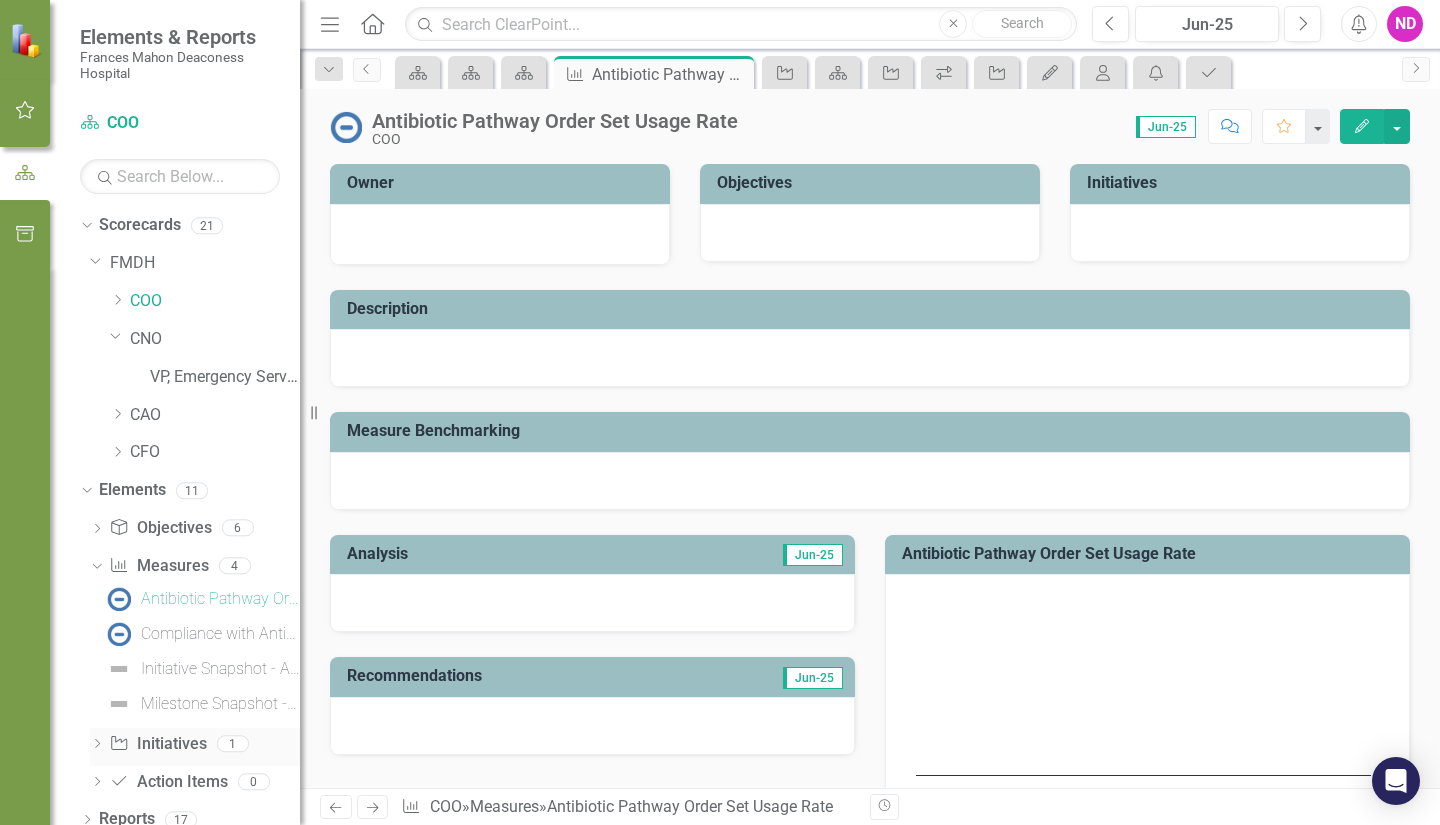 click on "Dropdown" at bounding box center [97, 745] 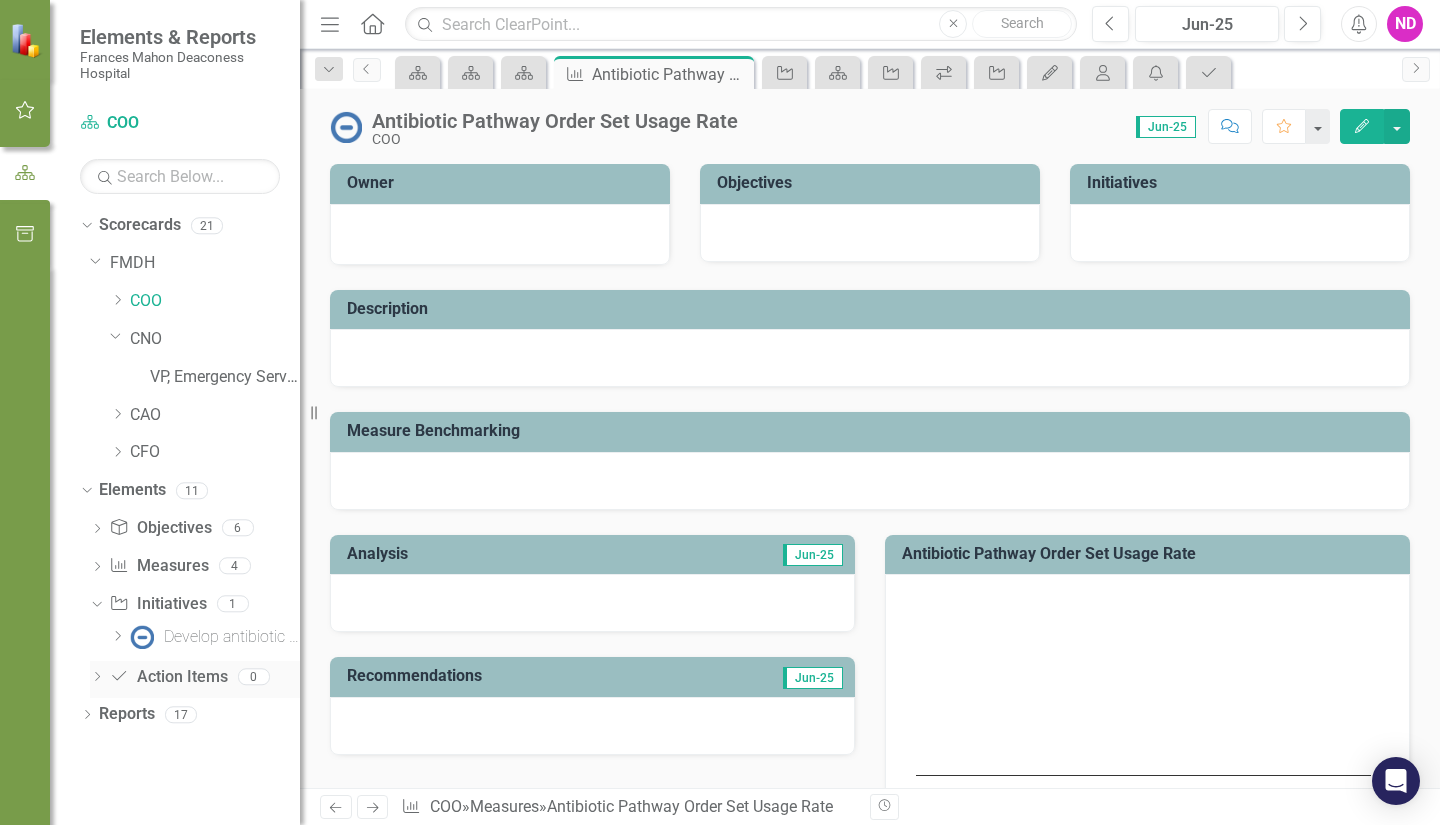 click at bounding box center [97, 676] 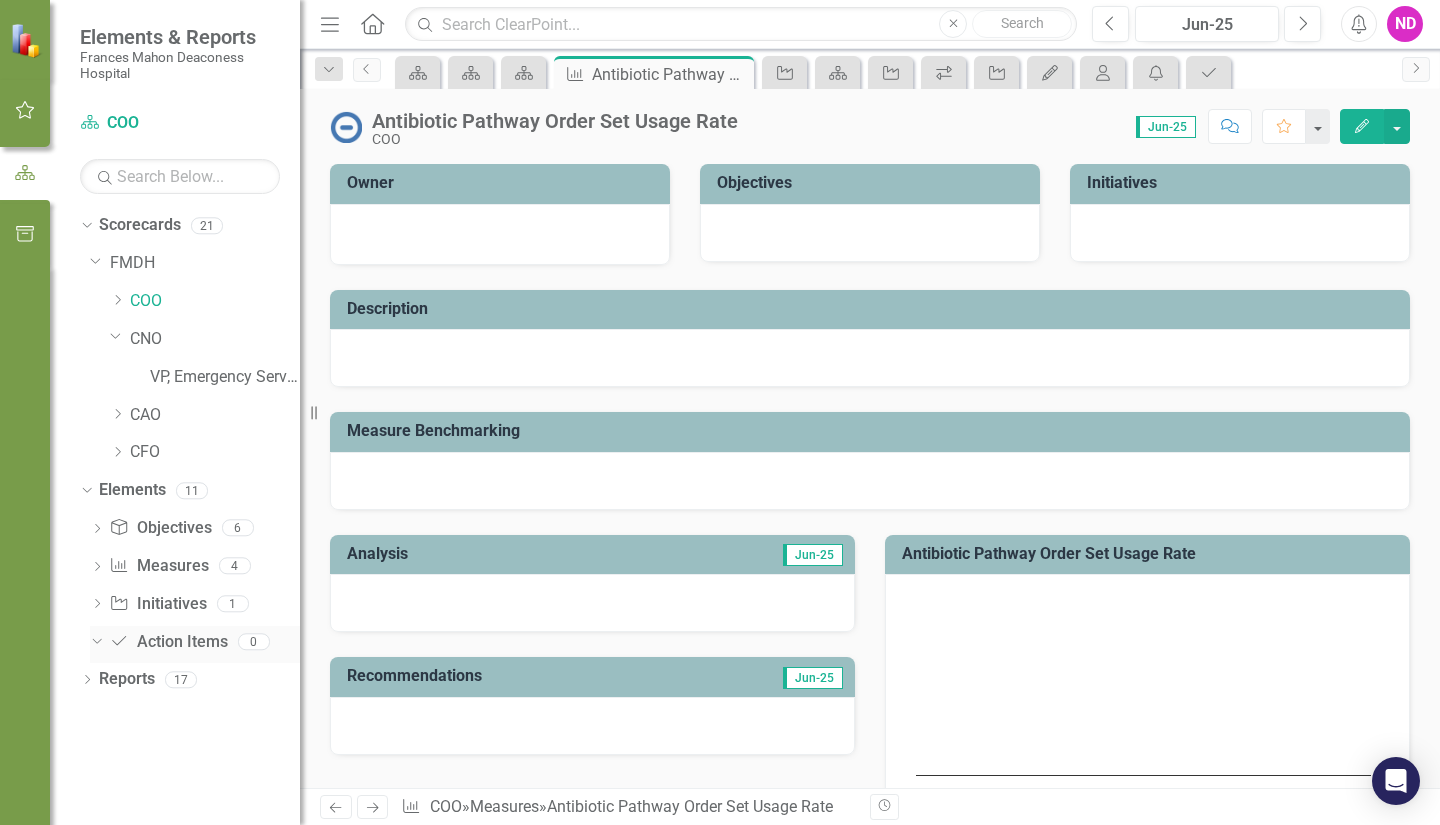 click on "Dropdown" at bounding box center (94, 641) 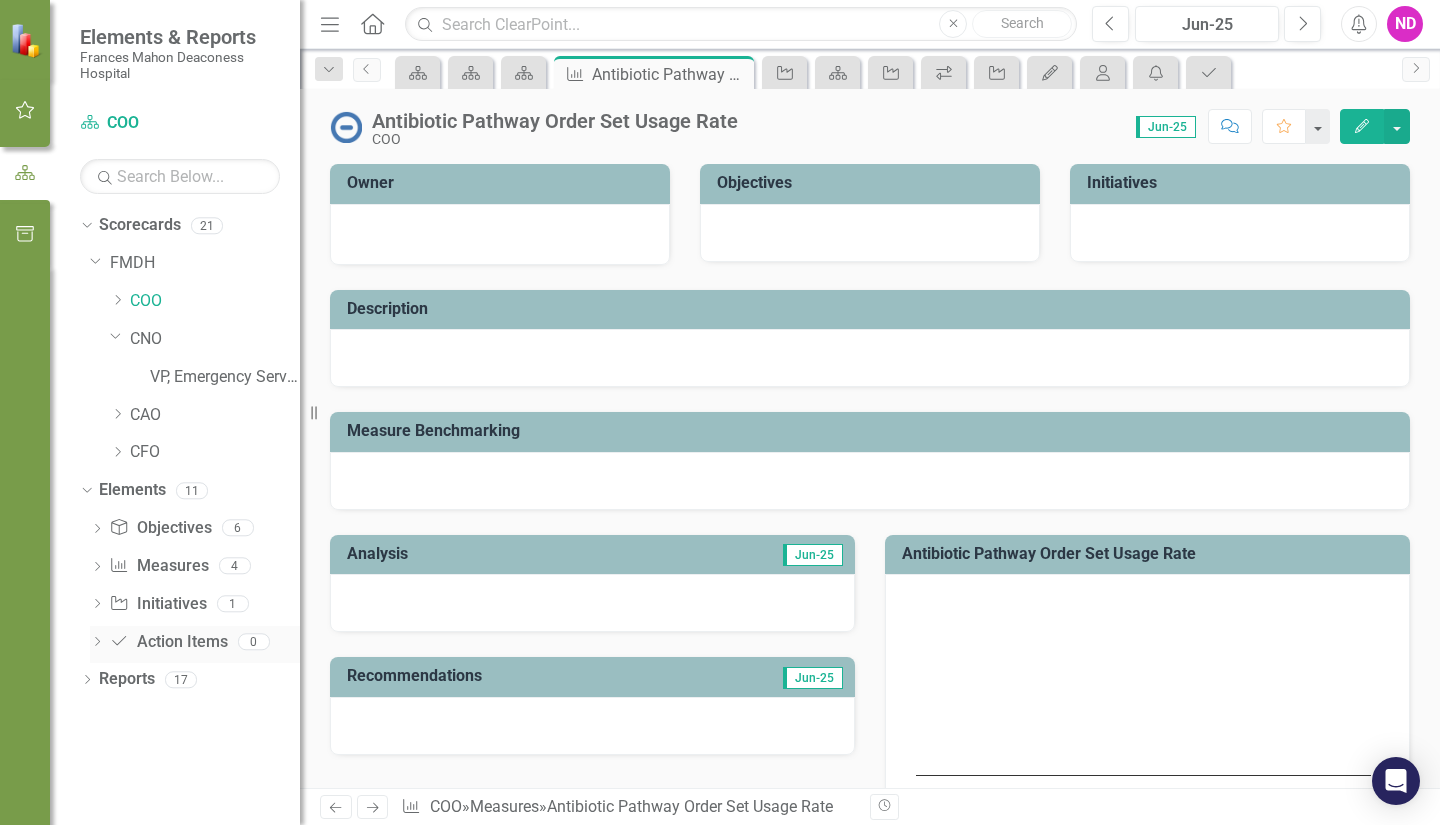 click on "0" at bounding box center (254, 641) 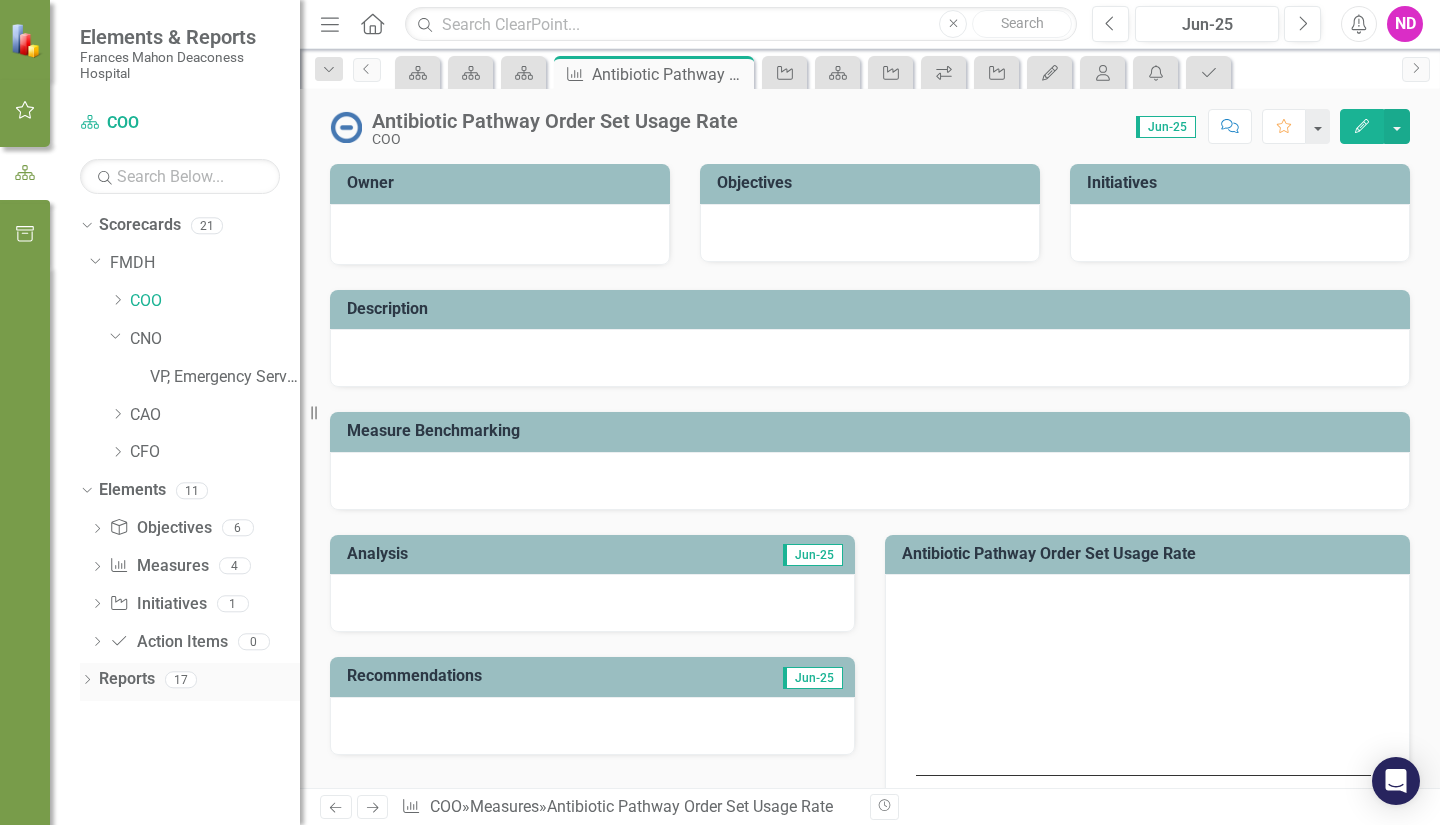 click on "Dropdown" at bounding box center (87, 681) 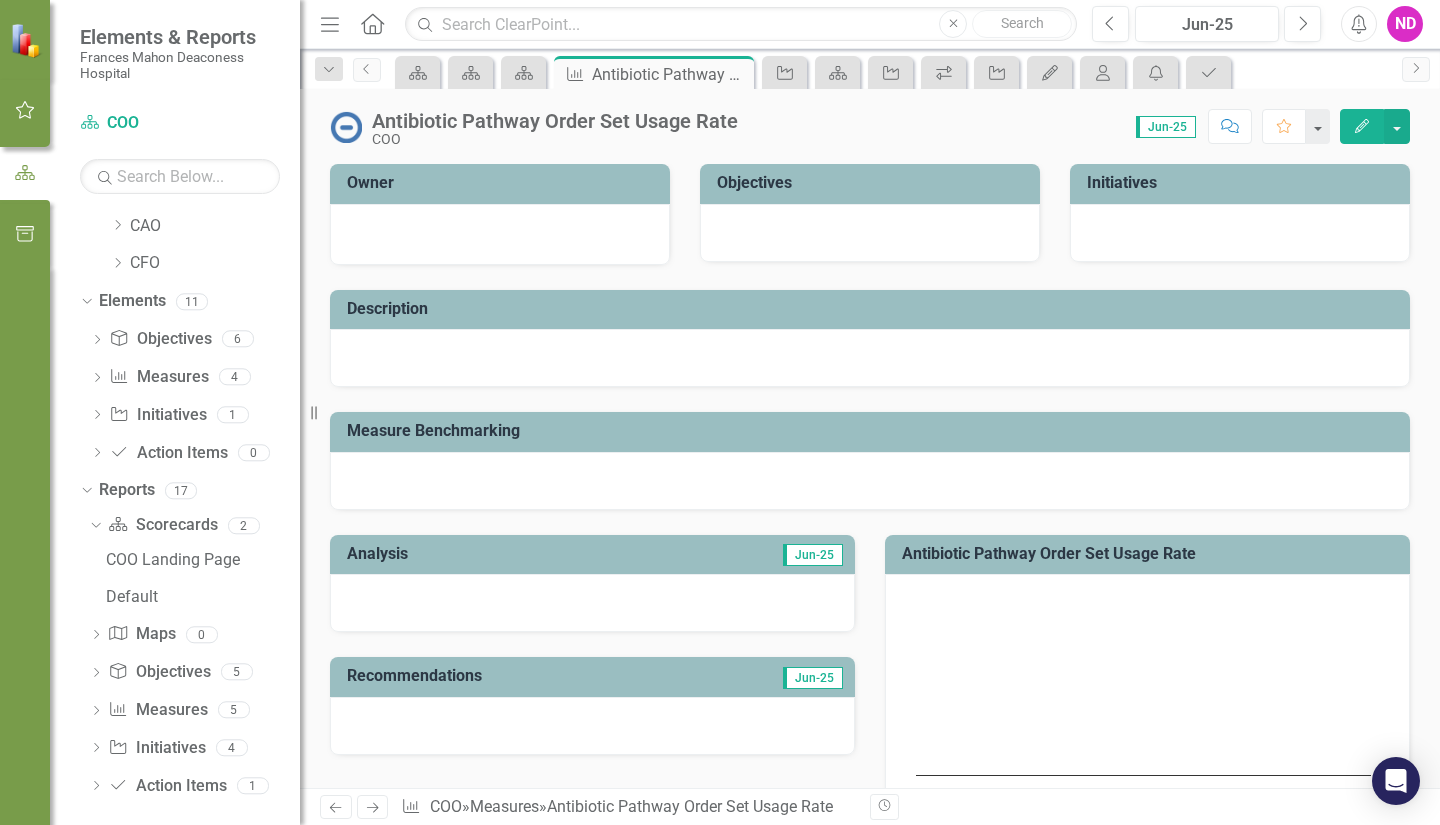 scroll, scrollTop: 201, scrollLeft: 0, axis: vertical 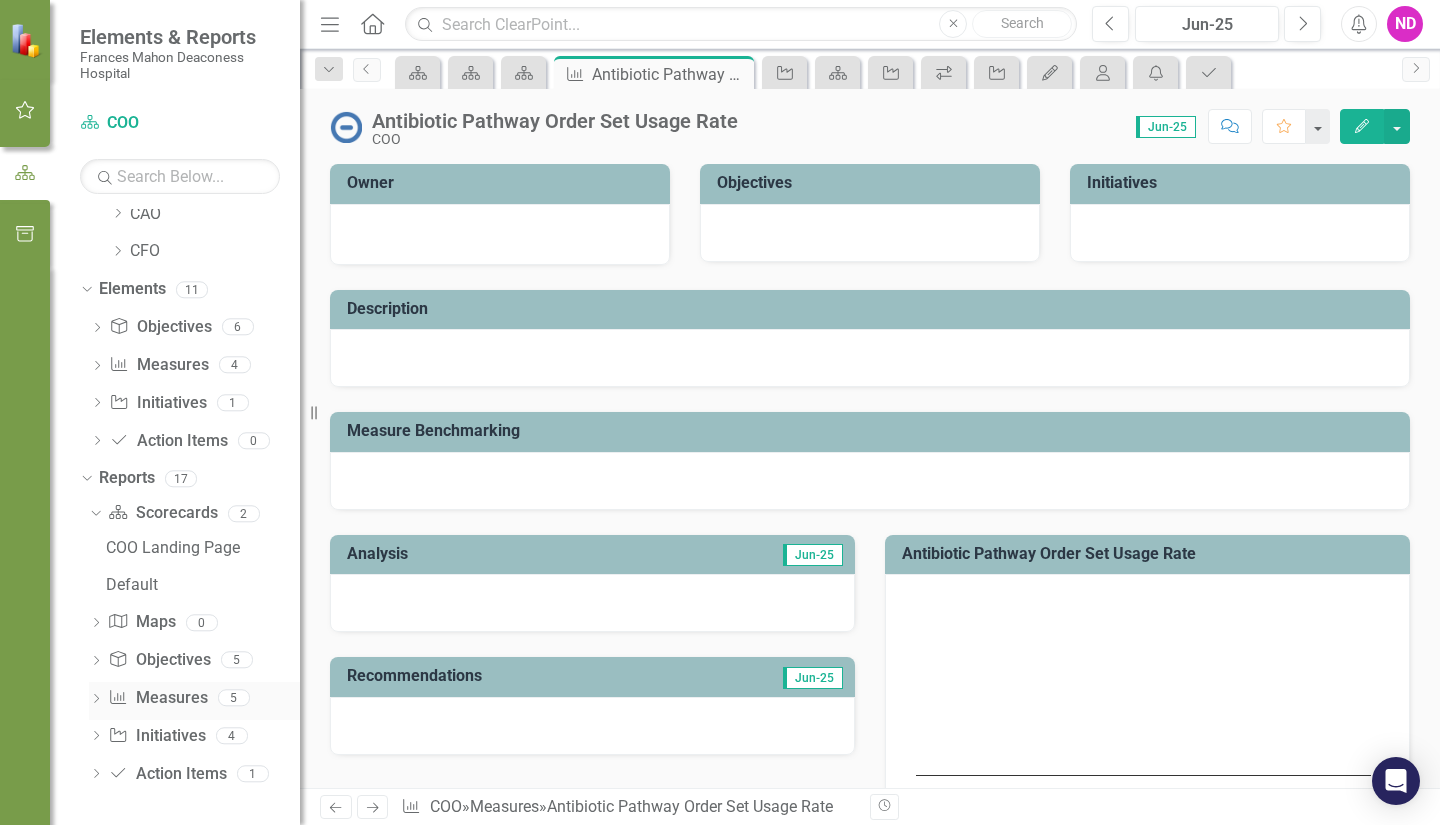 click on "Dropdown" at bounding box center [96, 700] 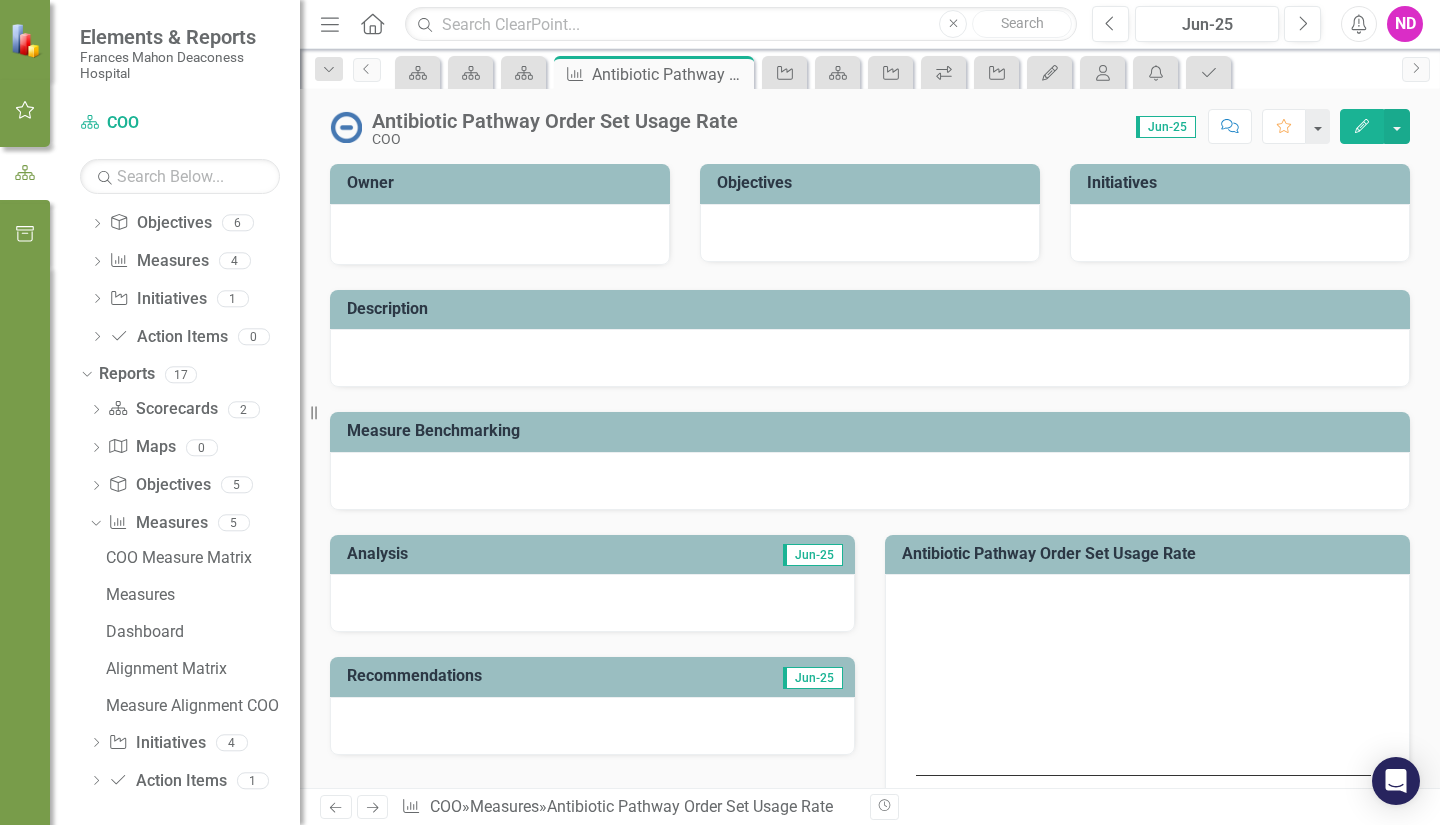 scroll, scrollTop: 312, scrollLeft: 0, axis: vertical 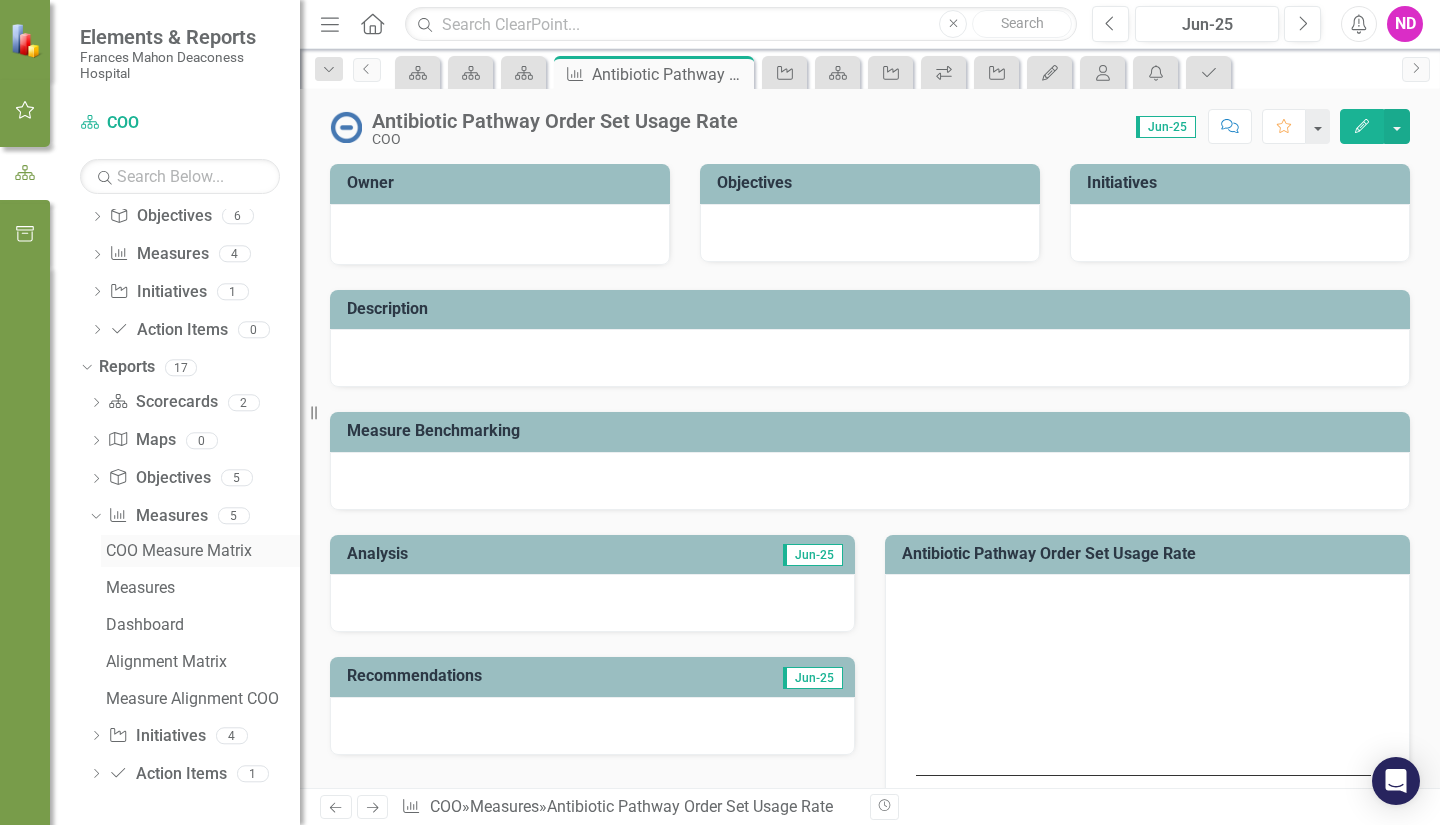 click on "COO Measure Matrix" at bounding box center [203, 551] 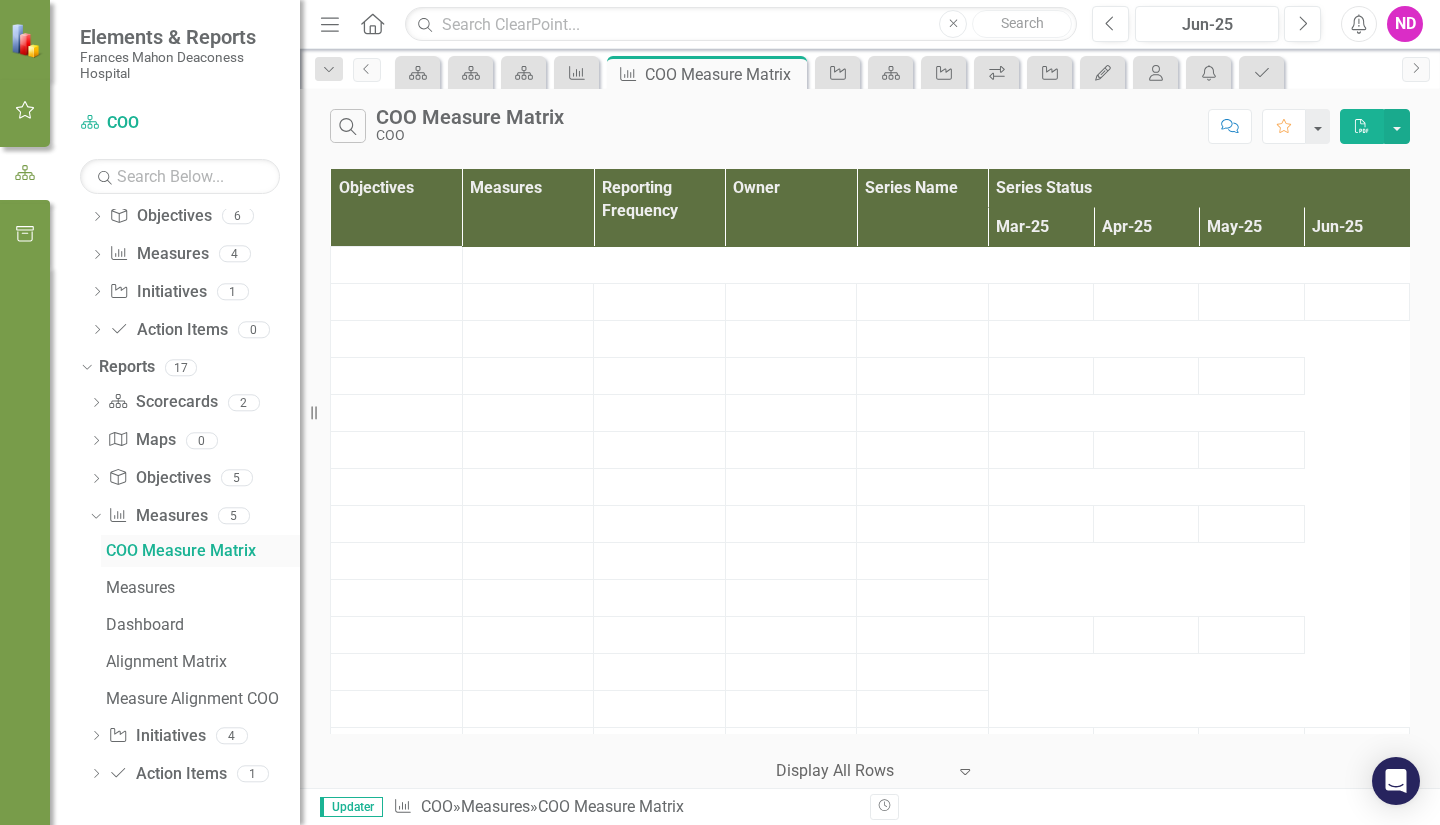 scroll, scrollTop: 54, scrollLeft: 0, axis: vertical 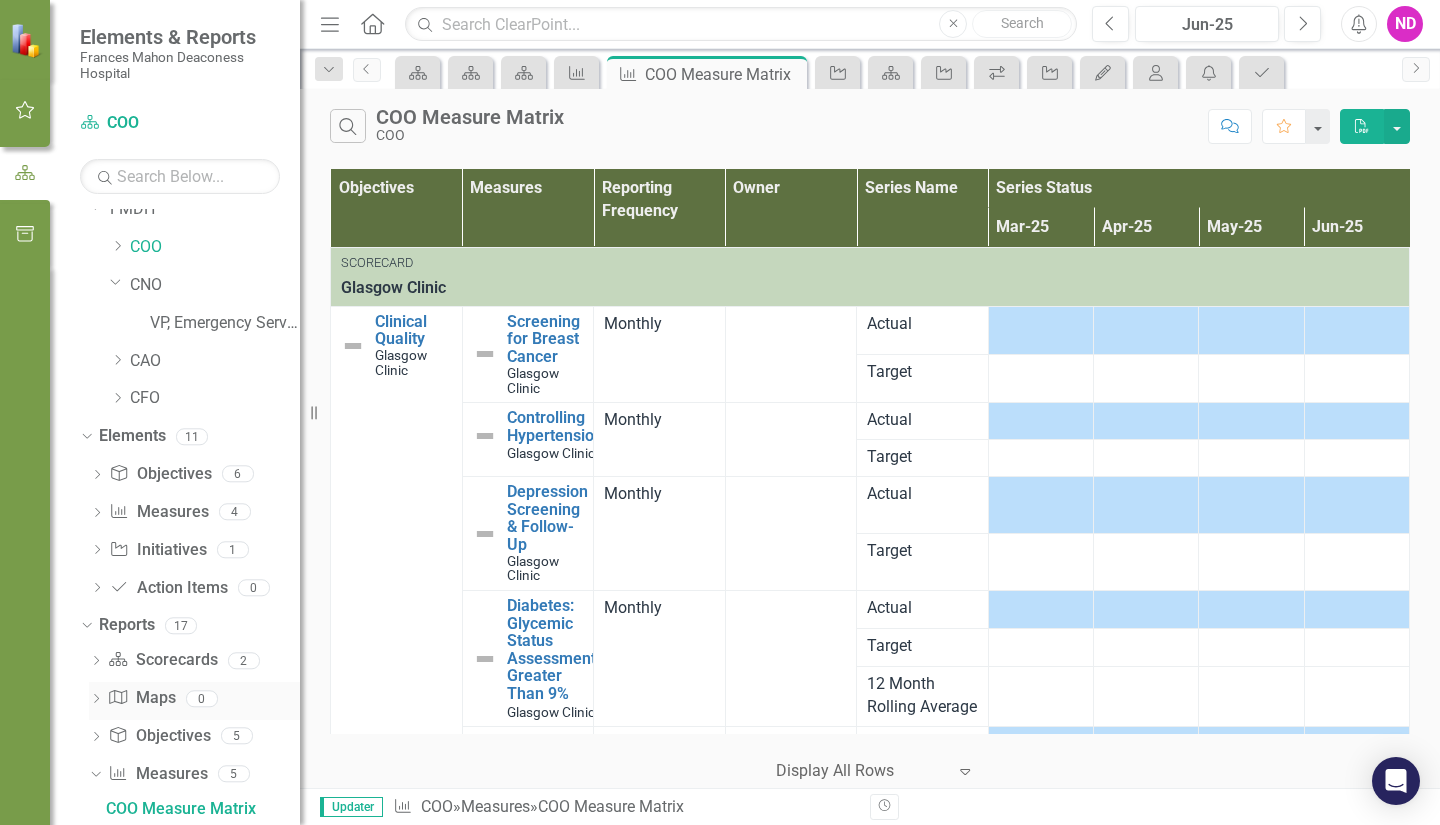 click at bounding box center (96, 698) 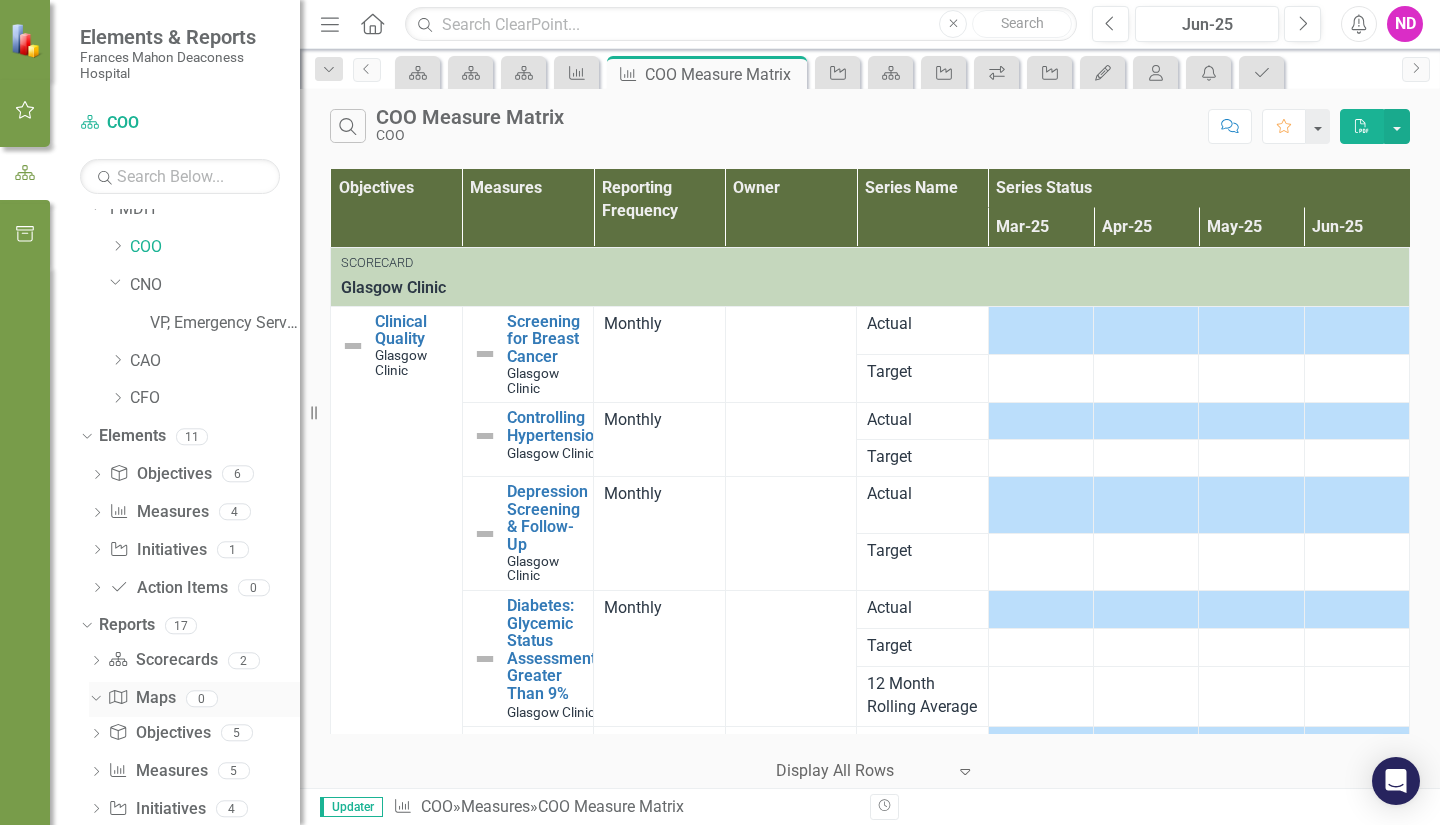 click on "Dropdown" at bounding box center (93, 698) 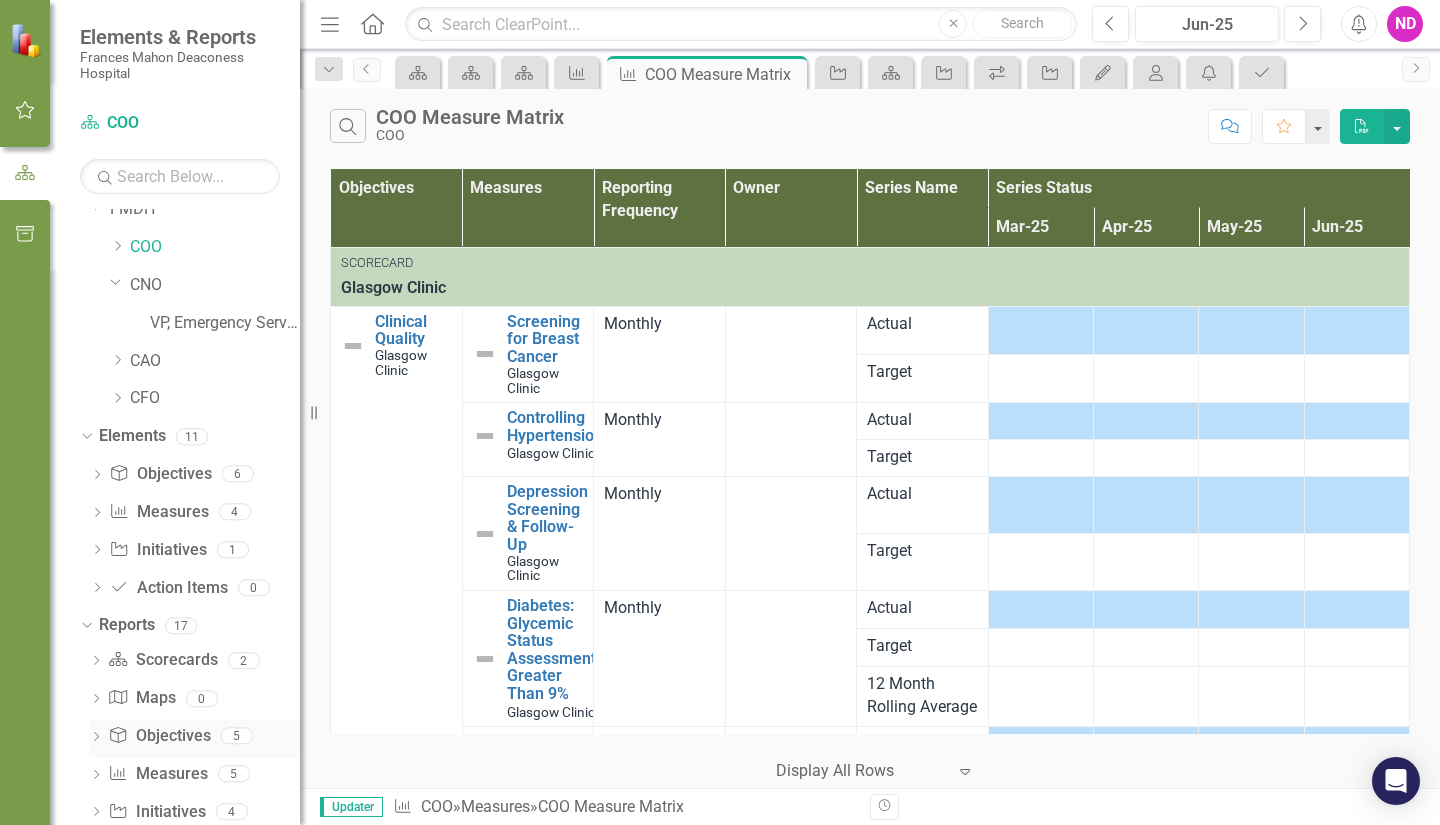 click on "Dropdown" at bounding box center [96, 738] 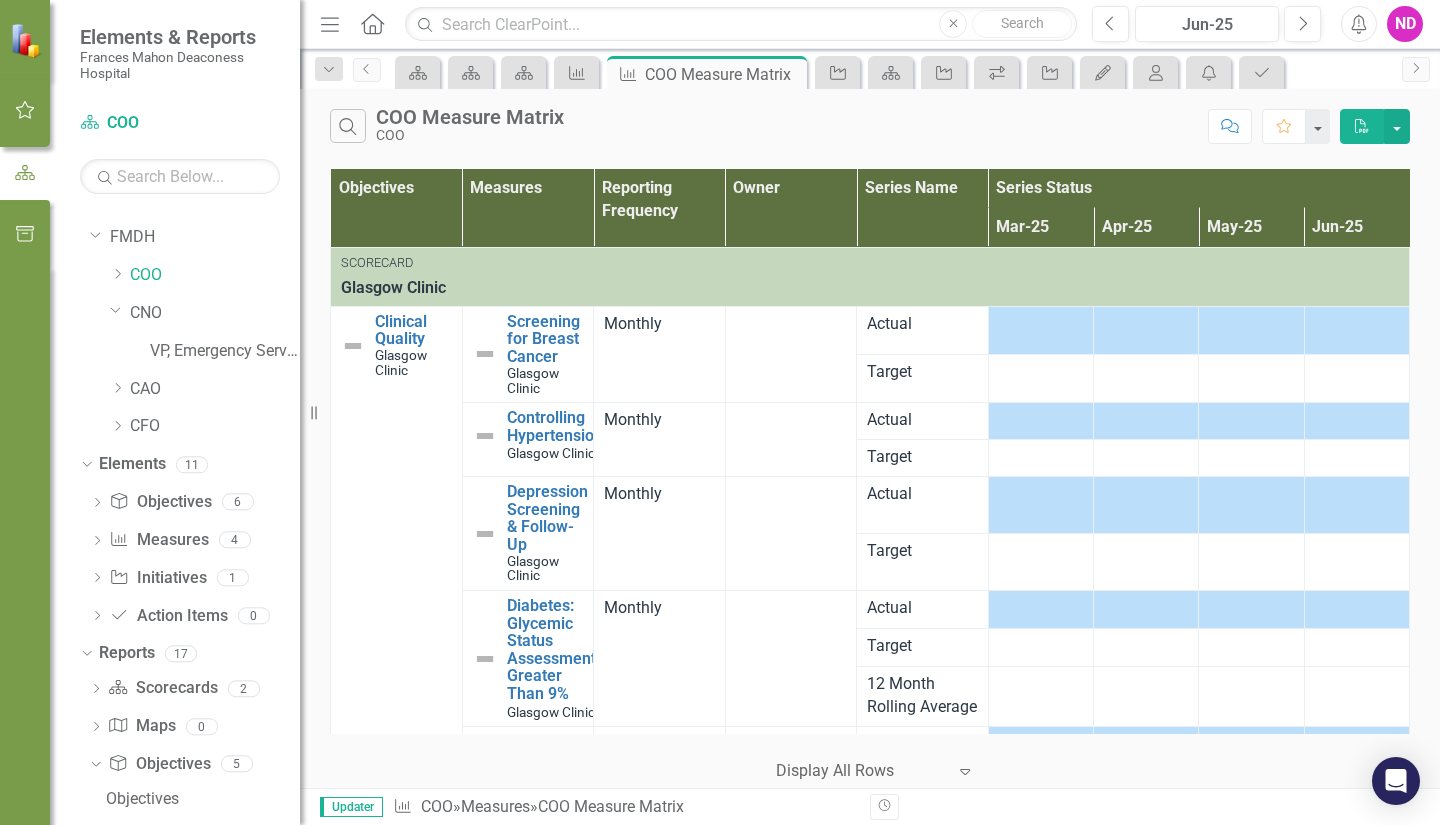 scroll, scrollTop: 0, scrollLeft: 0, axis: both 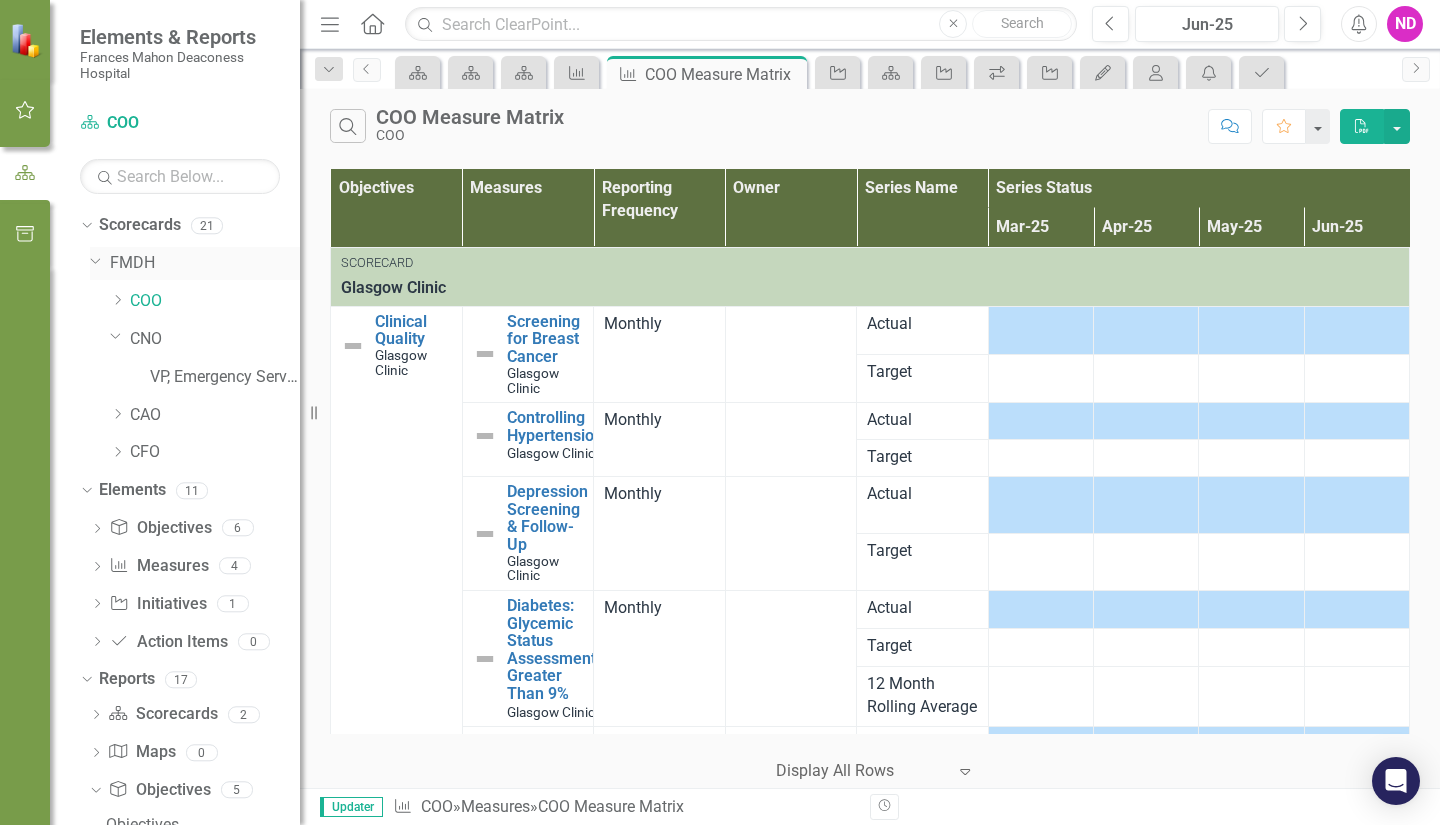 click on "FMDH" at bounding box center [205, 263] 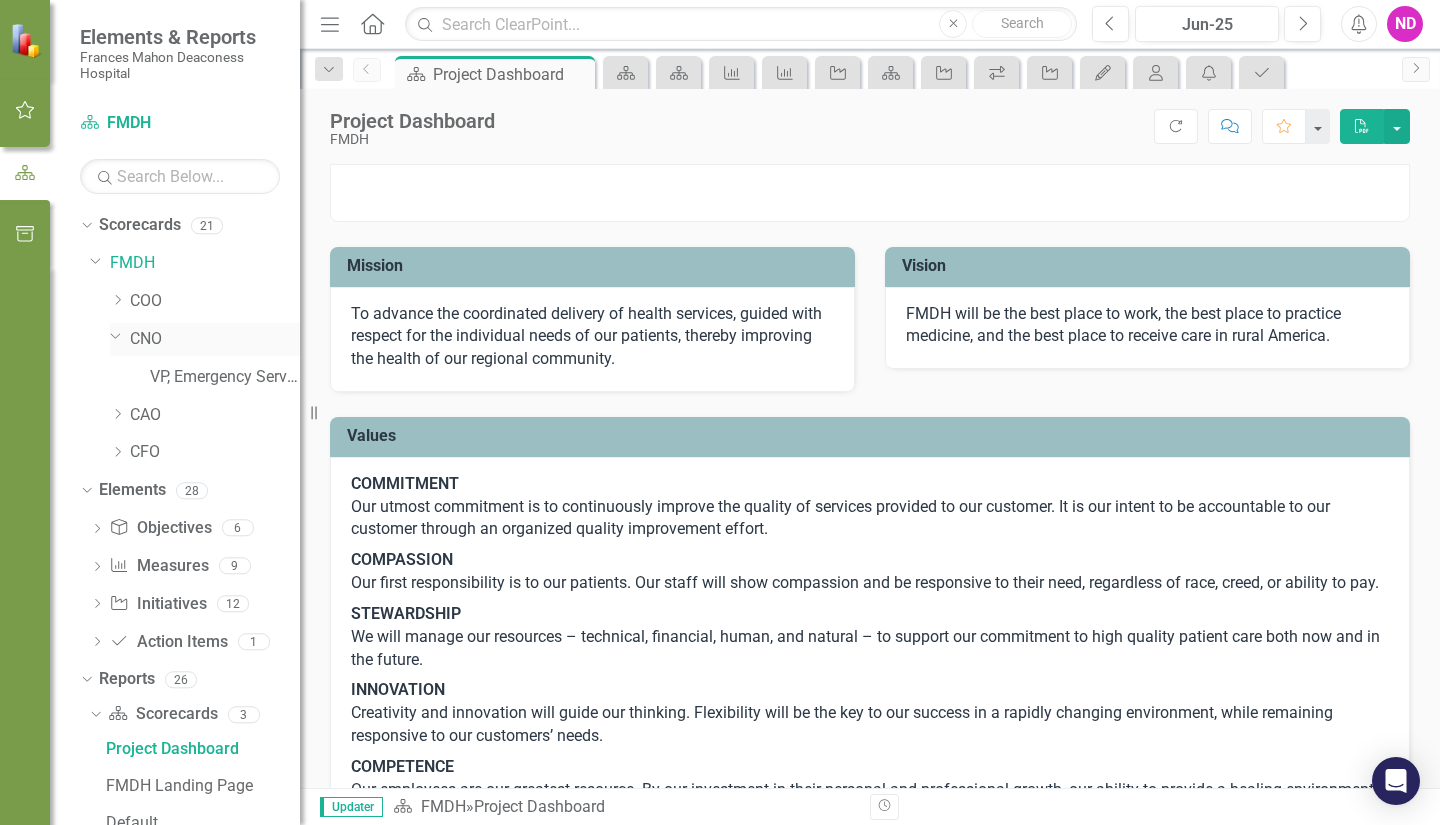 click on "Dropdown" at bounding box center (116, 335) 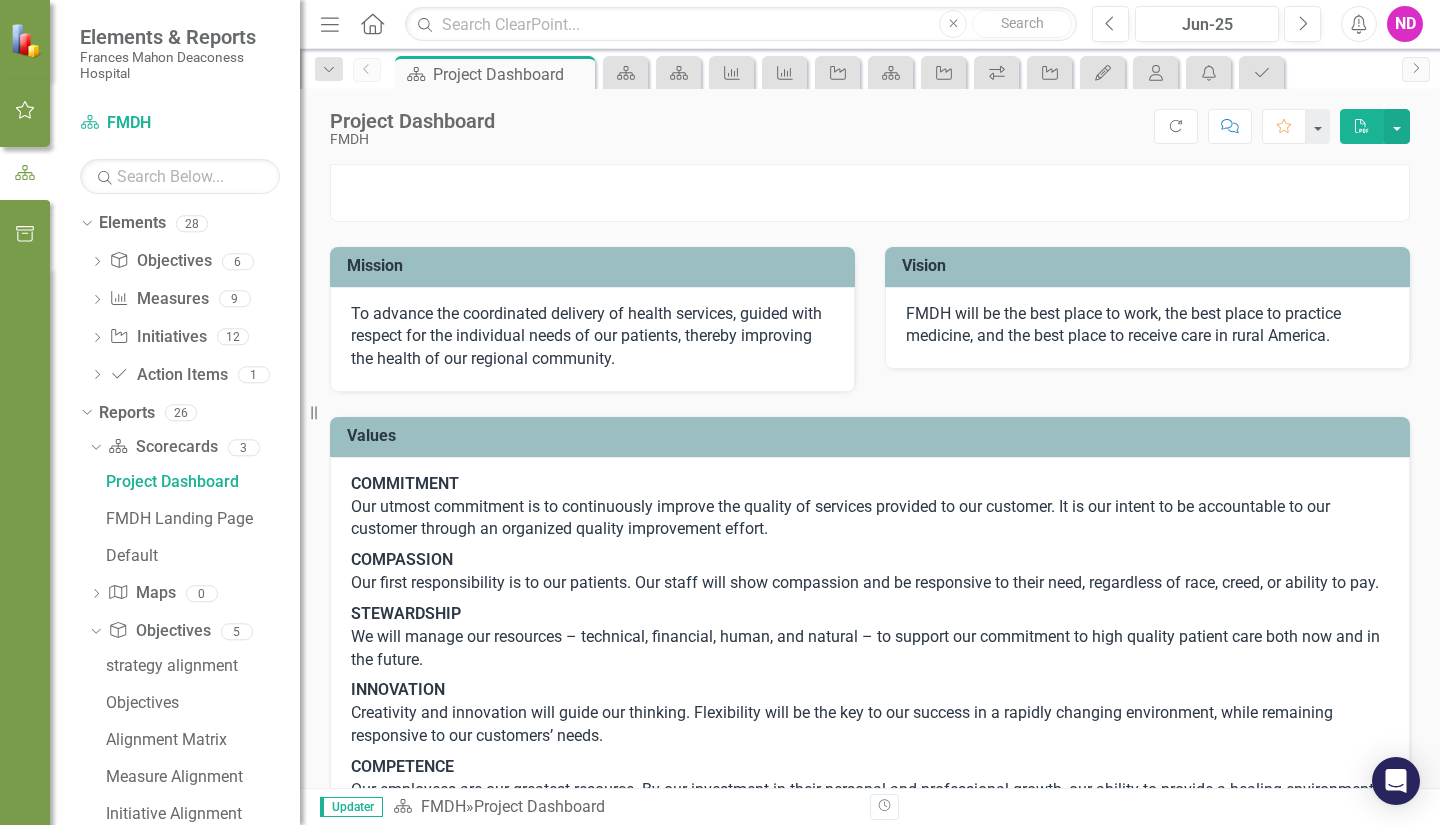 scroll, scrollTop: 382, scrollLeft: 0, axis: vertical 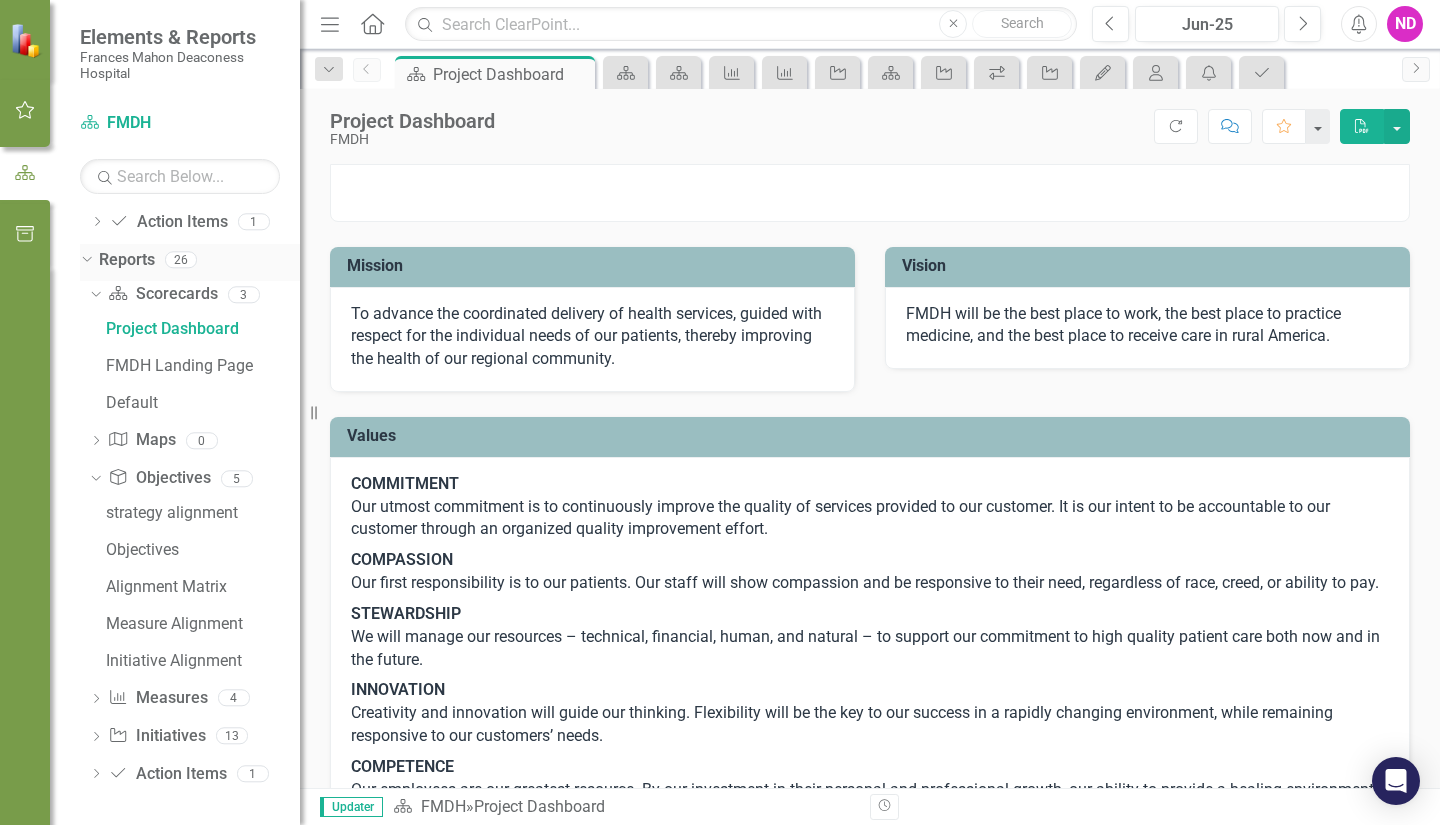 click on "Dropdown" at bounding box center [83, 259] 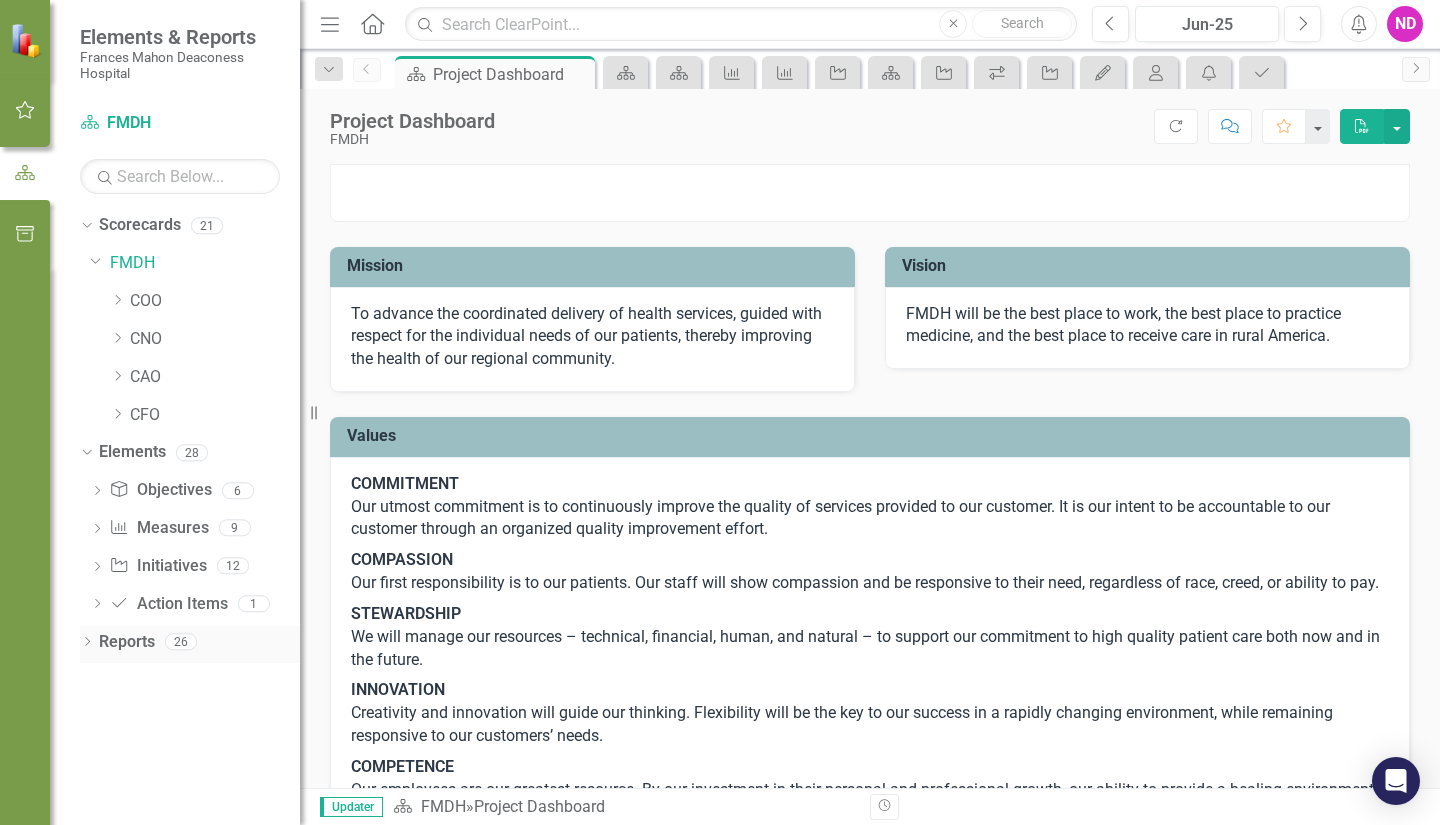 scroll, scrollTop: 0, scrollLeft: 0, axis: both 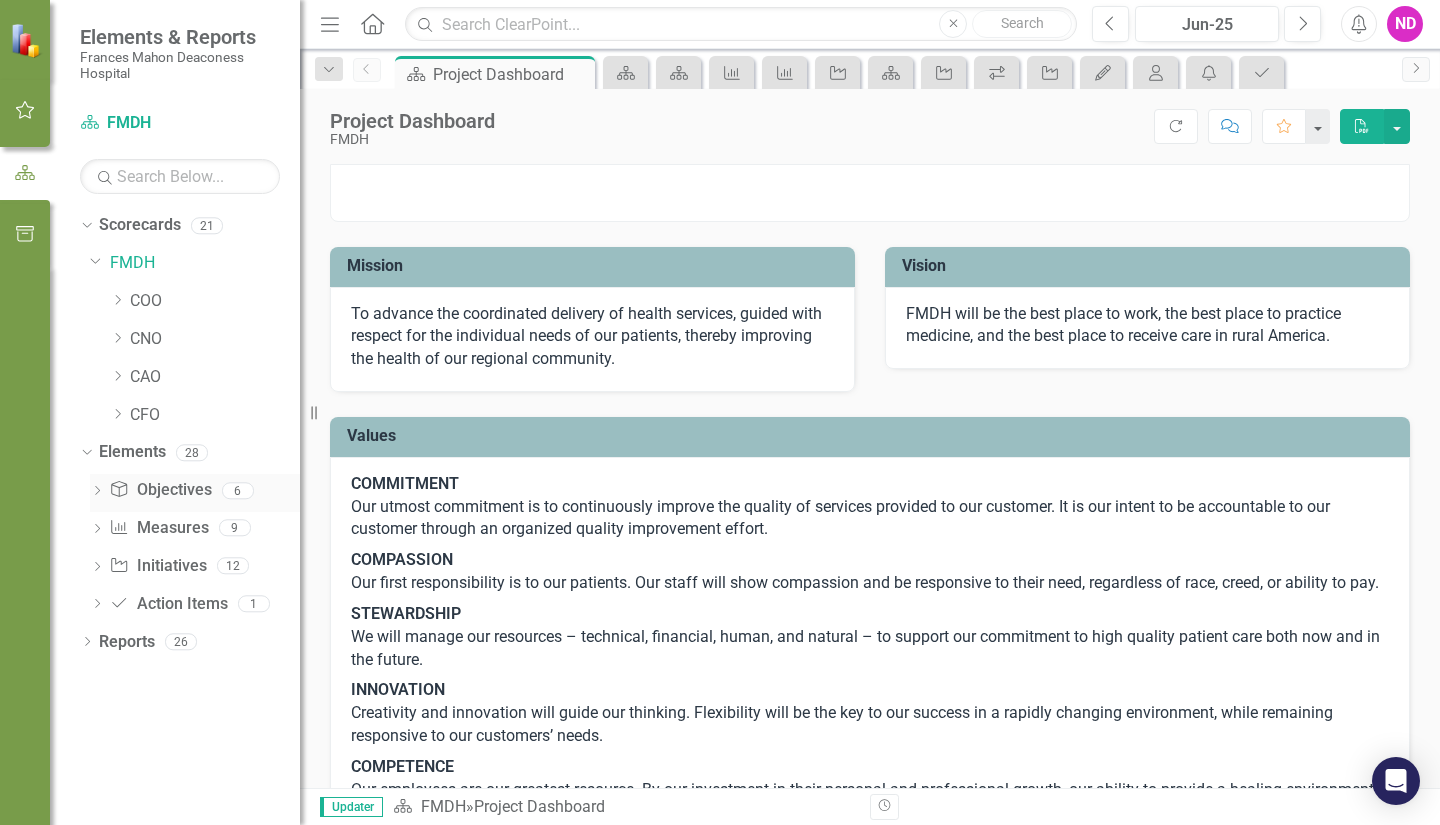 click on "Dropdown" at bounding box center [97, 492] 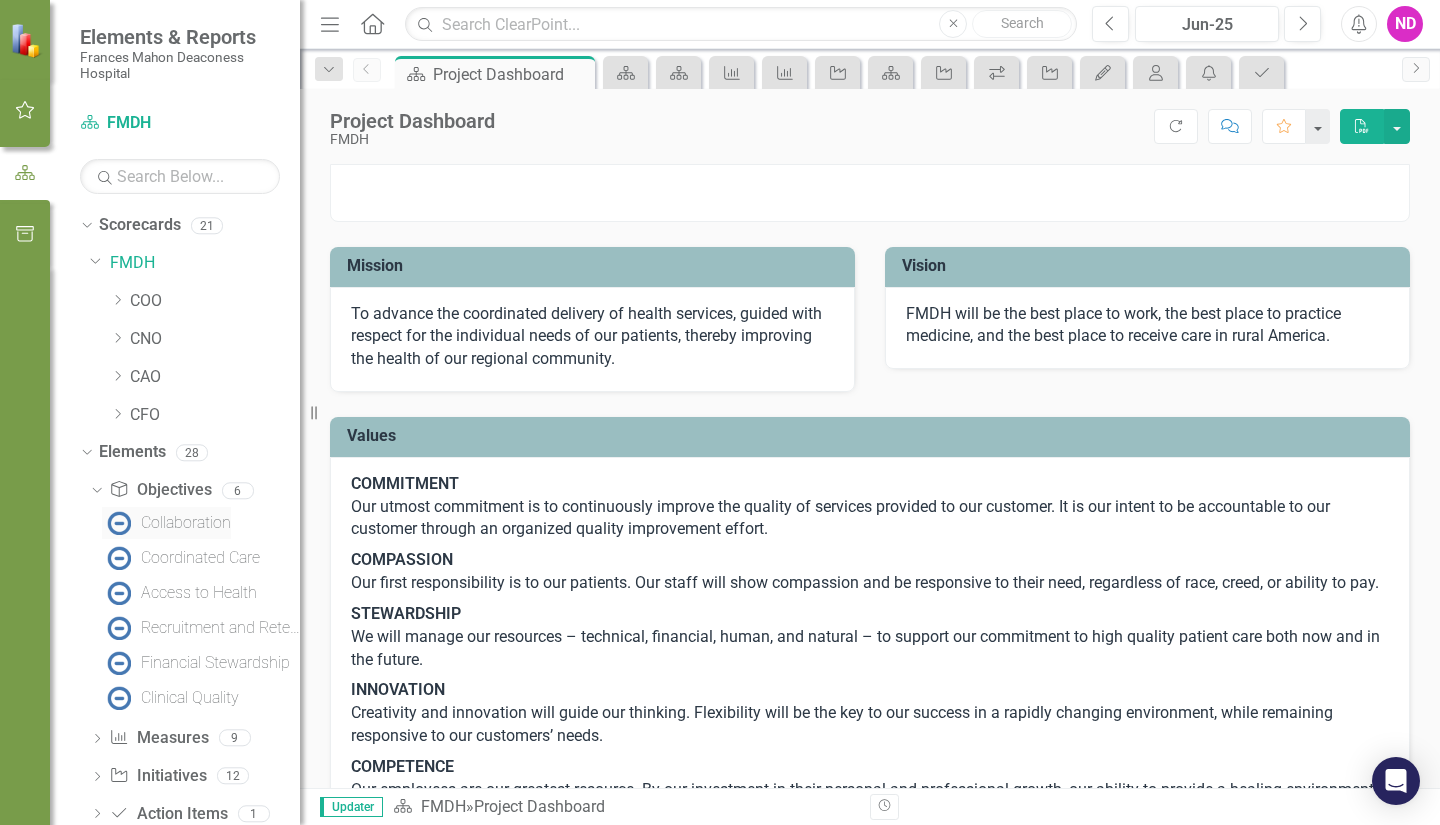 click at bounding box center [119, 523] 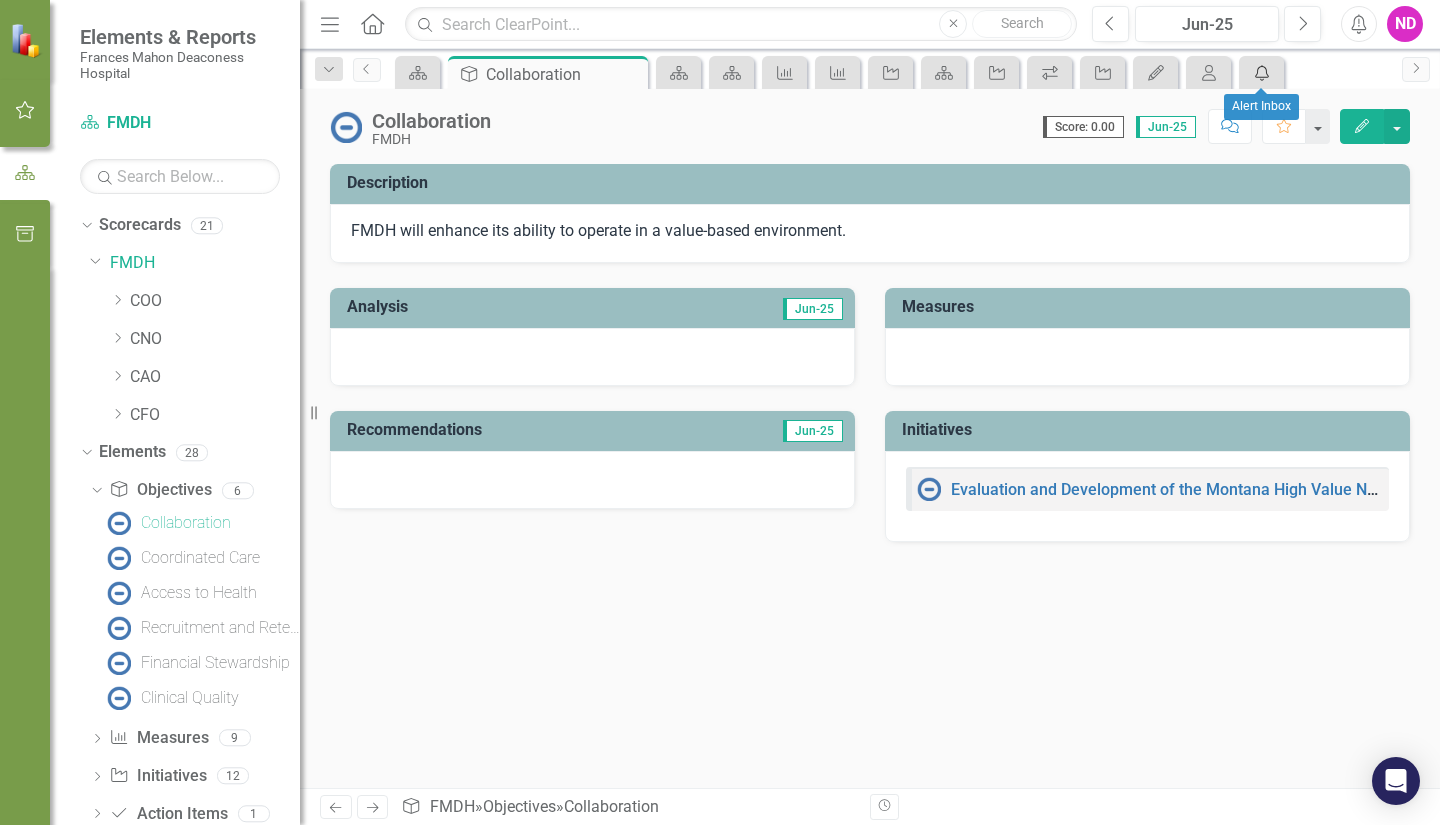 click on "icon.alertInbox" at bounding box center [1258, 72] 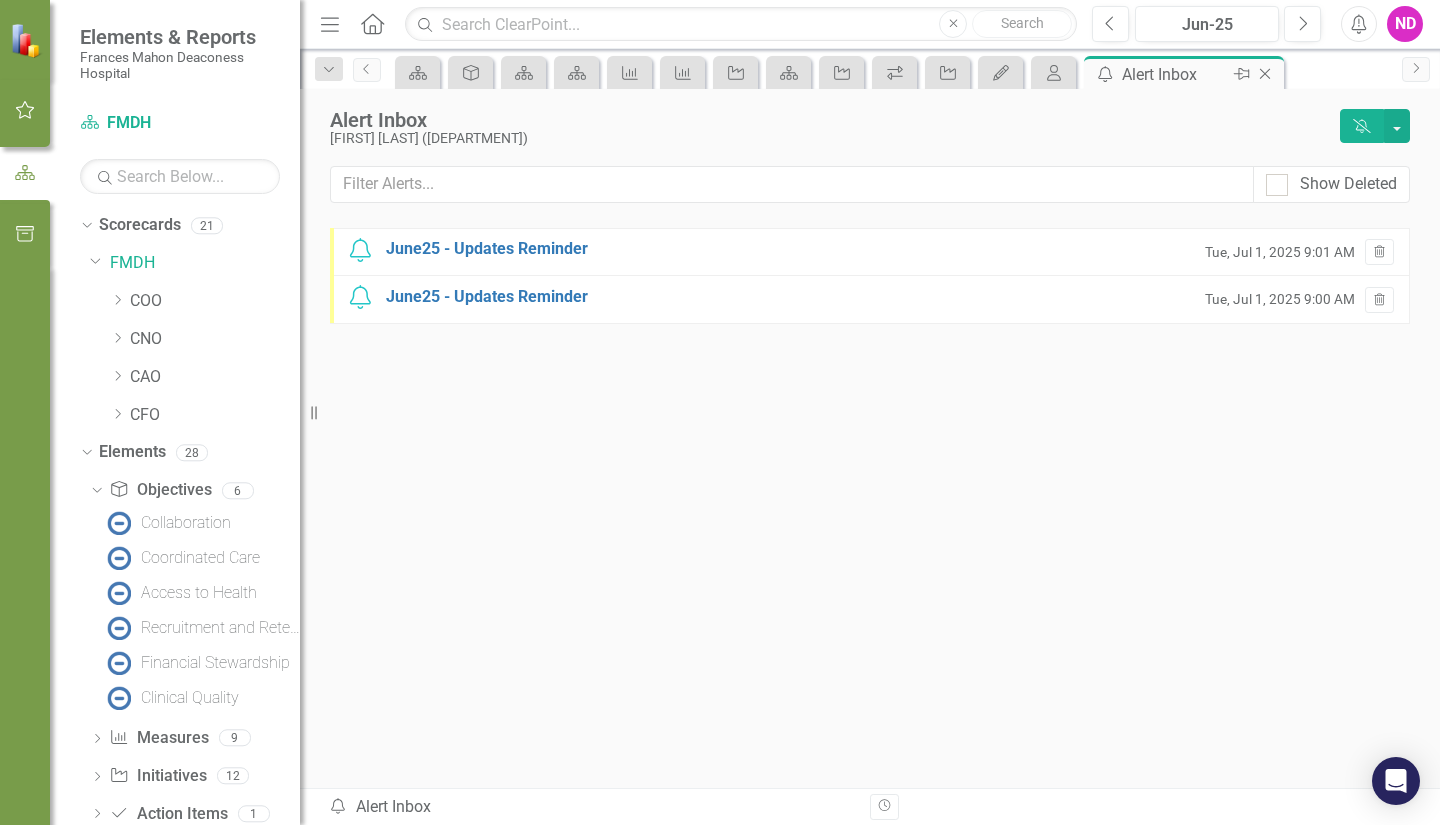 click on "Close" at bounding box center (1265, 74) 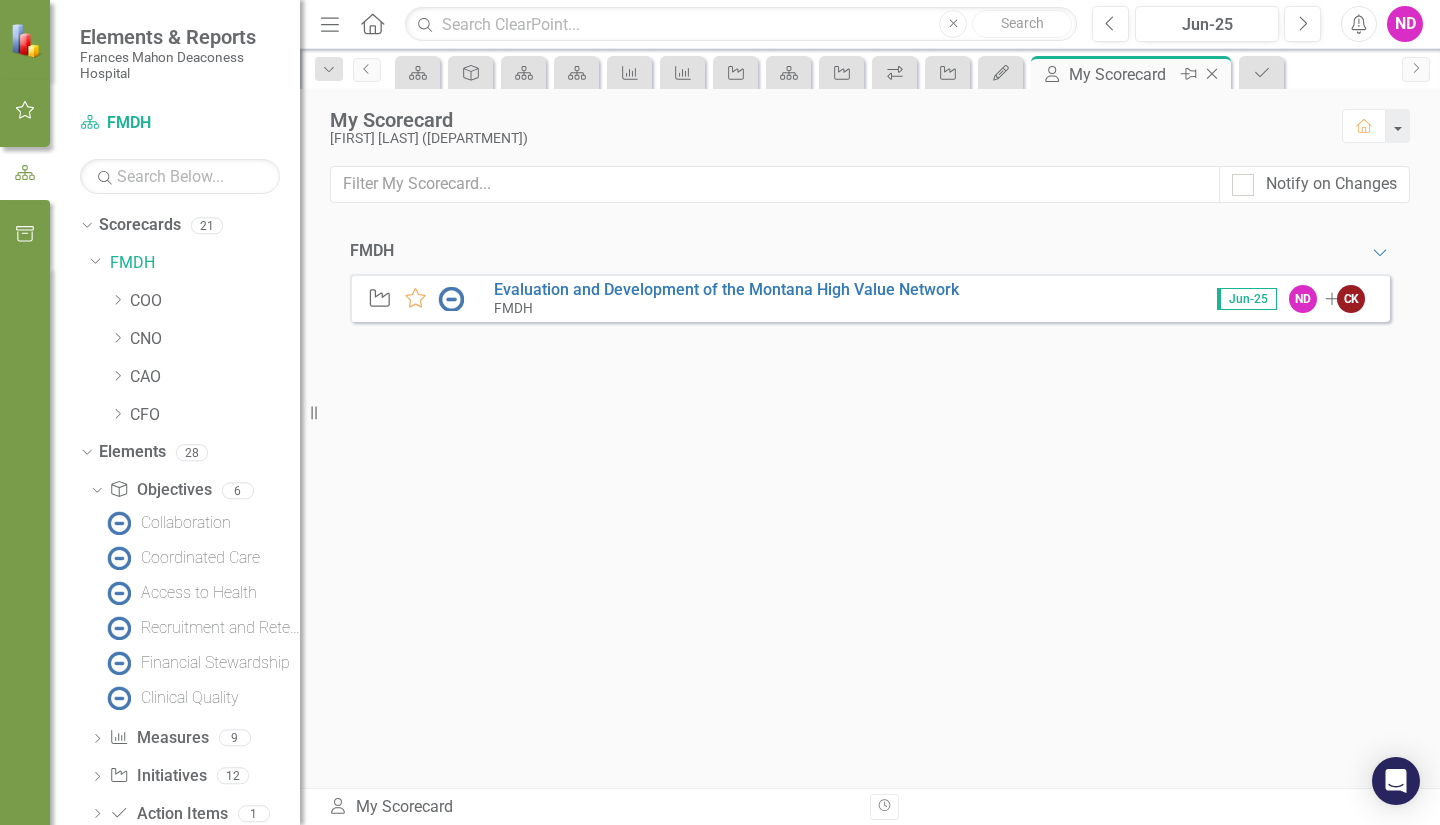 click on "Close" at bounding box center [1212, 74] 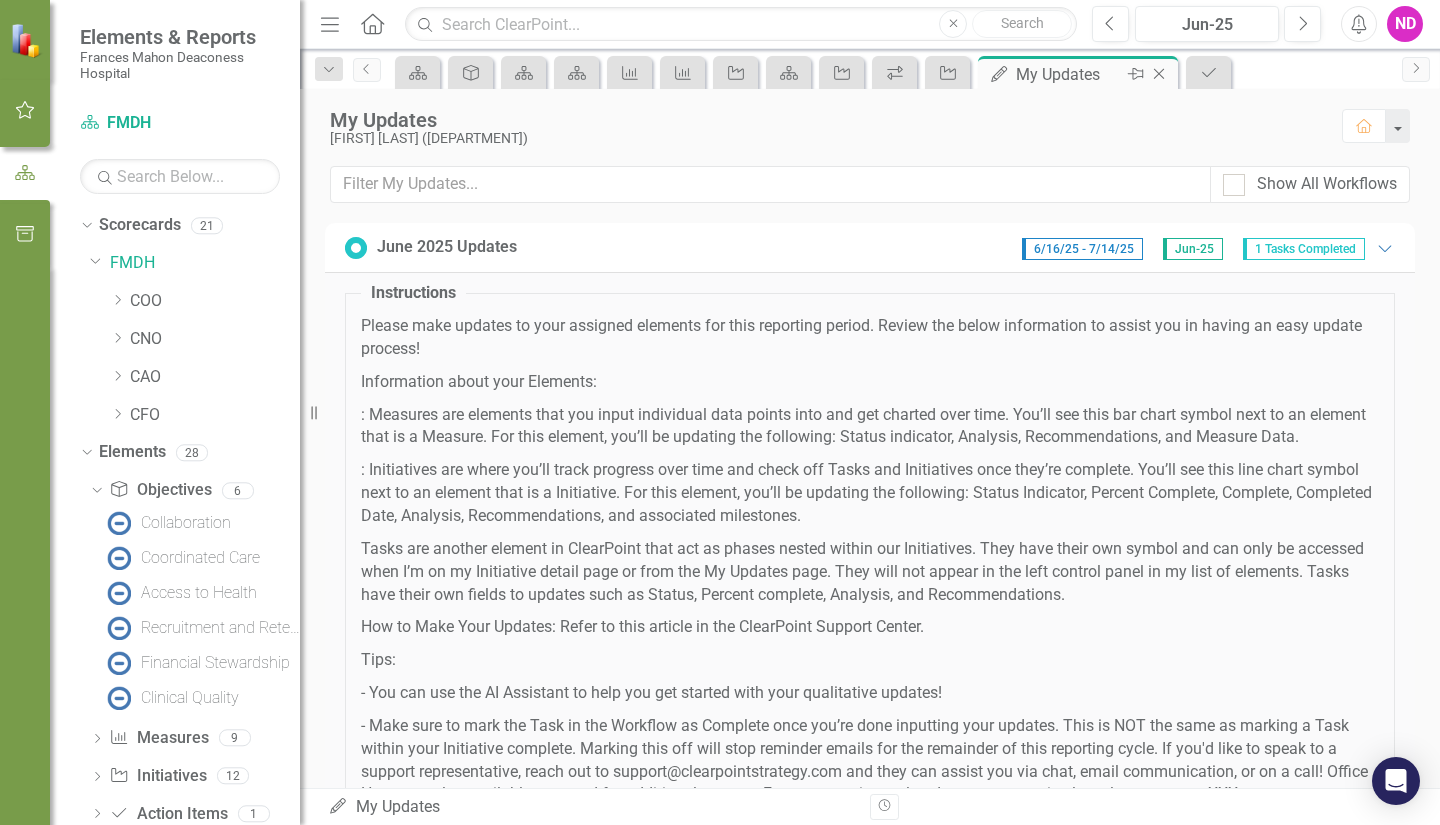 click on "Close" at bounding box center (1159, 74) 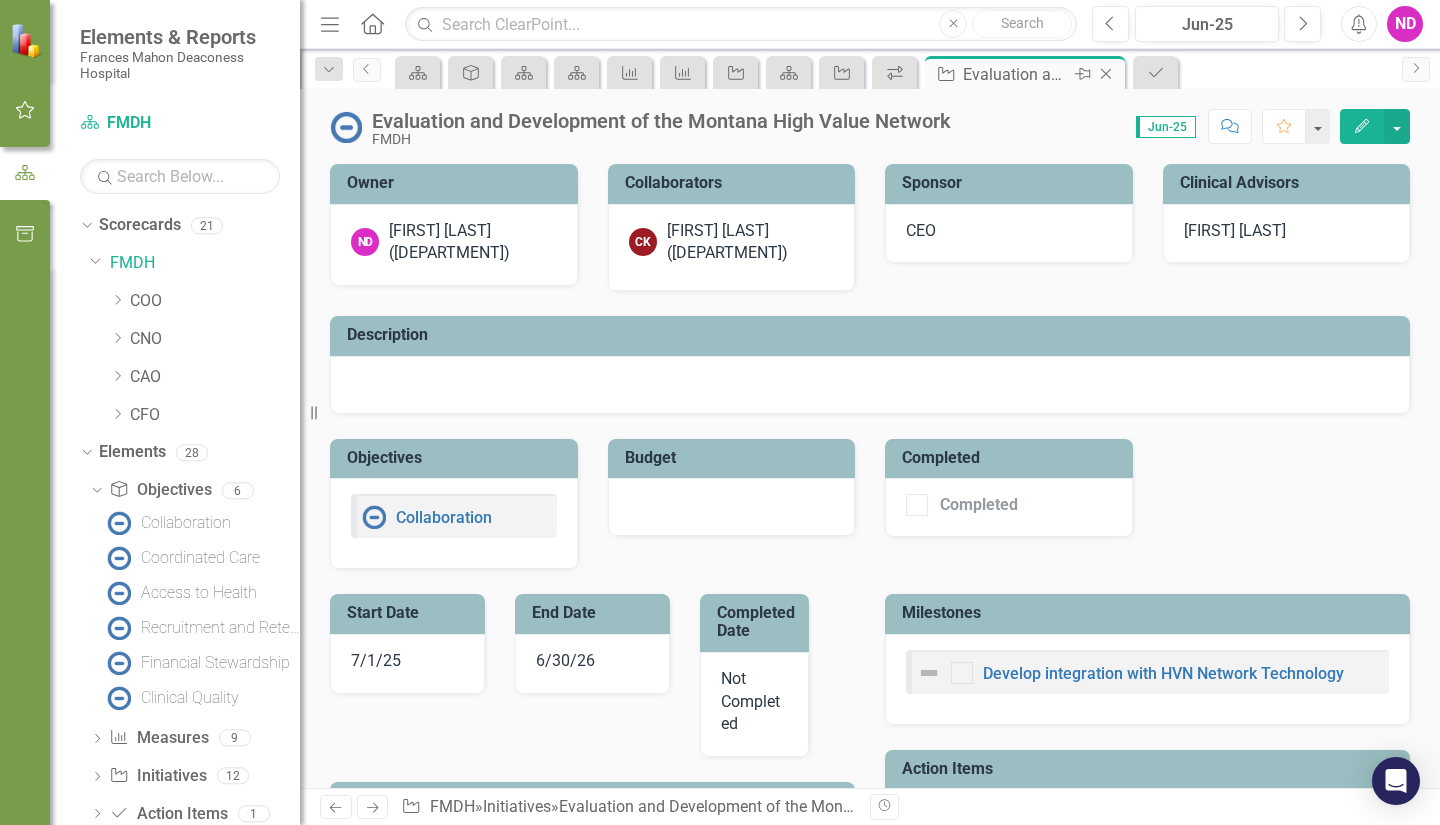 click on "Close" at bounding box center [1106, 74] 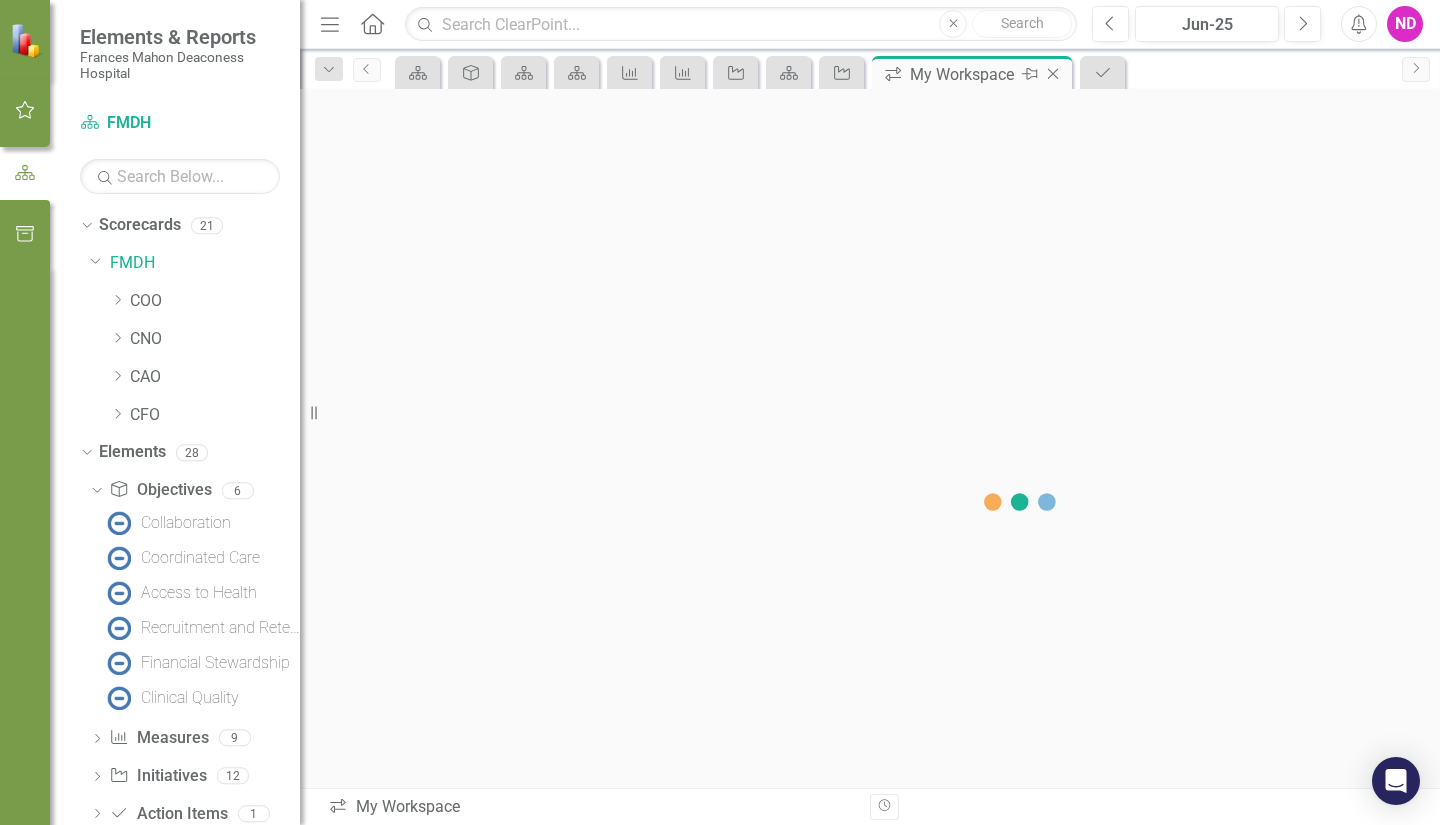 click on "Close" at bounding box center [1053, 74] 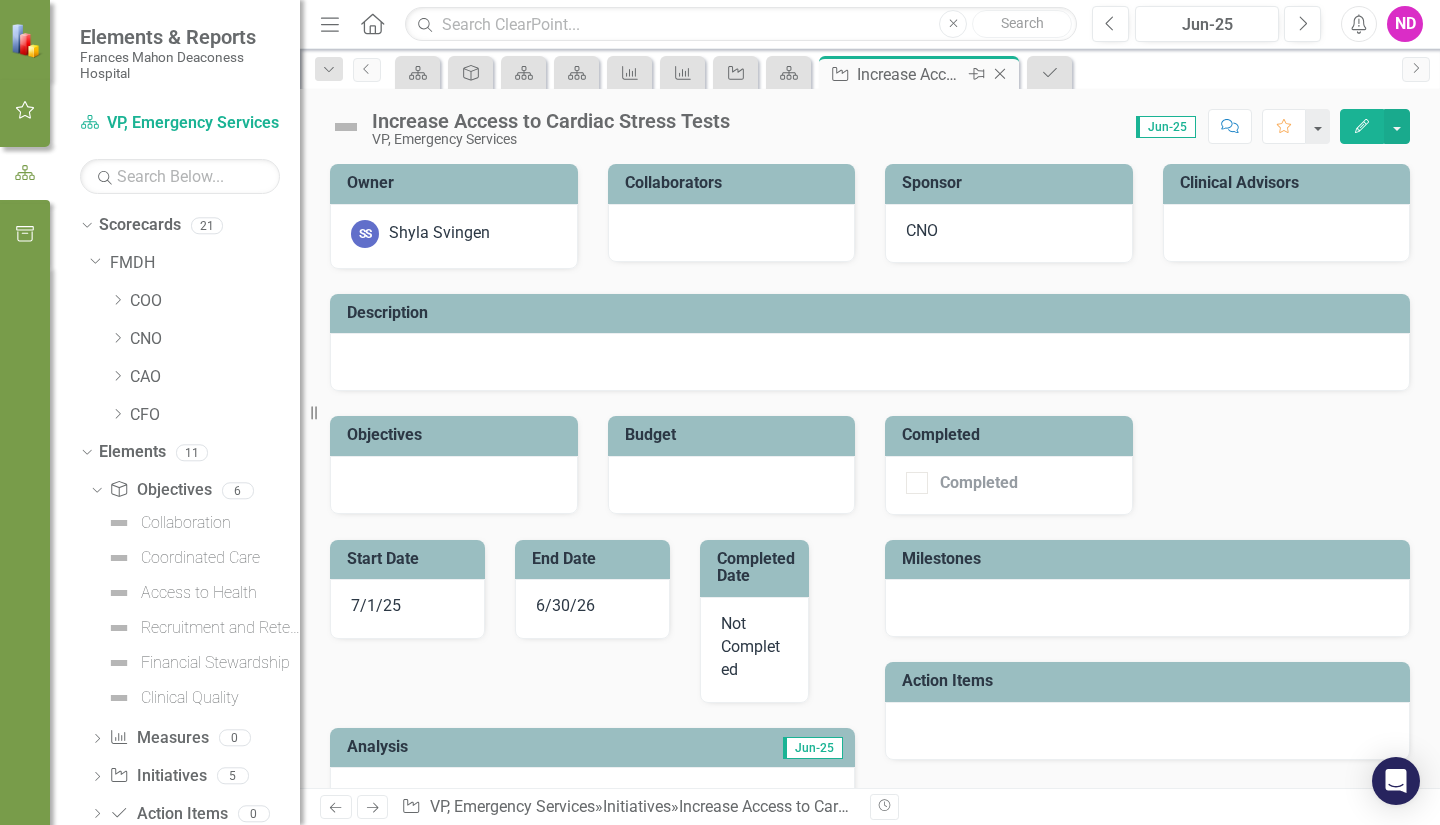 click at bounding box center (1000, 74) 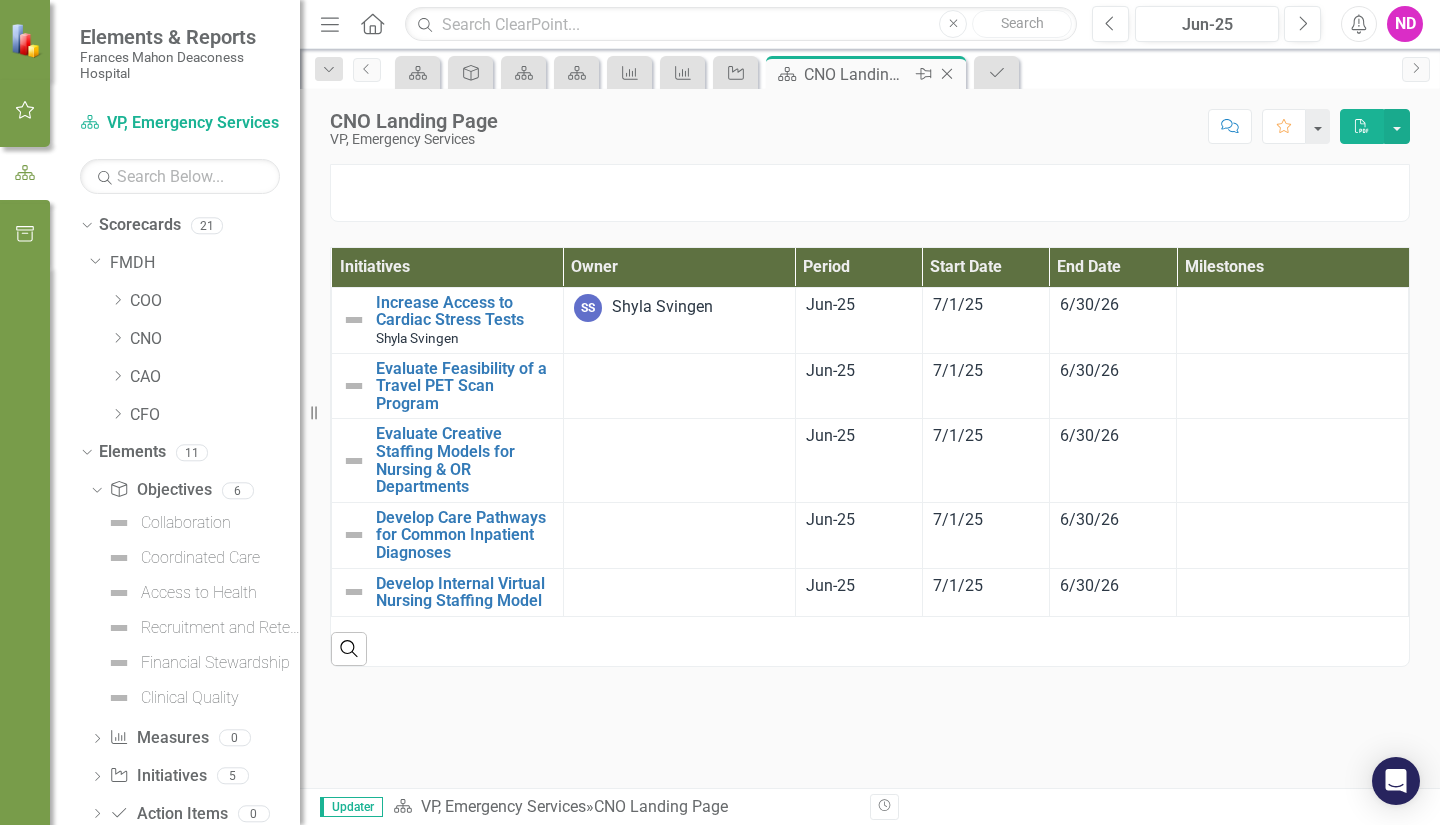 click on "Close" at bounding box center [947, 74] 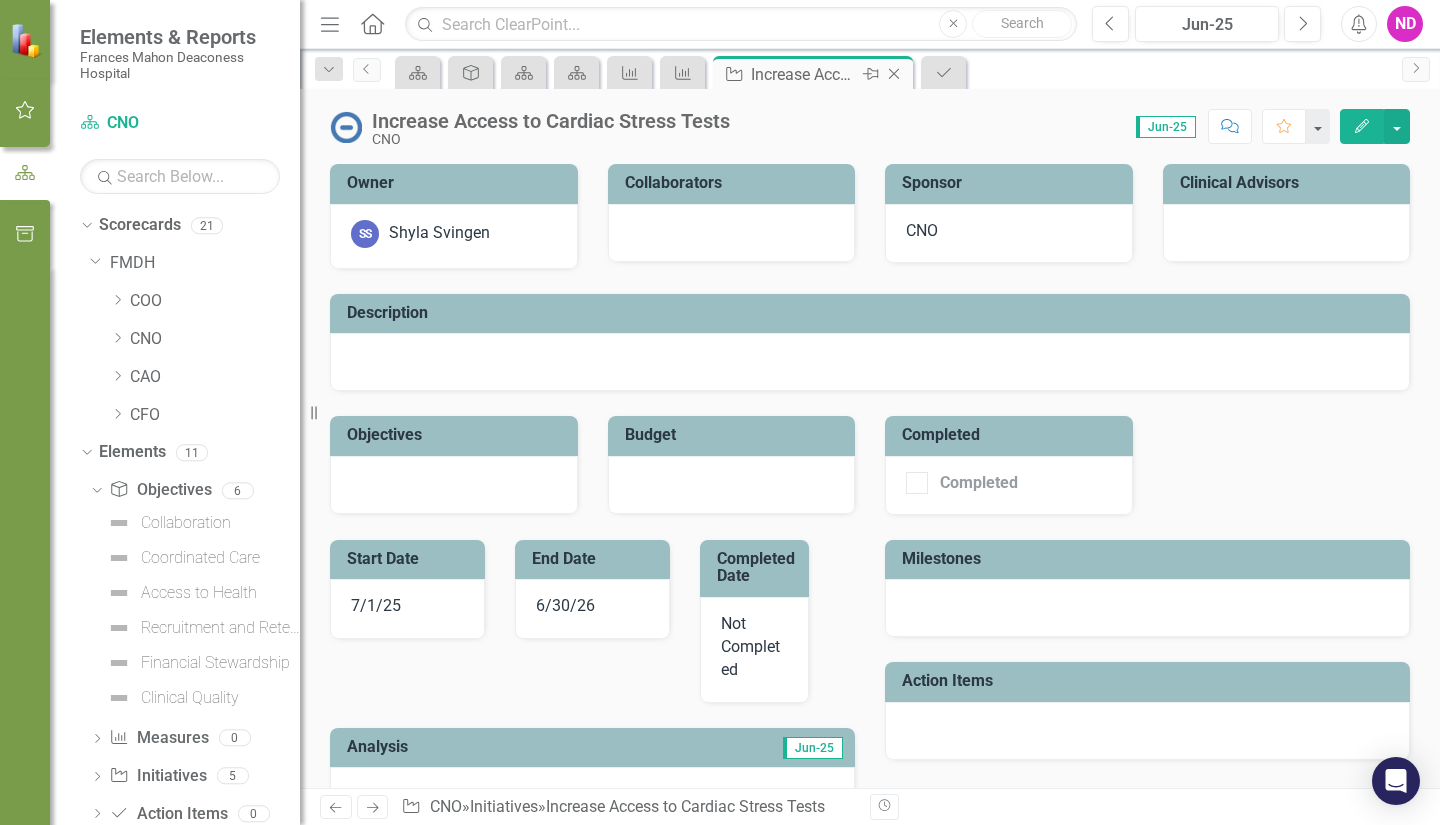click at bounding box center (894, 74) 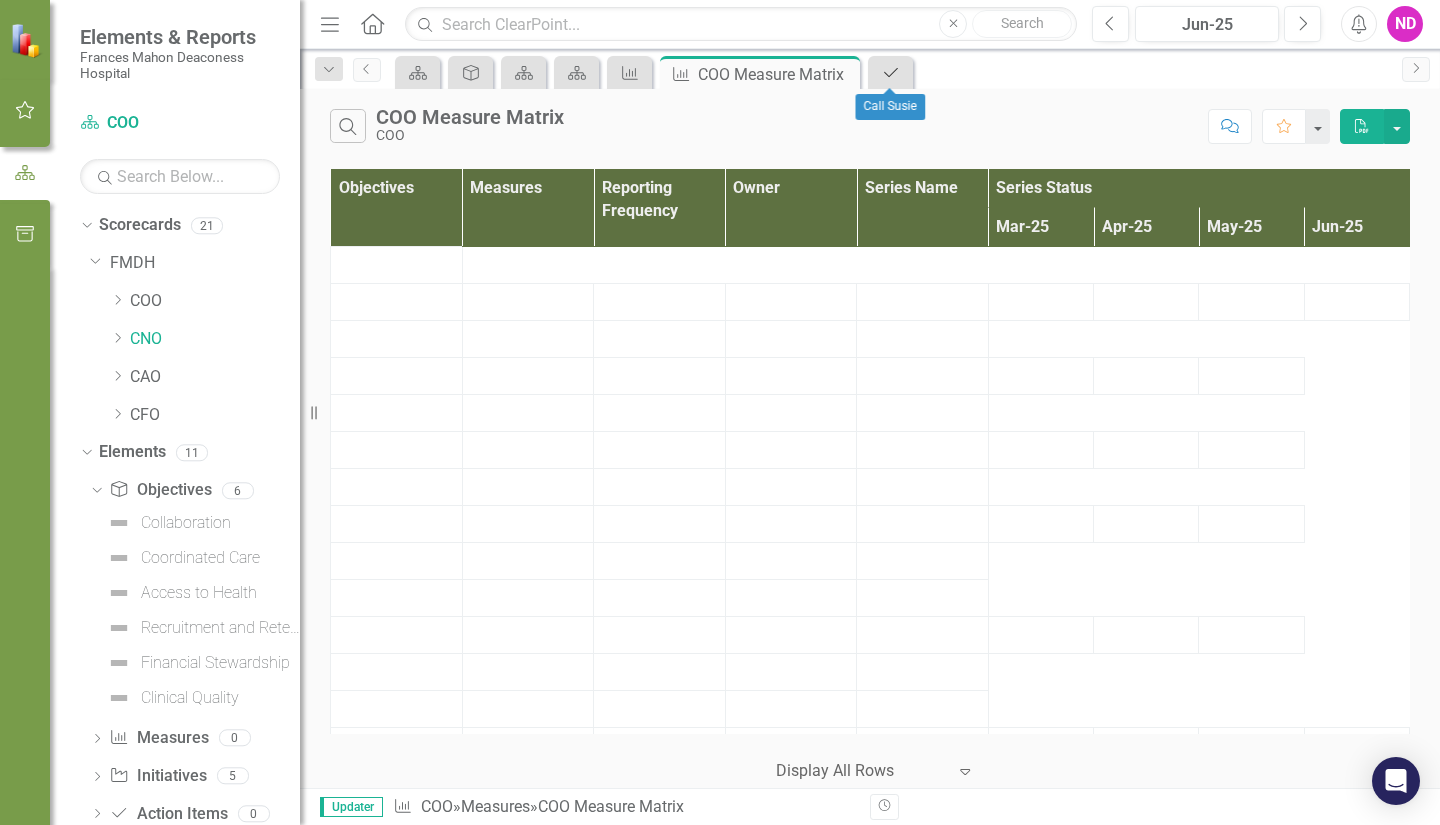 click on "Action Item" at bounding box center (891, 73) 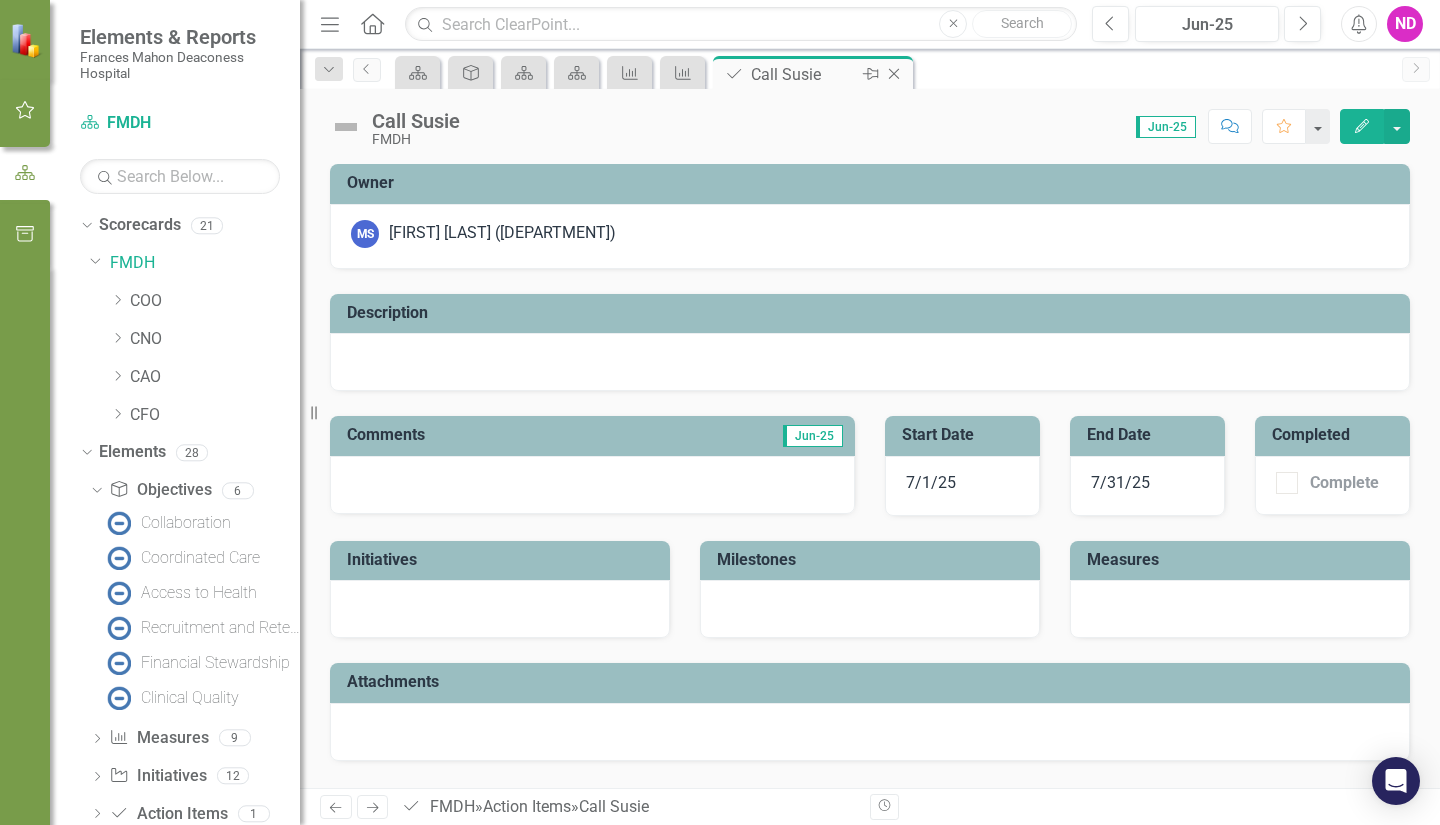 click on "Close" at bounding box center [894, 74] 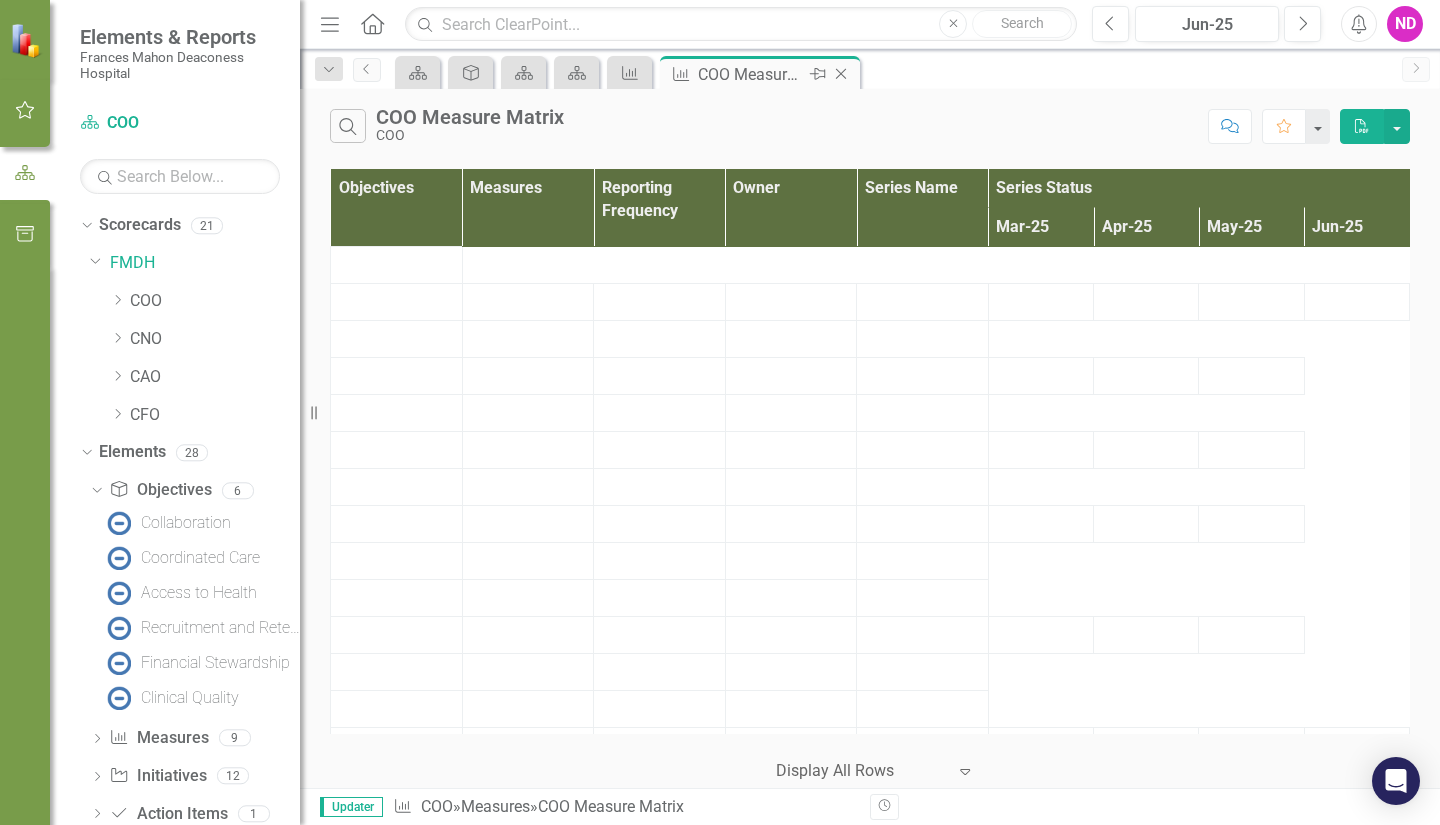 click at bounding box center [841, 74] 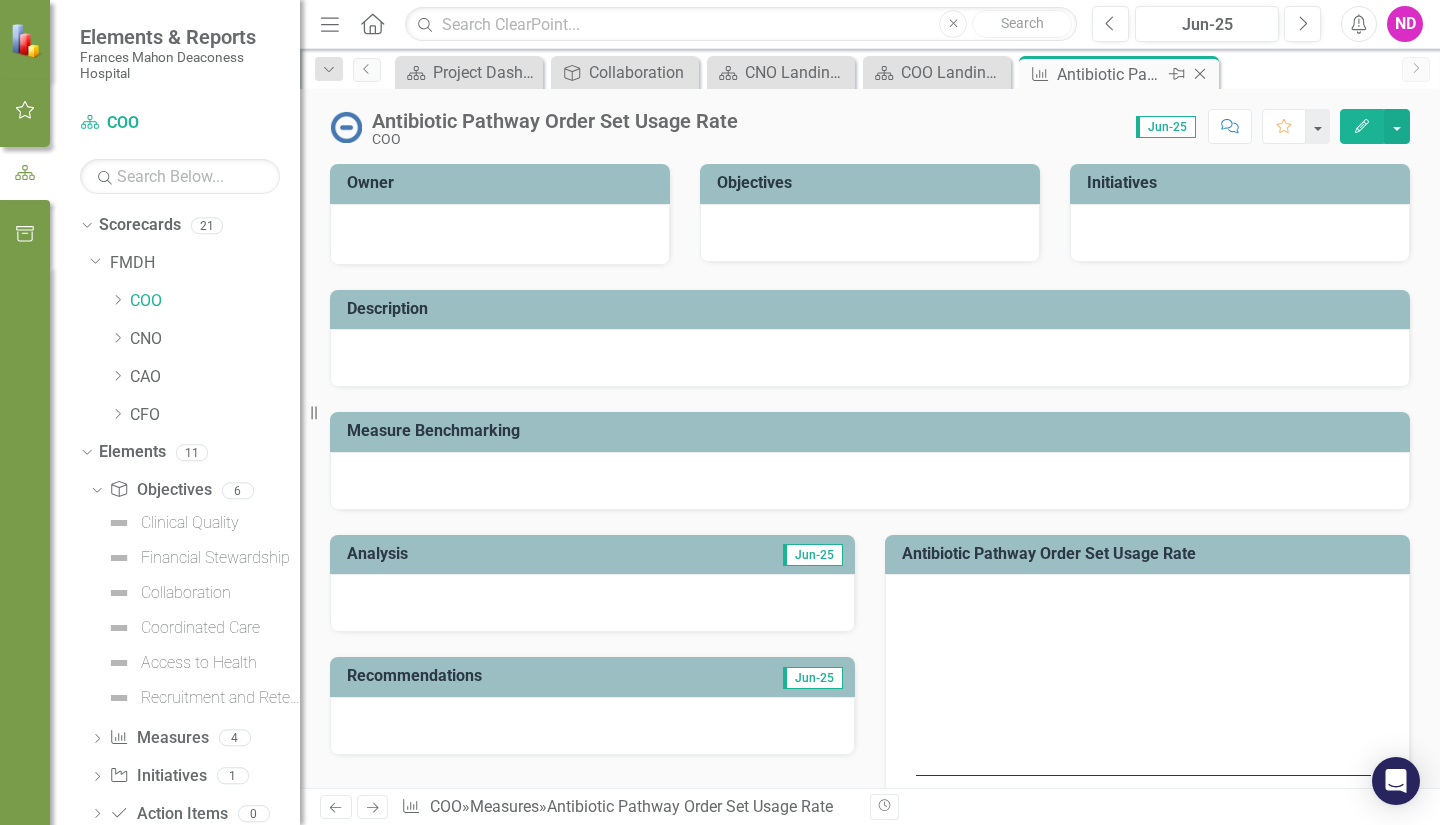 click on "Close" at bounding box center (1200, 74) 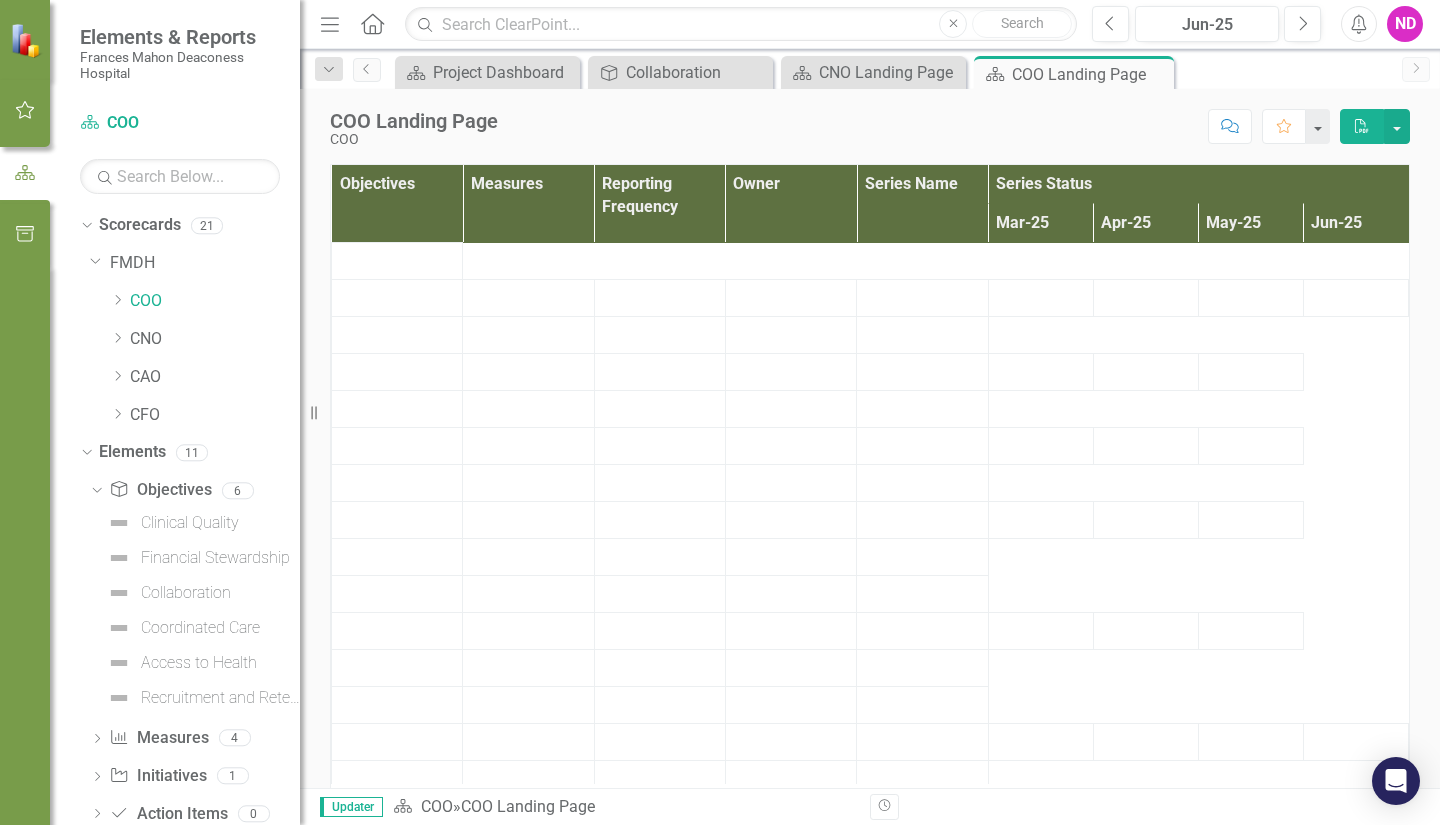 click on "Close" at bounding box center (0, 0) 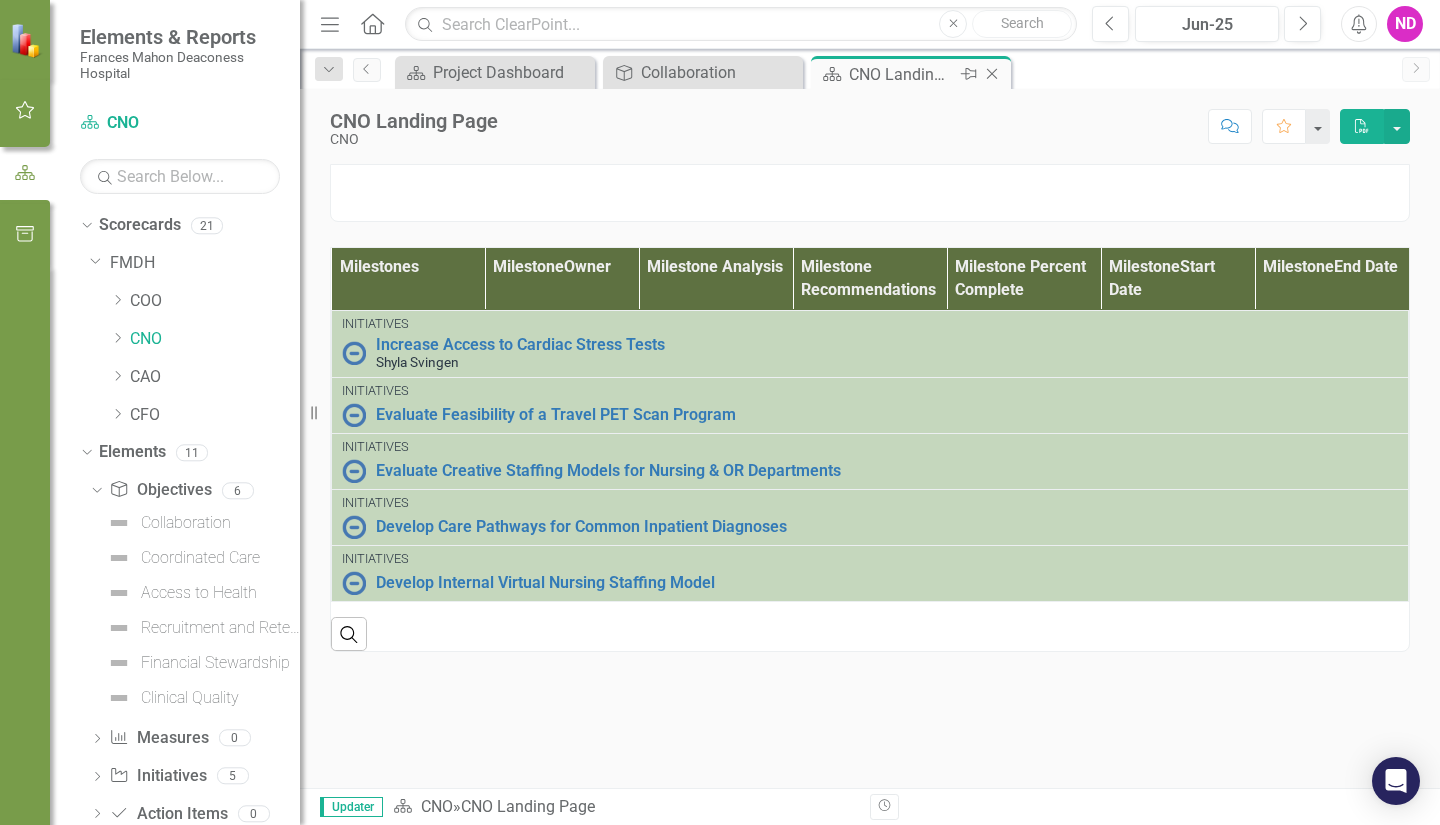 click on "Close" at bounding box center [992, 74] 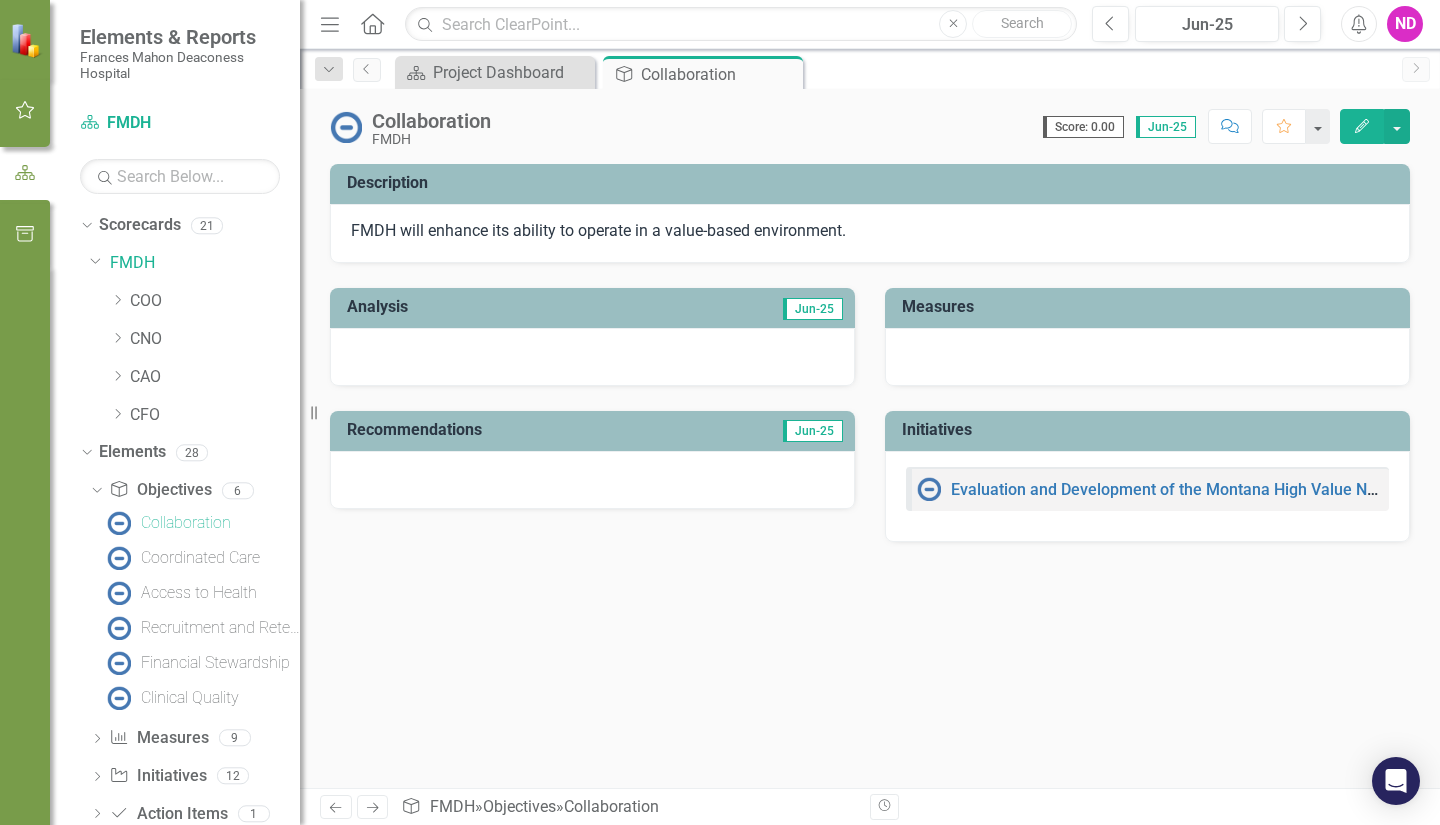 click on "FMDH will enhance its ability to operate in a value-based environment." at bounding box center (870, 234) 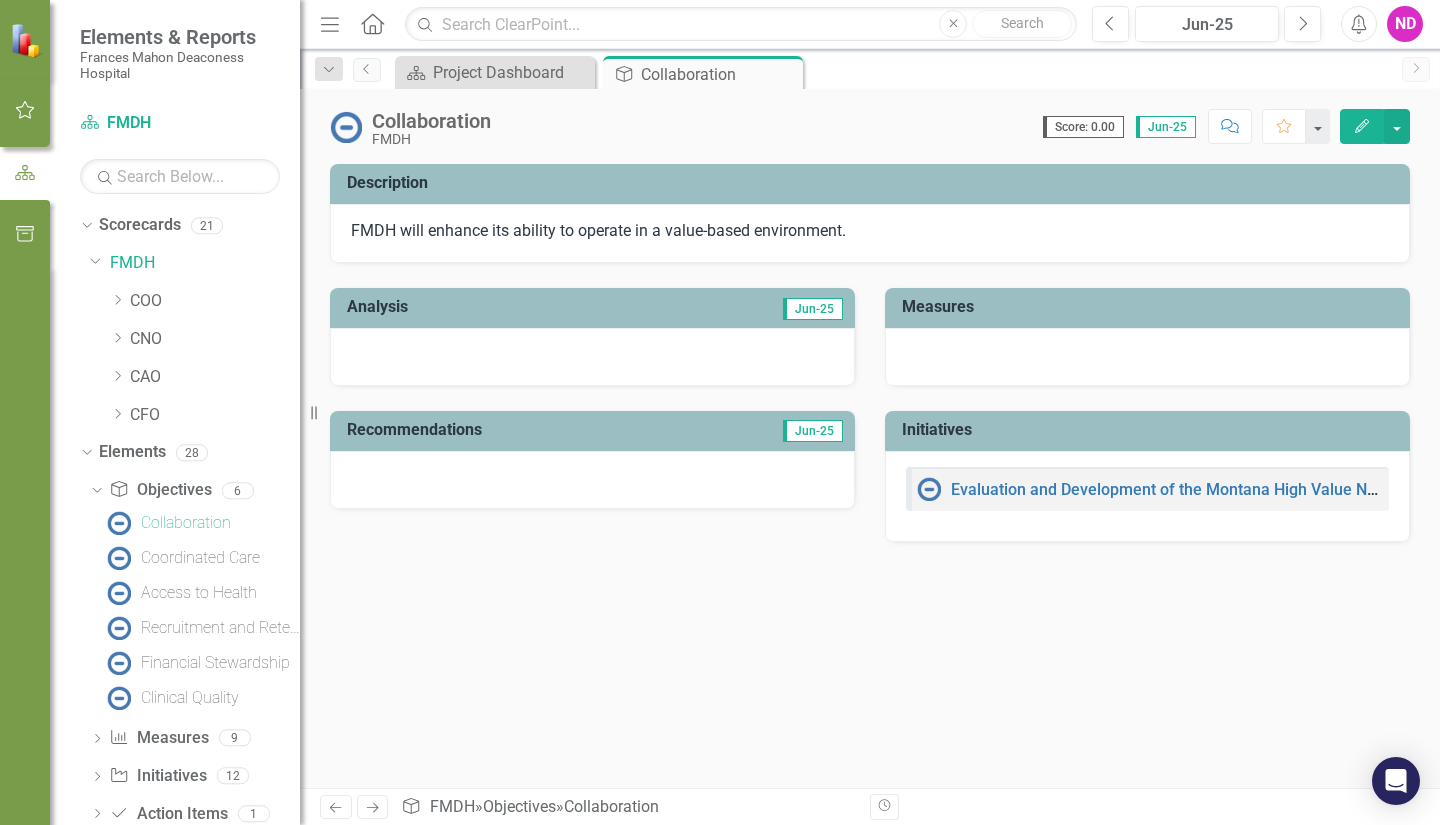 click on "FMDH will enhance its ability to operate in a value-based environment." at bounding box center (870, 234) 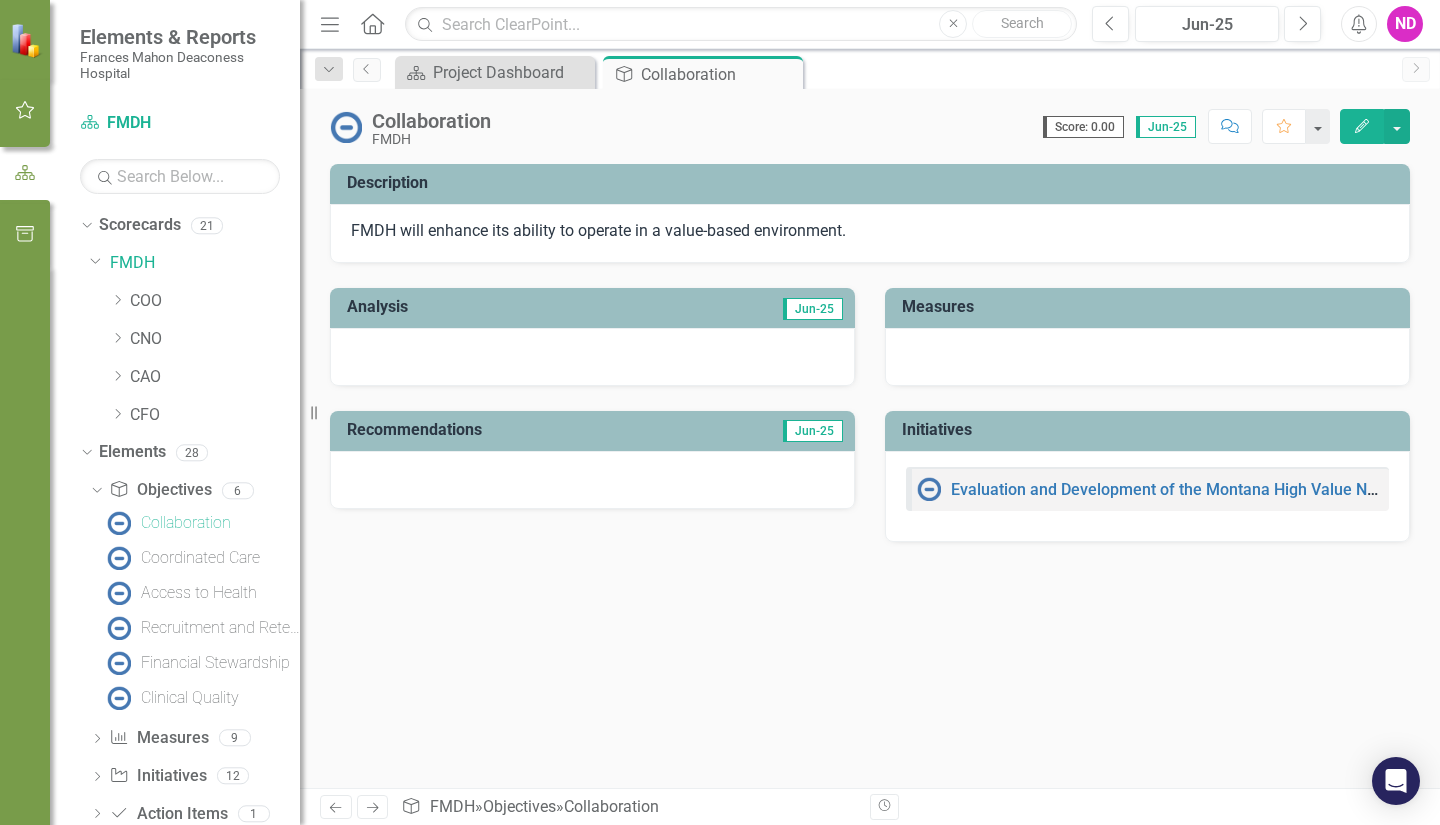click at bounding box center (592, 357) 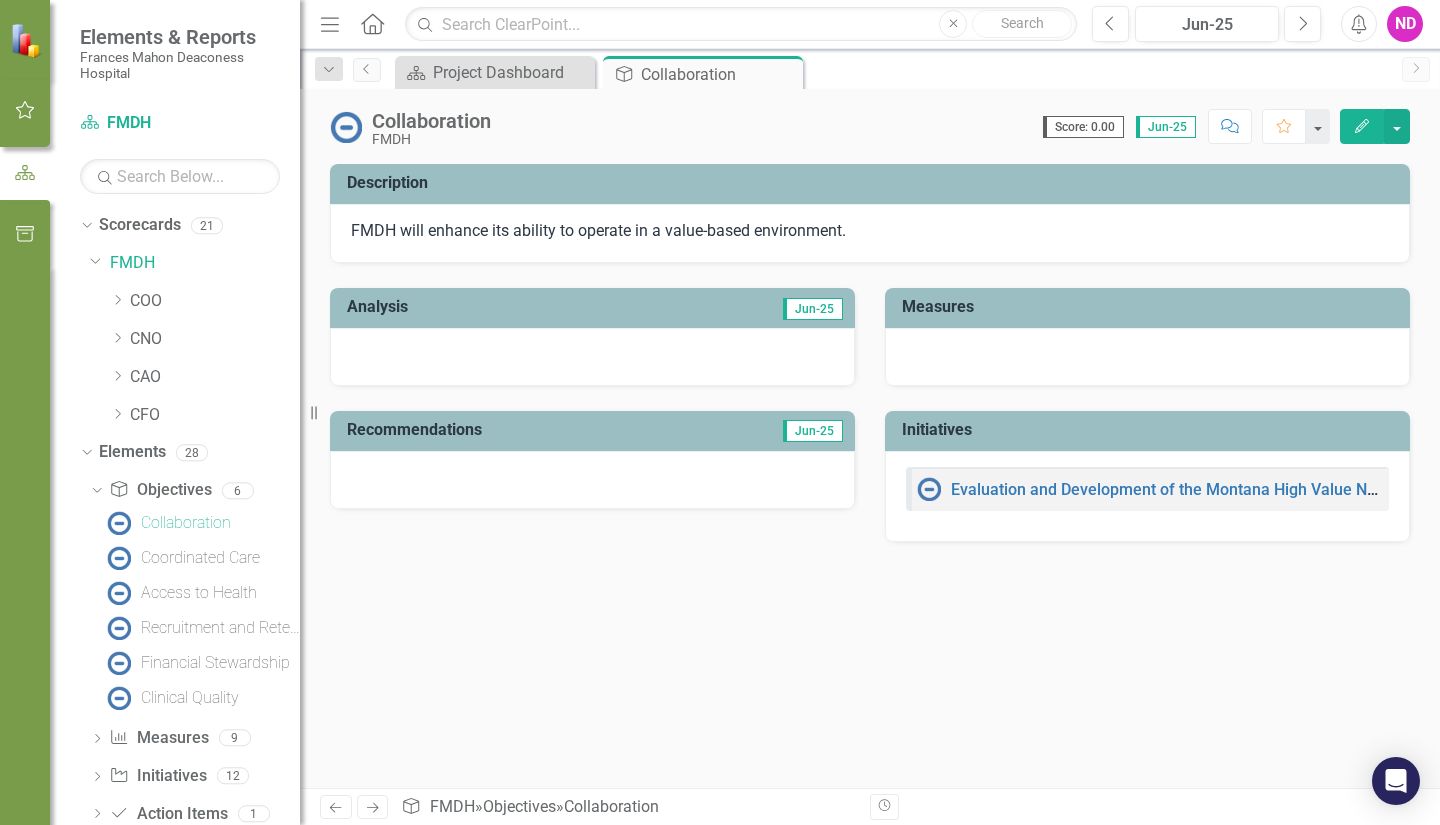click at bounding box center [592, 357] 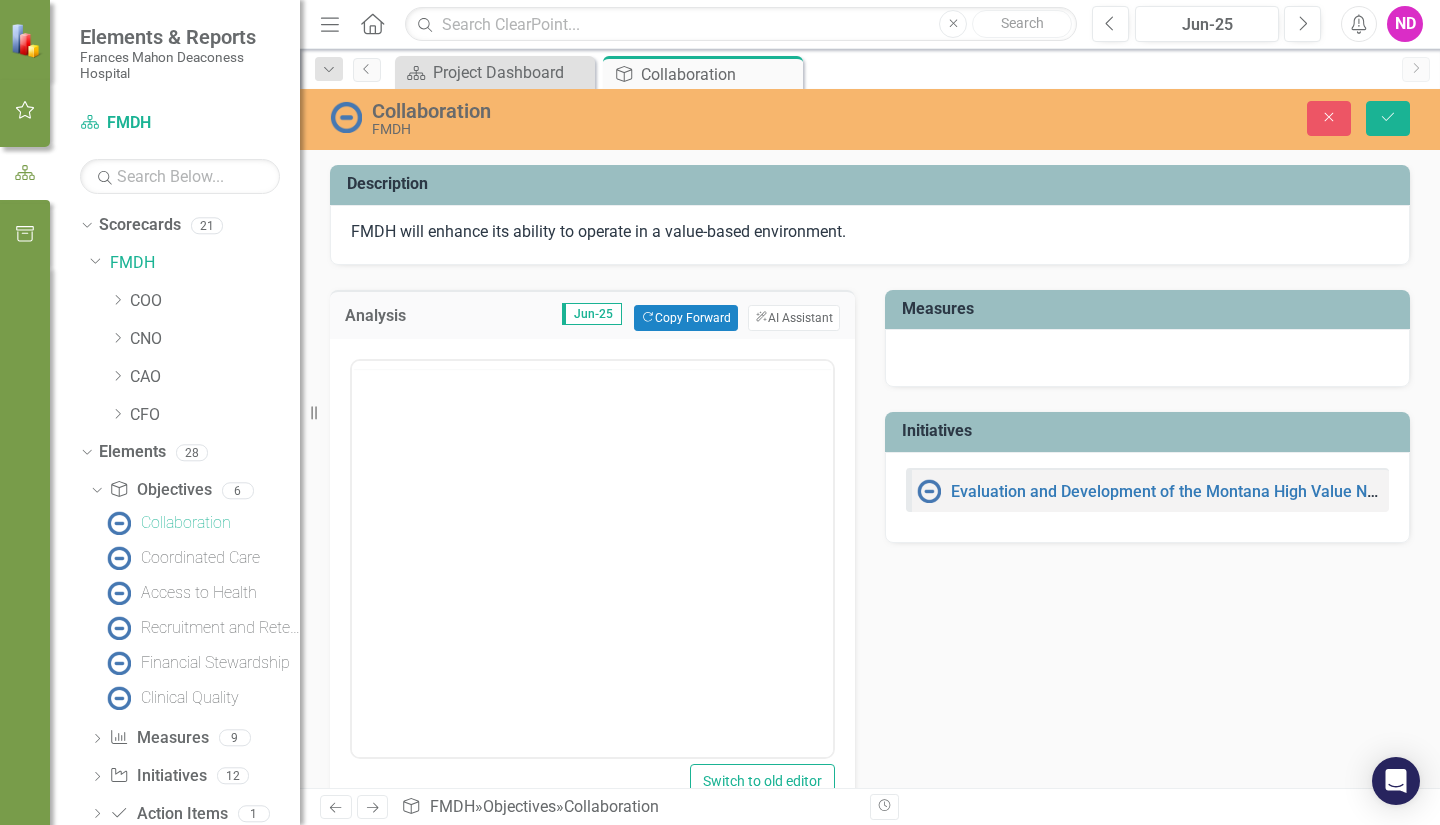 scroll, scrollTop: 0, scrollLeft: 0, axis: both 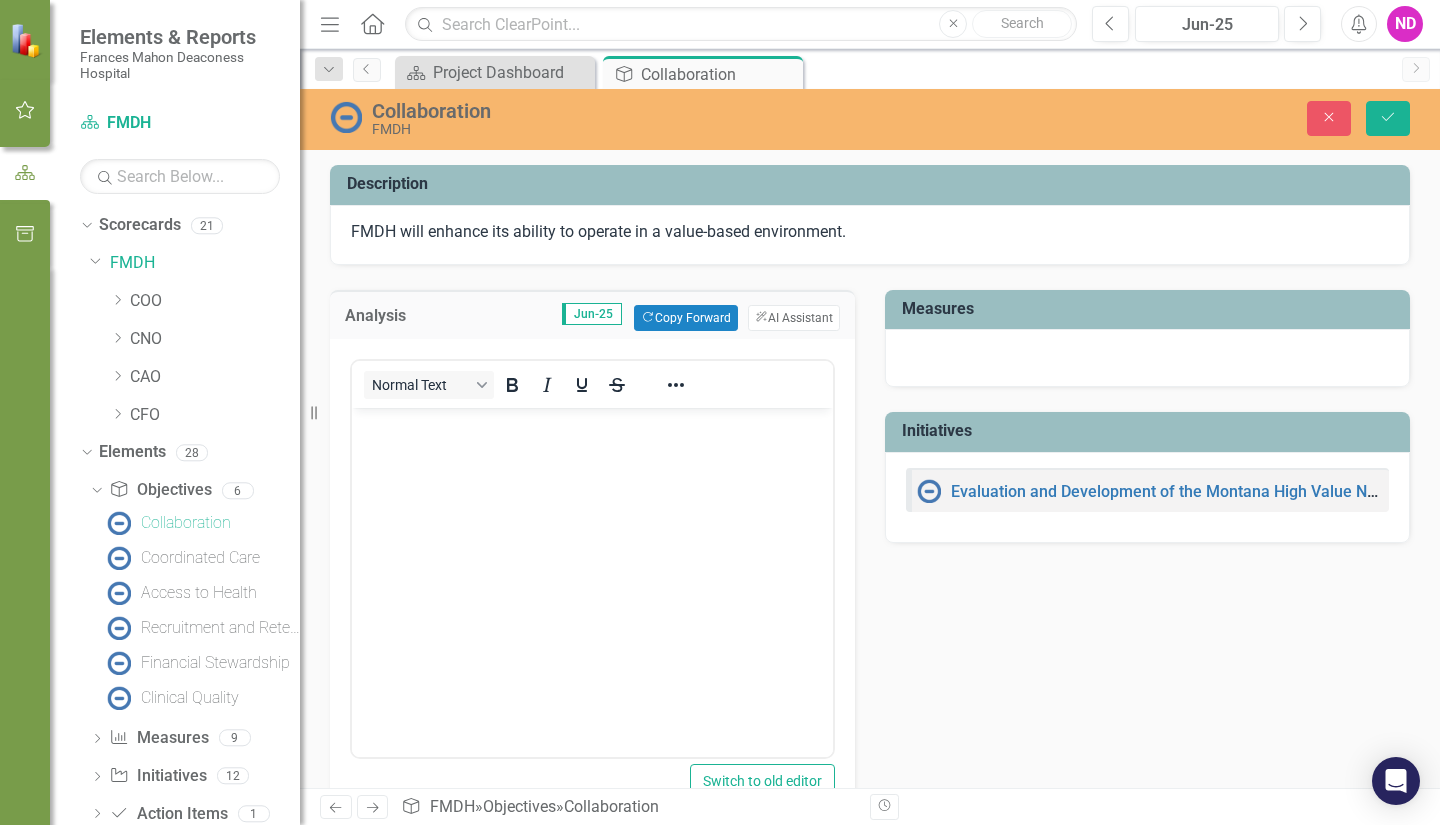 drag, startPoint x: 987, startPoint y: 370, endPoint x: 919, endPoint y: 351, distance: 70.60453 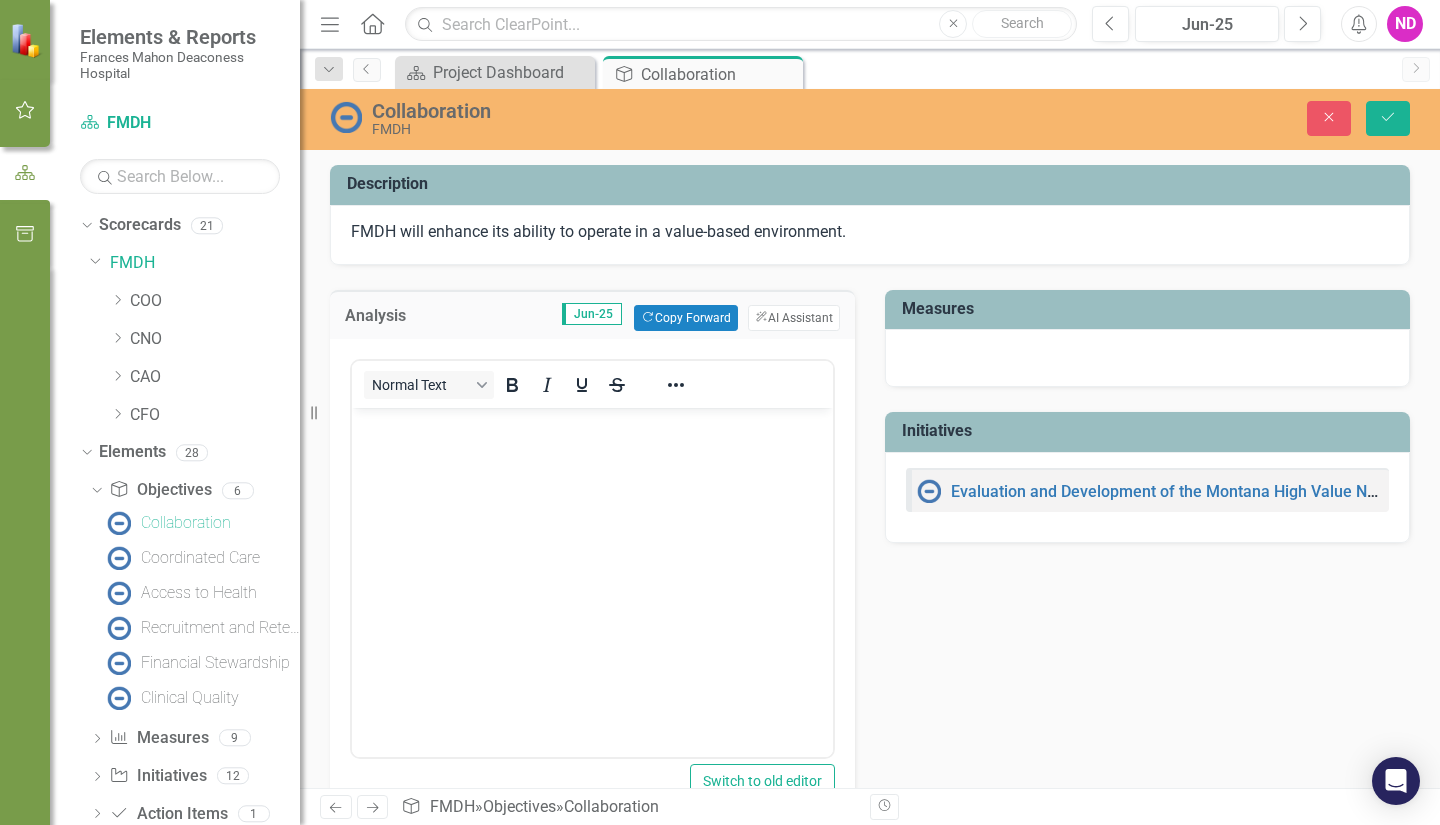 click at bounding box center (1147, 358) 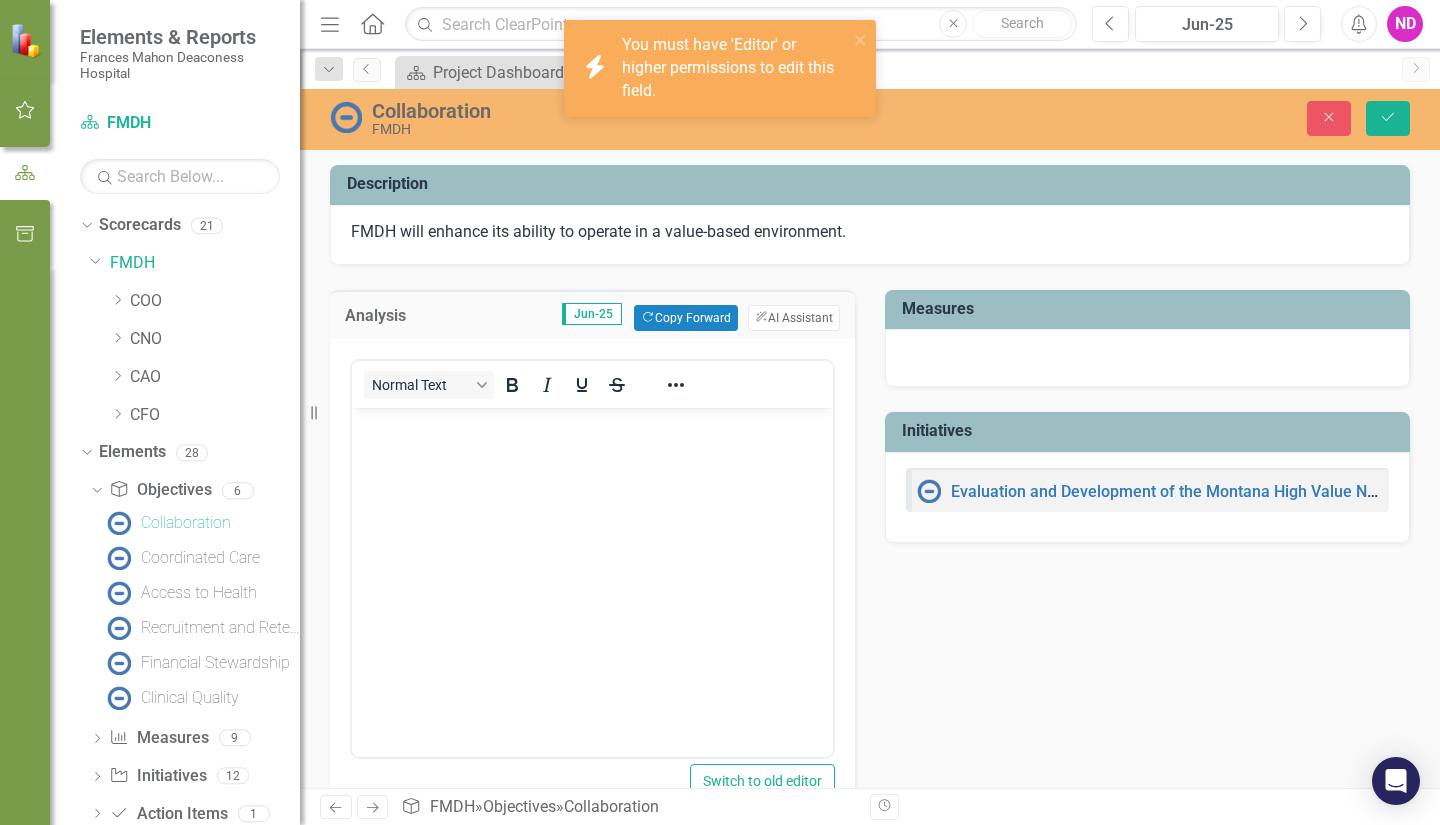 click on "Evaluation and Development of the Montana High Value Network" at bounding box center (1147, 497) 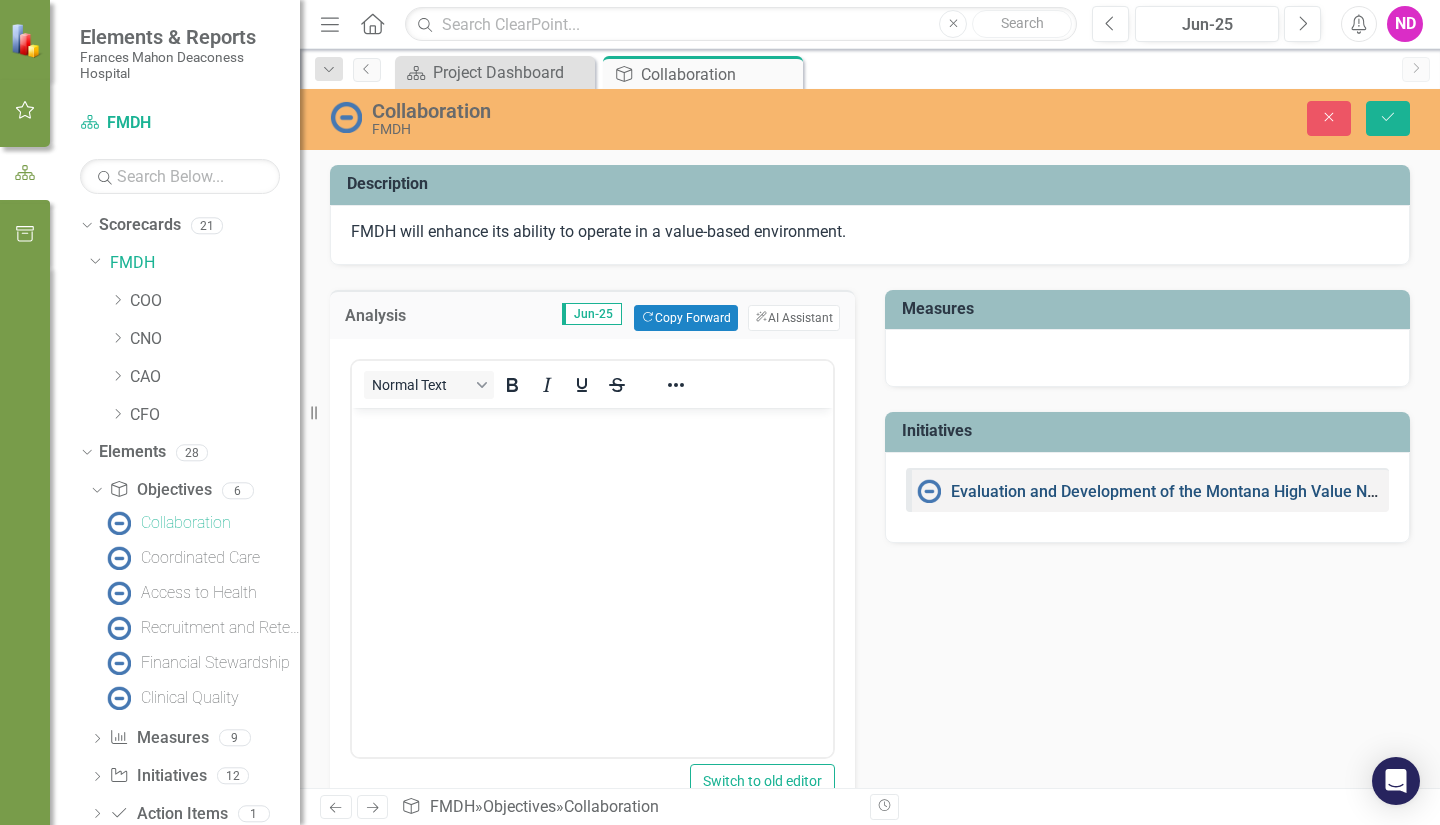 click on "Evaluation and Development of the Montana High Value Network" at bounding box center [1183, 491] 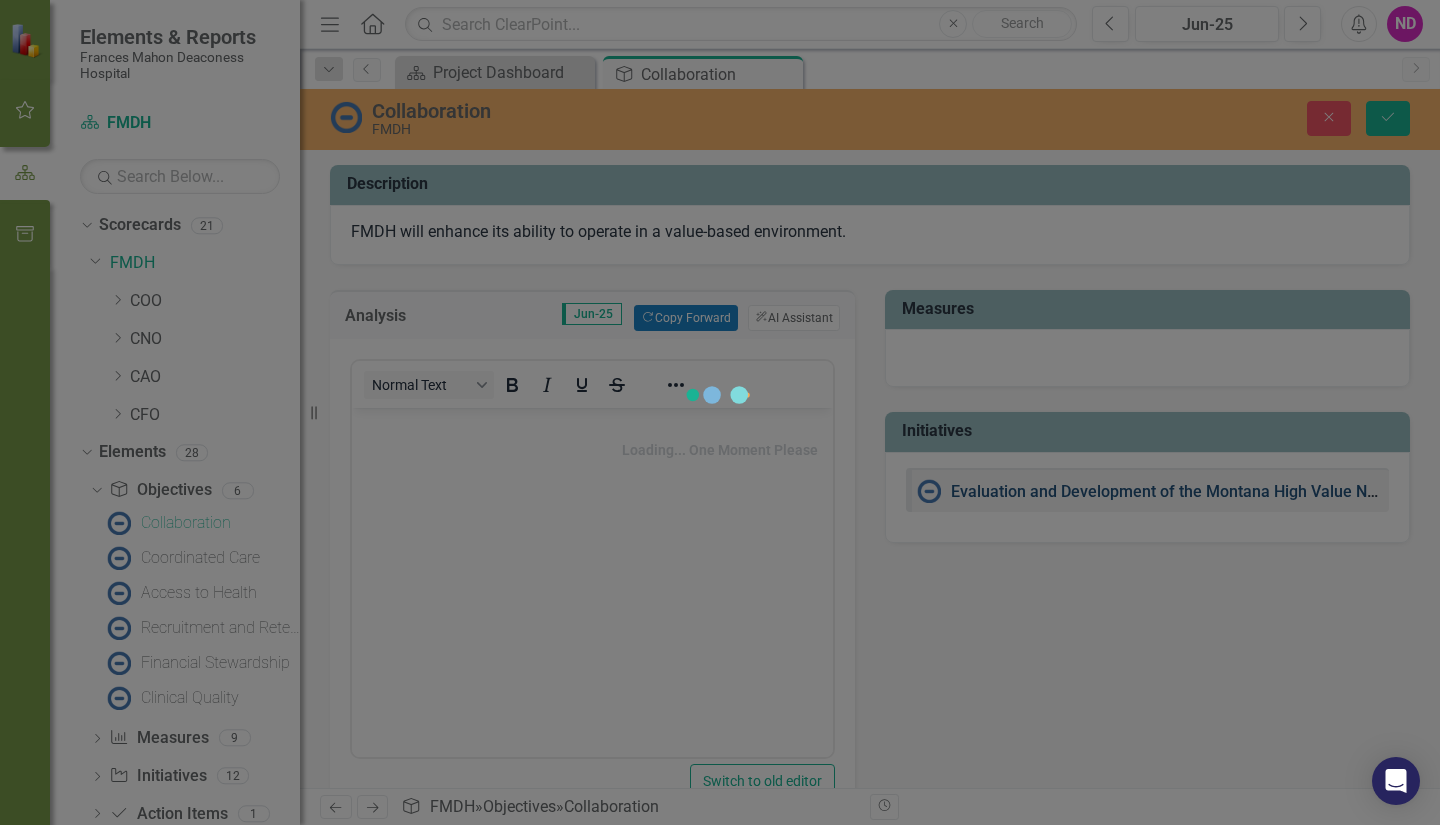 click on "Loading... One Moment Please" at bounding box center (720, 412) 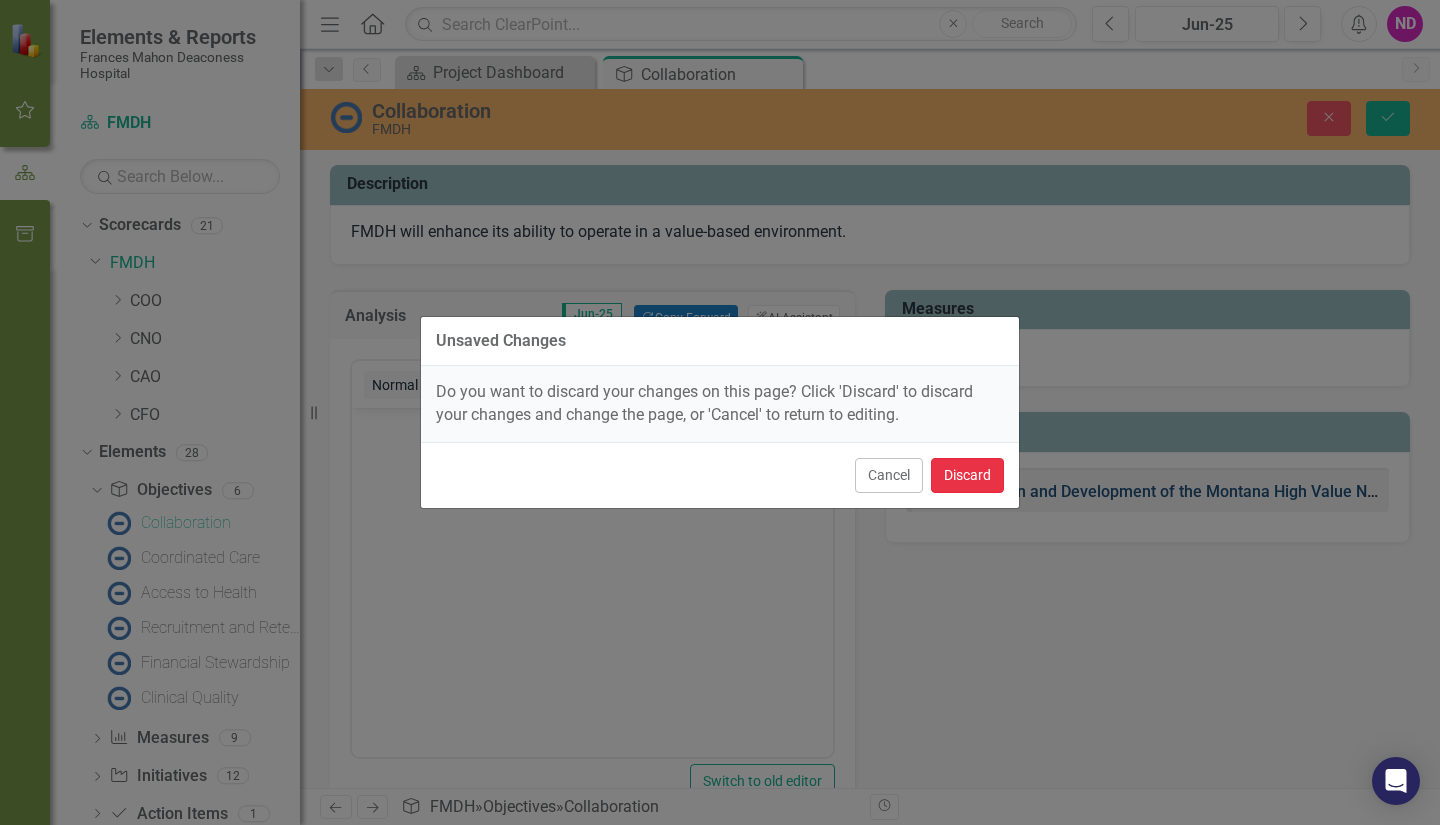 click on "Discard" at bounding box center [967, 475] 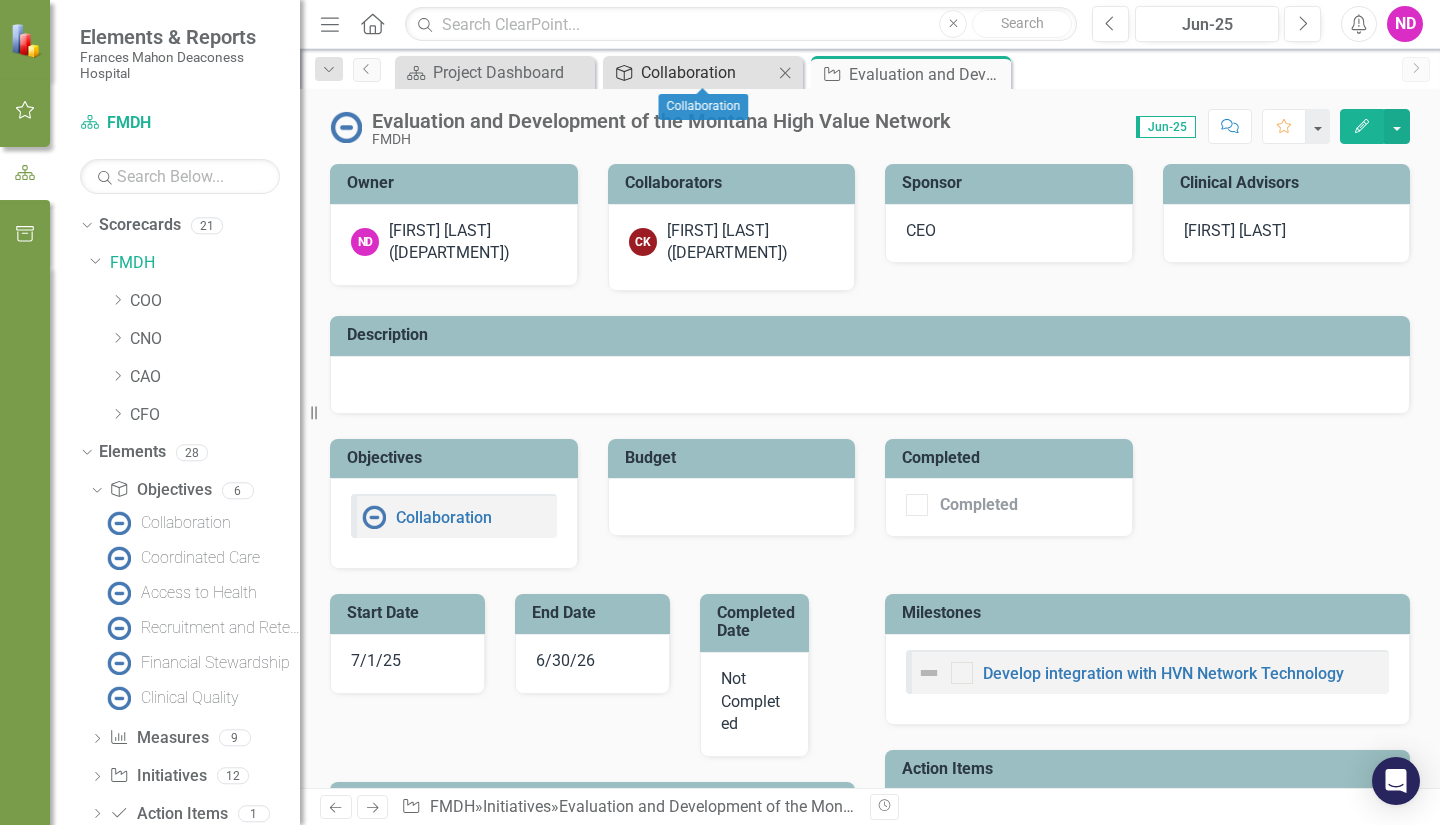 click on "Collaboration" at bounding box center [707, 72] 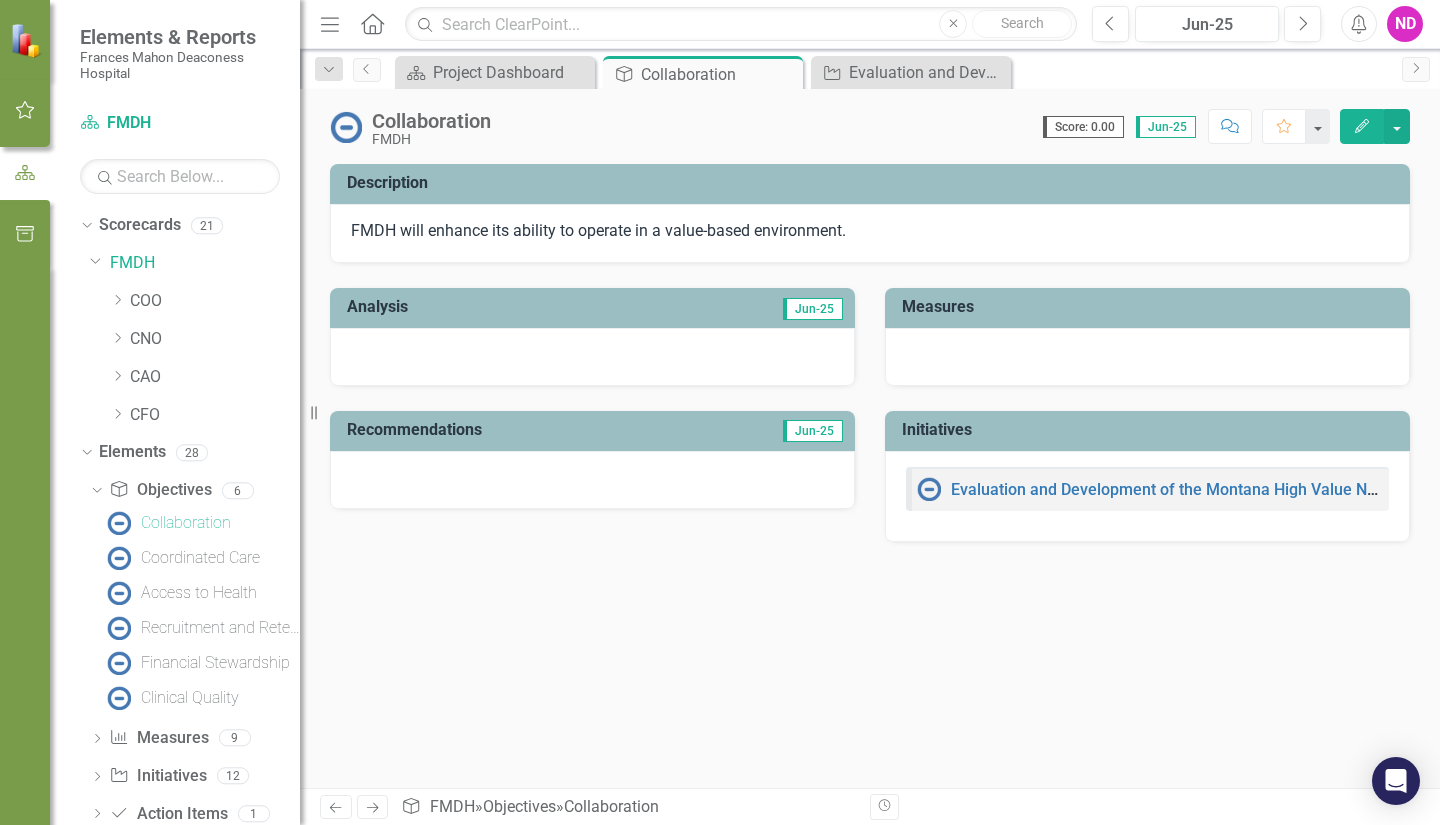 click on "Evaluation and Development of the Montana High Value Network" at bounding box center (1147, 496) 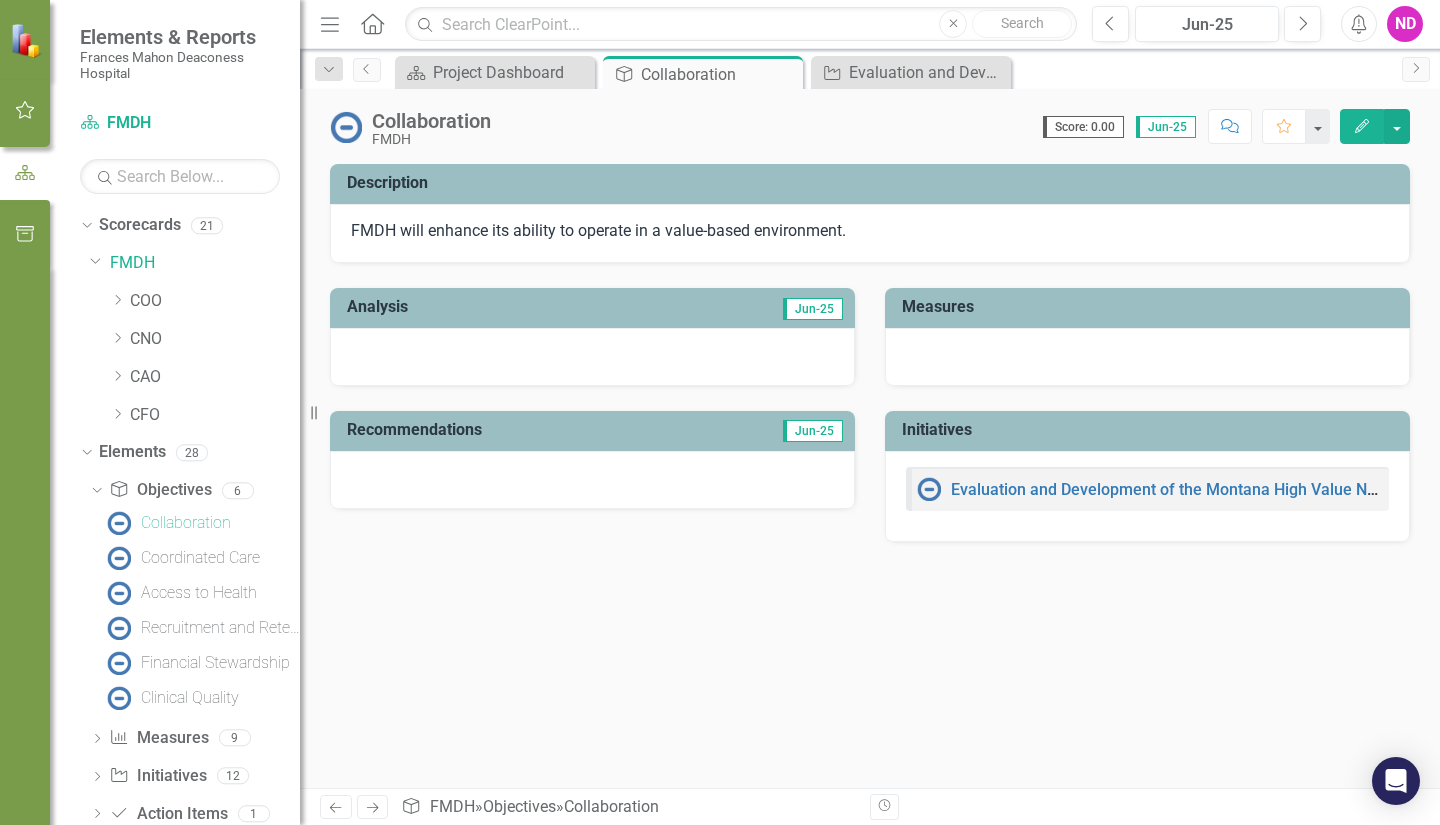 click on "Evaluation and Development of the Montana High Value Network" at bounding box center [1147, 496] 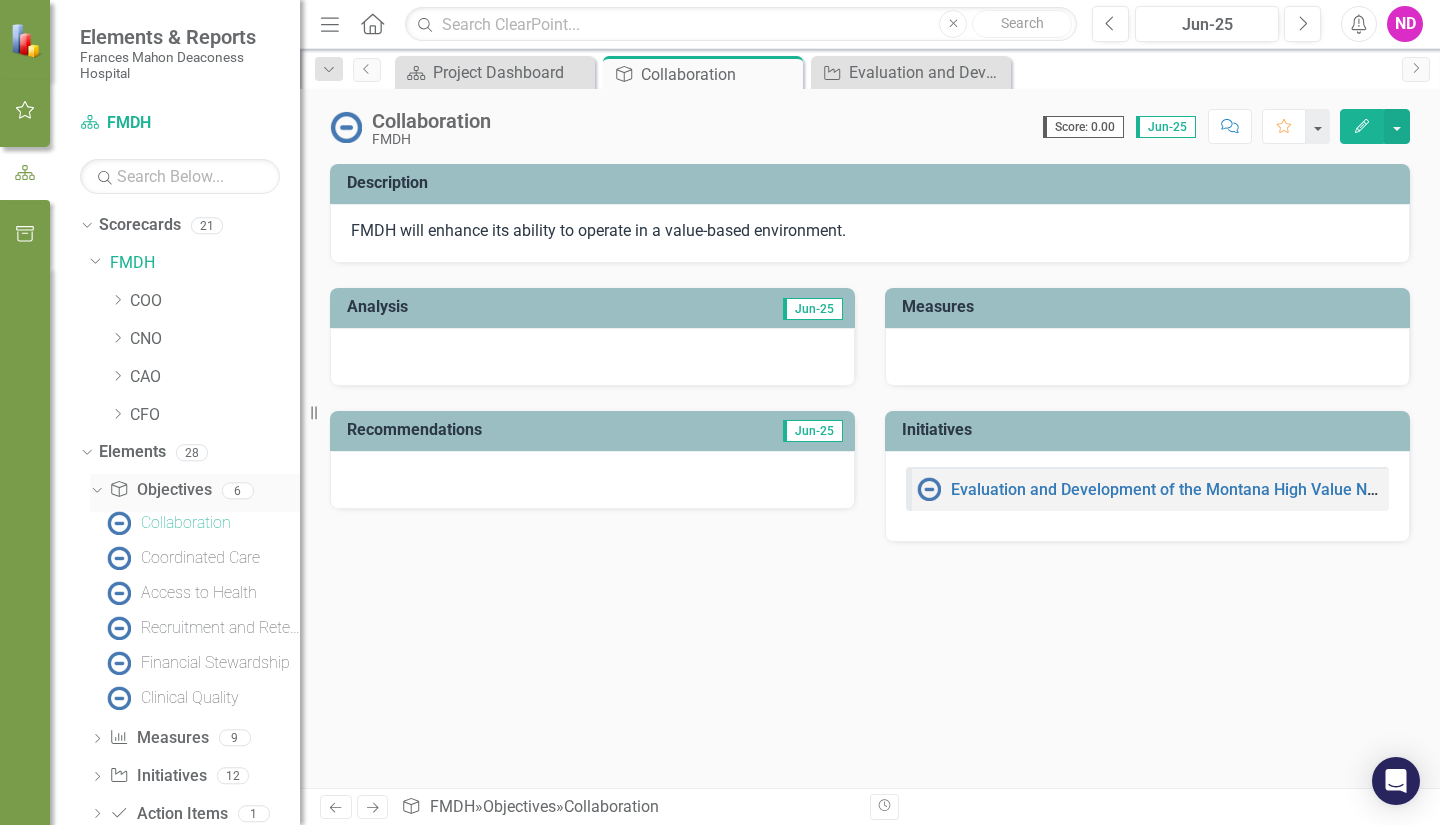 click at bounding box center (96, 490) 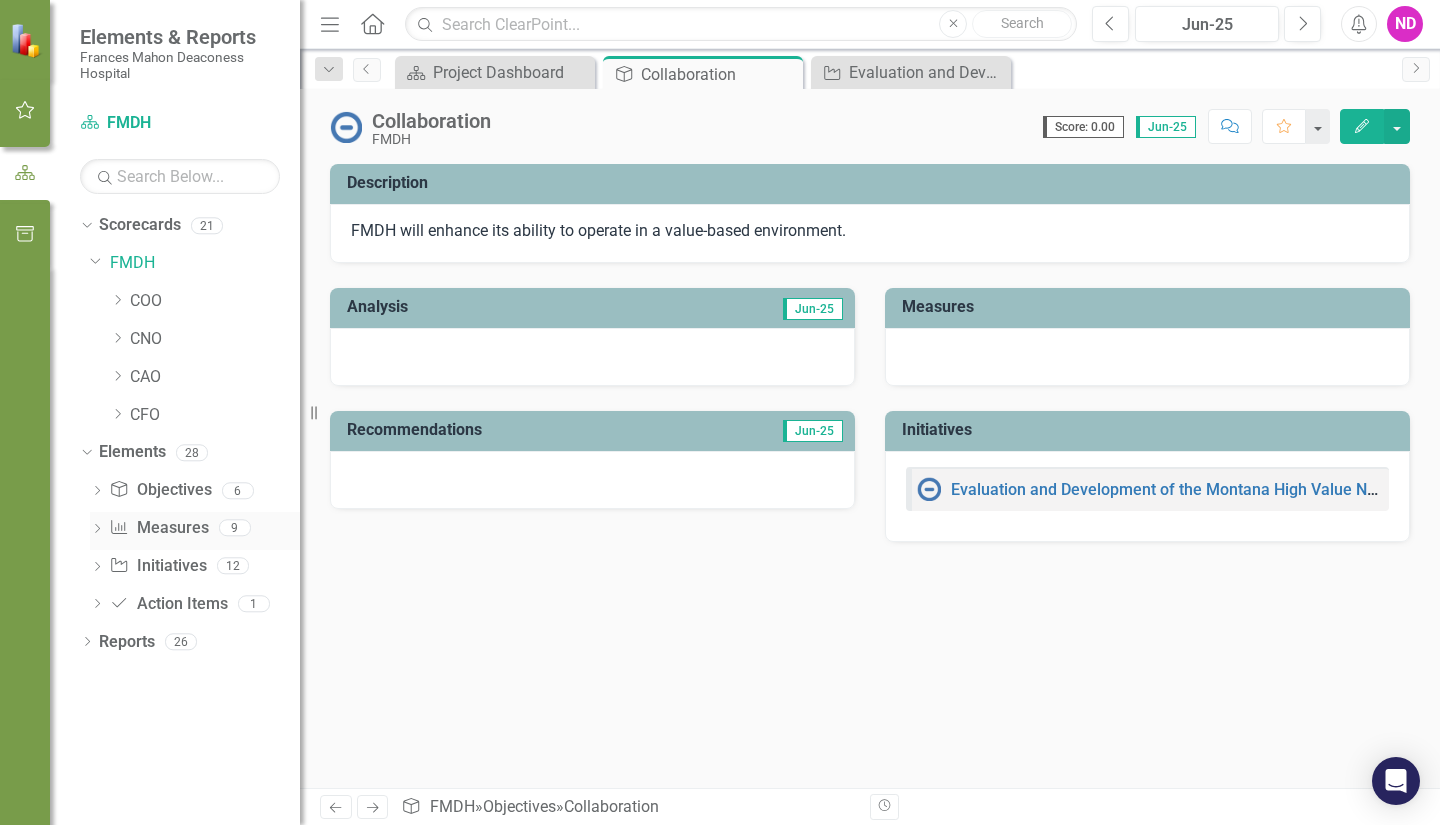 click on "Dropdown" at bounding box center (97, 530) 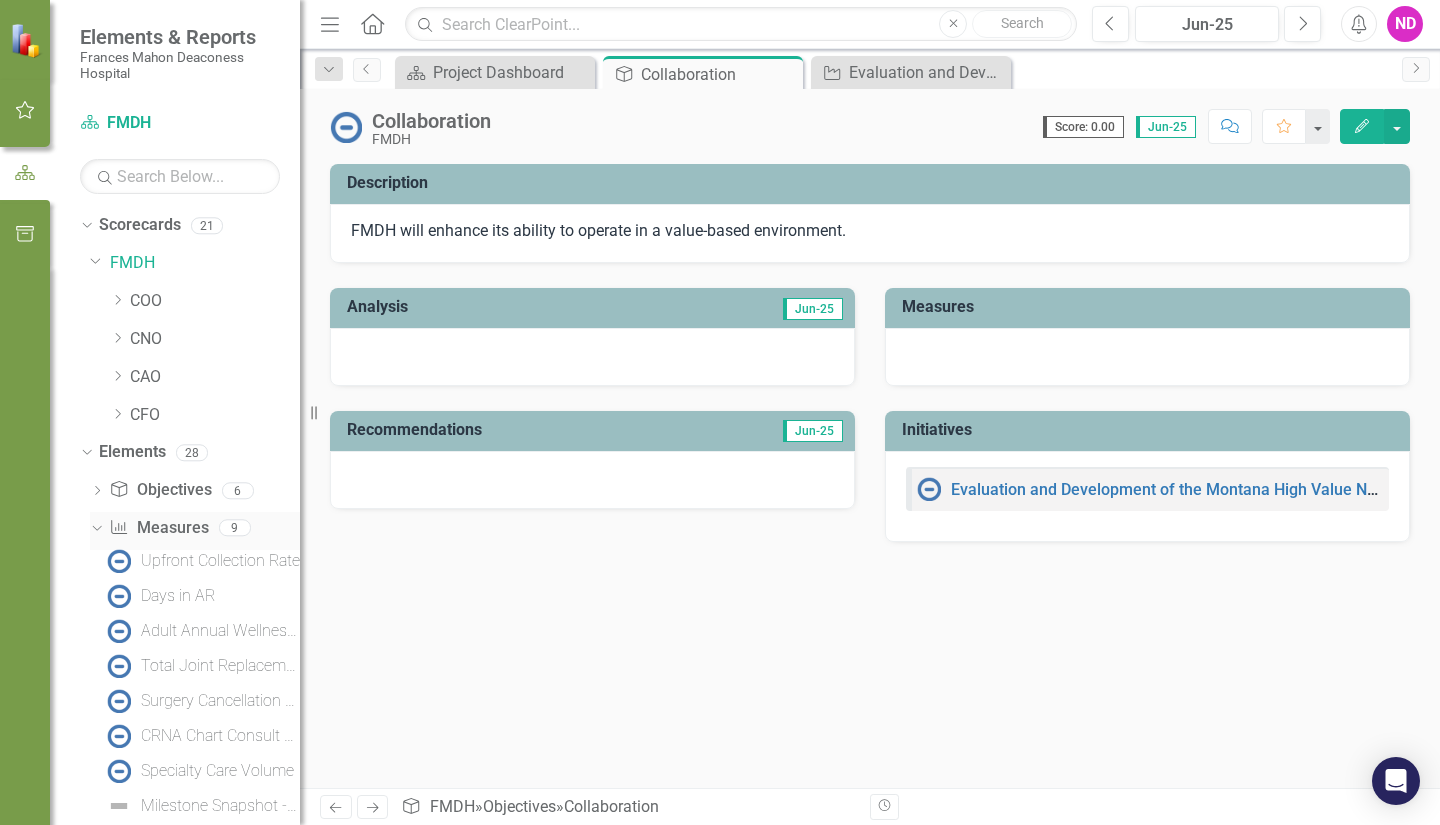 click on "Dropdown" at bounding box center (94, 527) 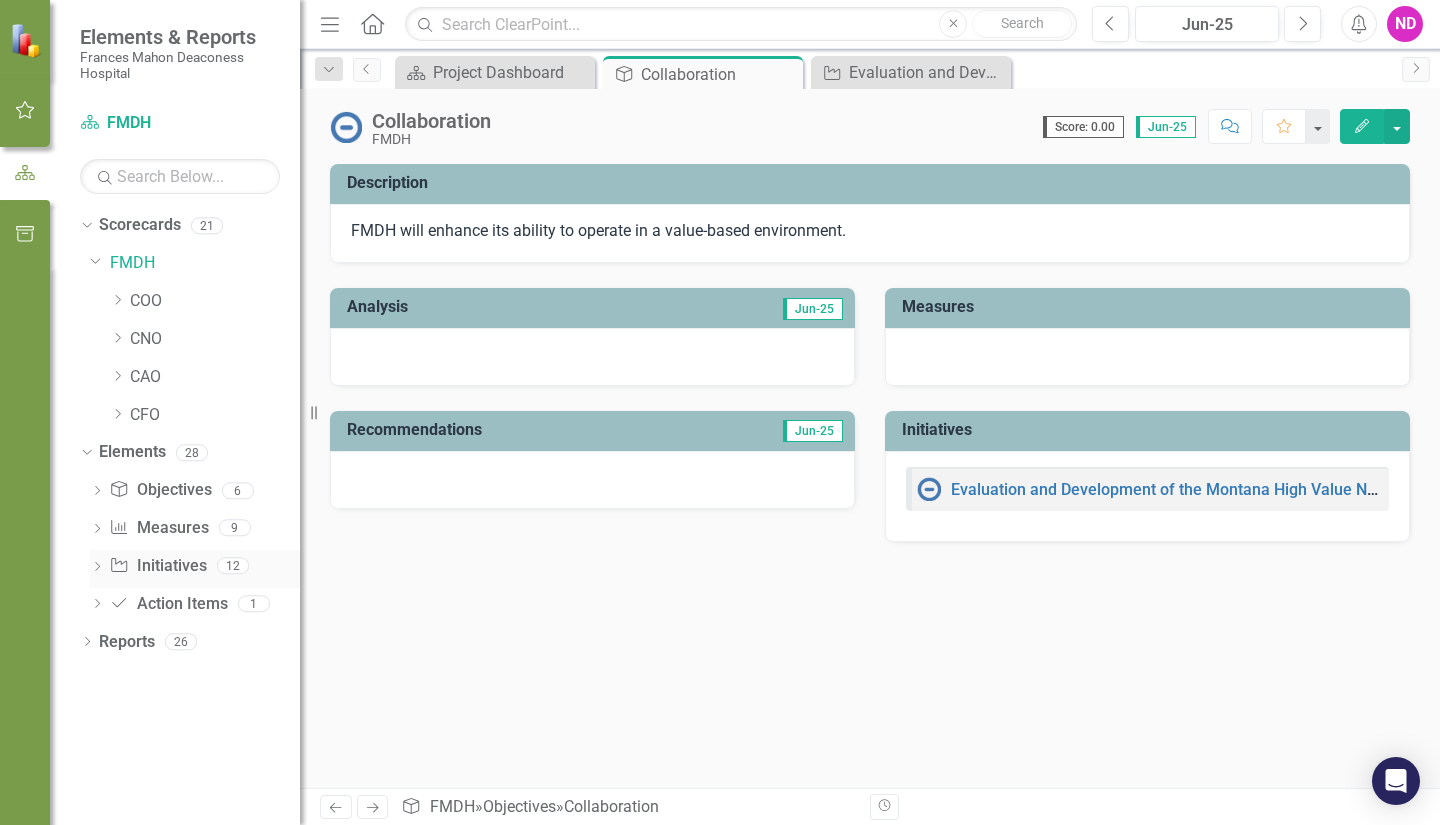 click on "Dropdown" at bounding box center (97, 568) 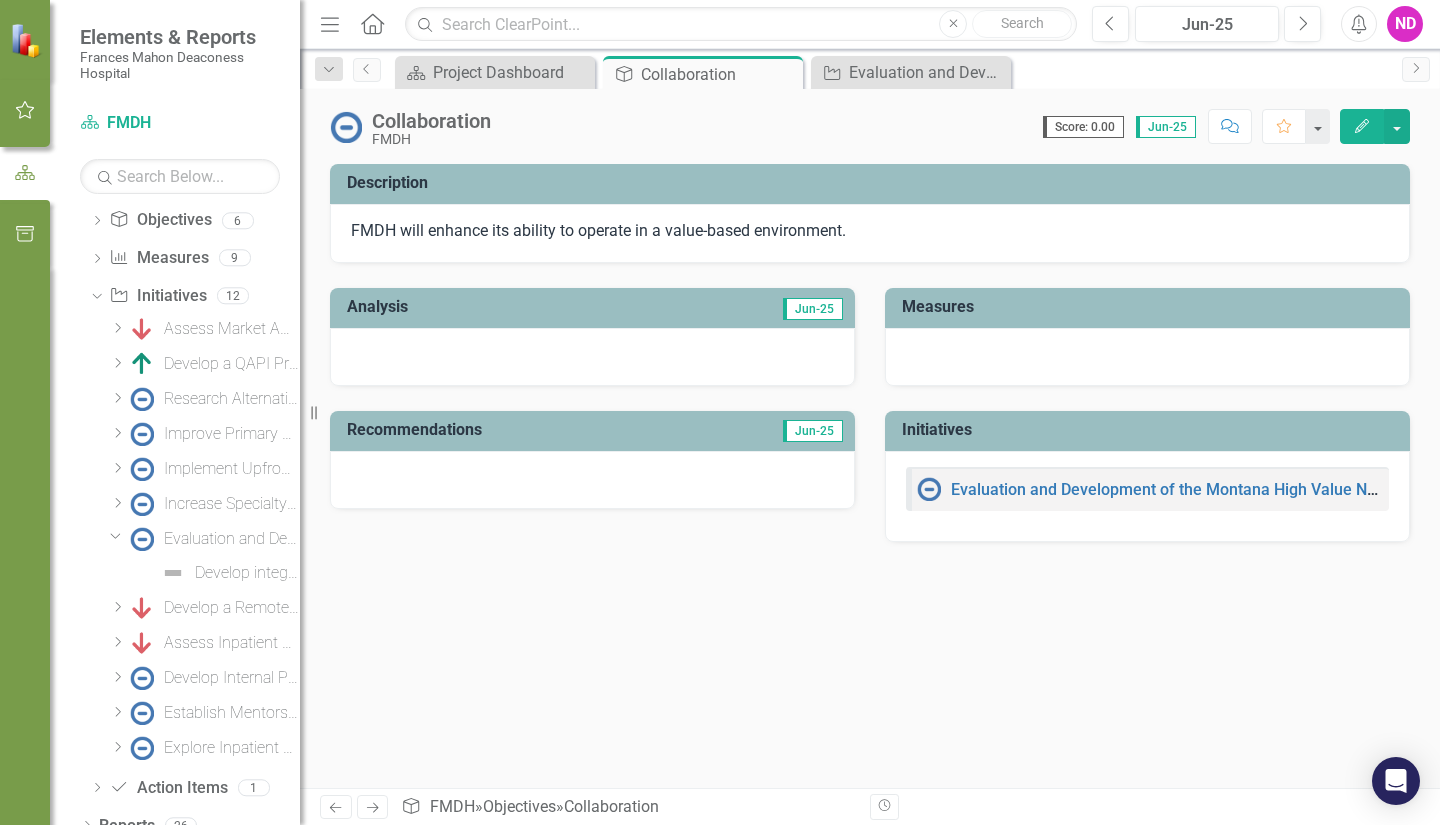 scroll, scrollTop: 272, scrollLeft: 0, axis: vertical 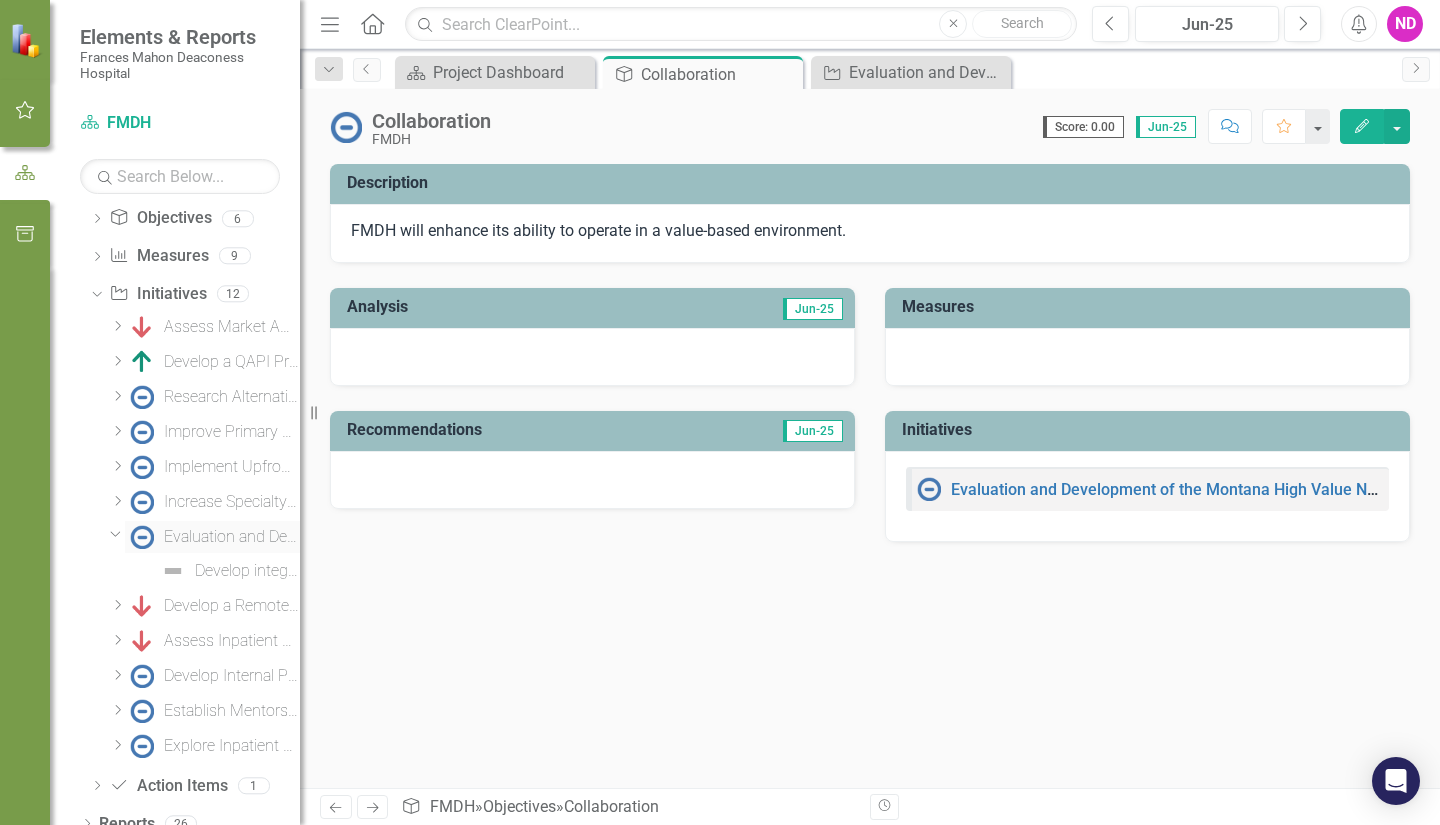 click on "Evaluation and Development of the Montana High Value Network" at bounding box center [232, 537] 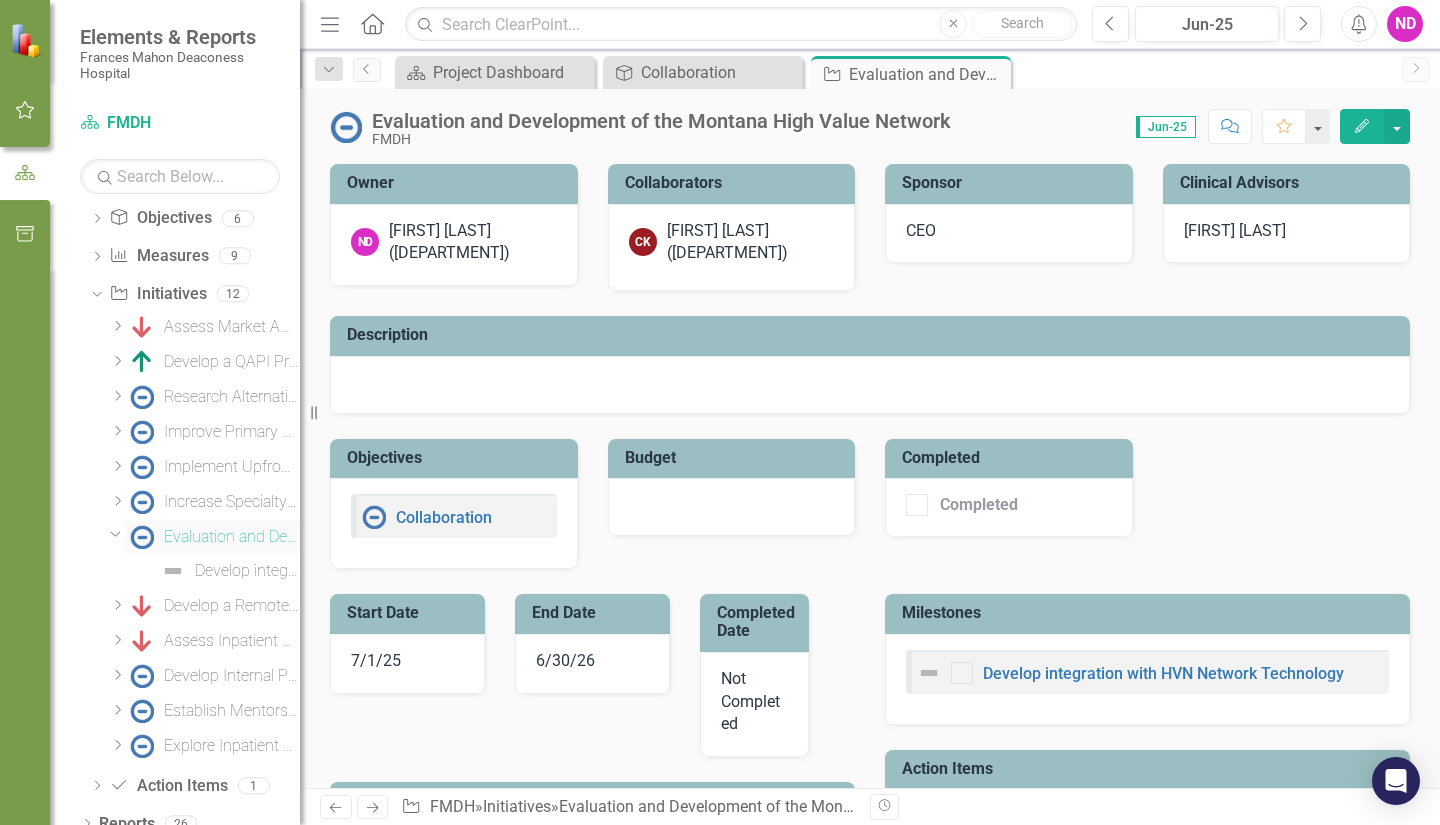 scroll, scrollTop: 0, scrollLeft: 0, axis: both 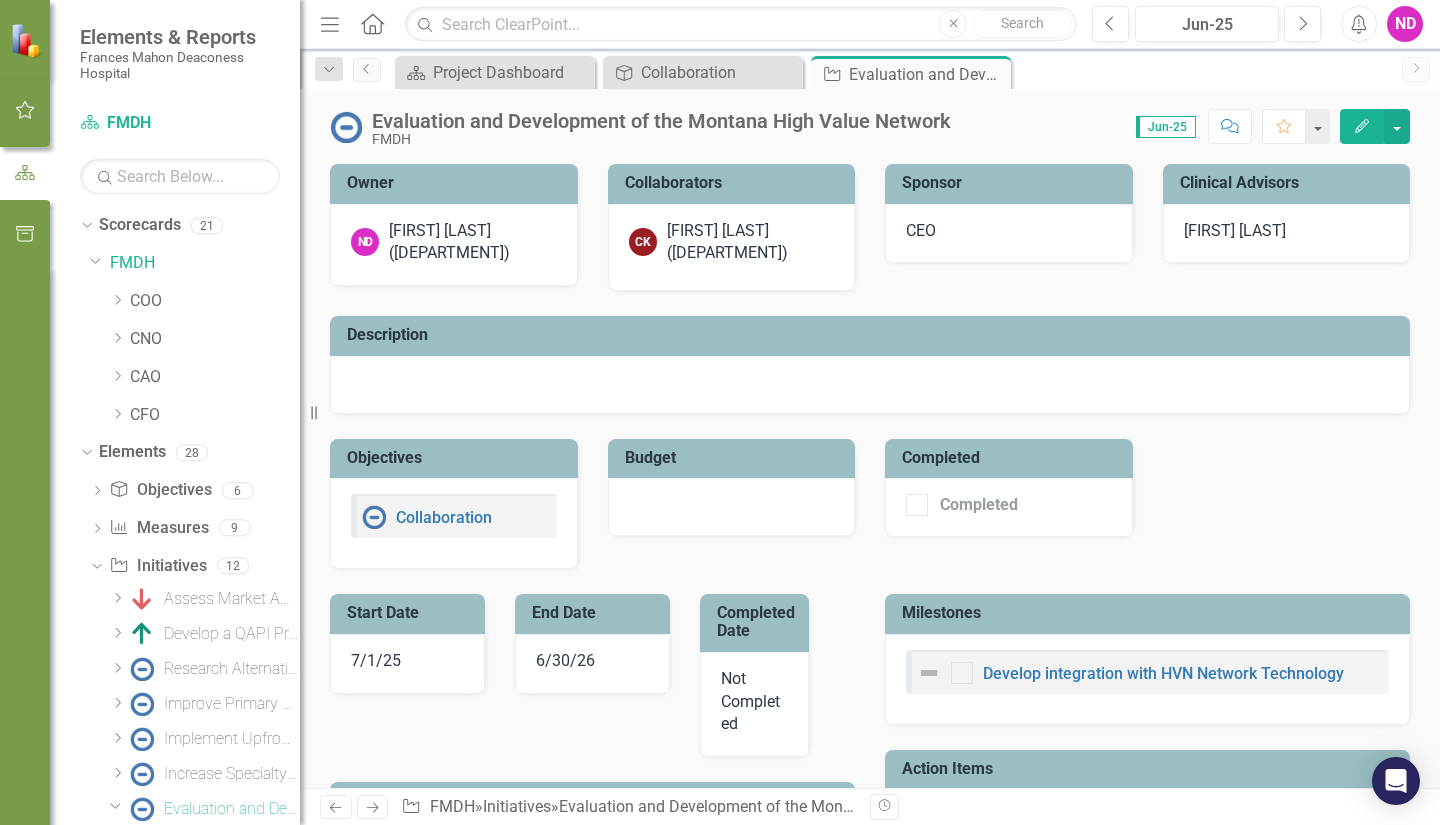 click on "[INITIALS] [FIRST] [LAST] ([DEPARTMENT])" at bounding box center (732, 248) 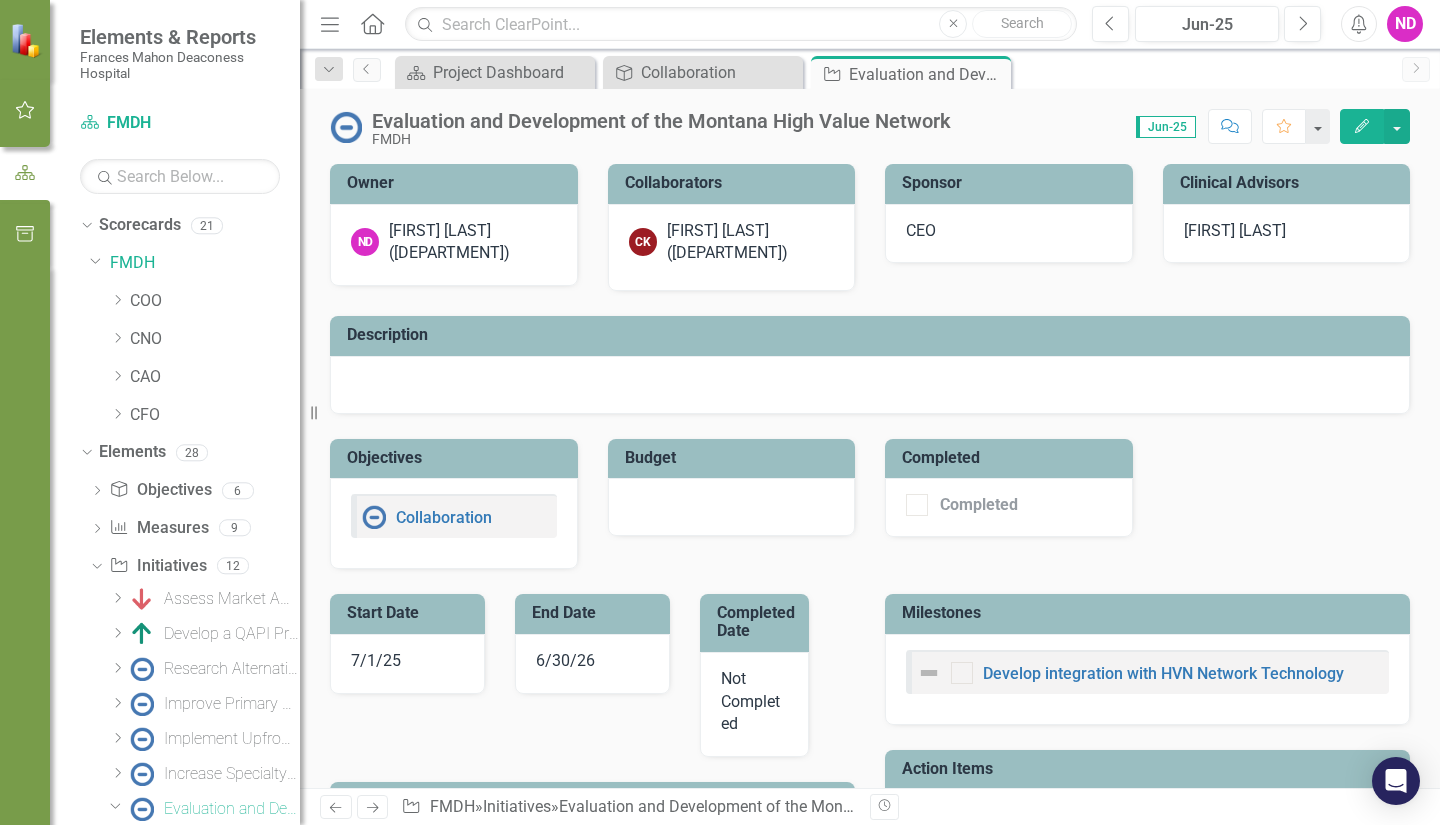 click on "[INITIALS] [FIRST] [LAST] ([DEPARTMENT])" at bounding box center (732, 248) 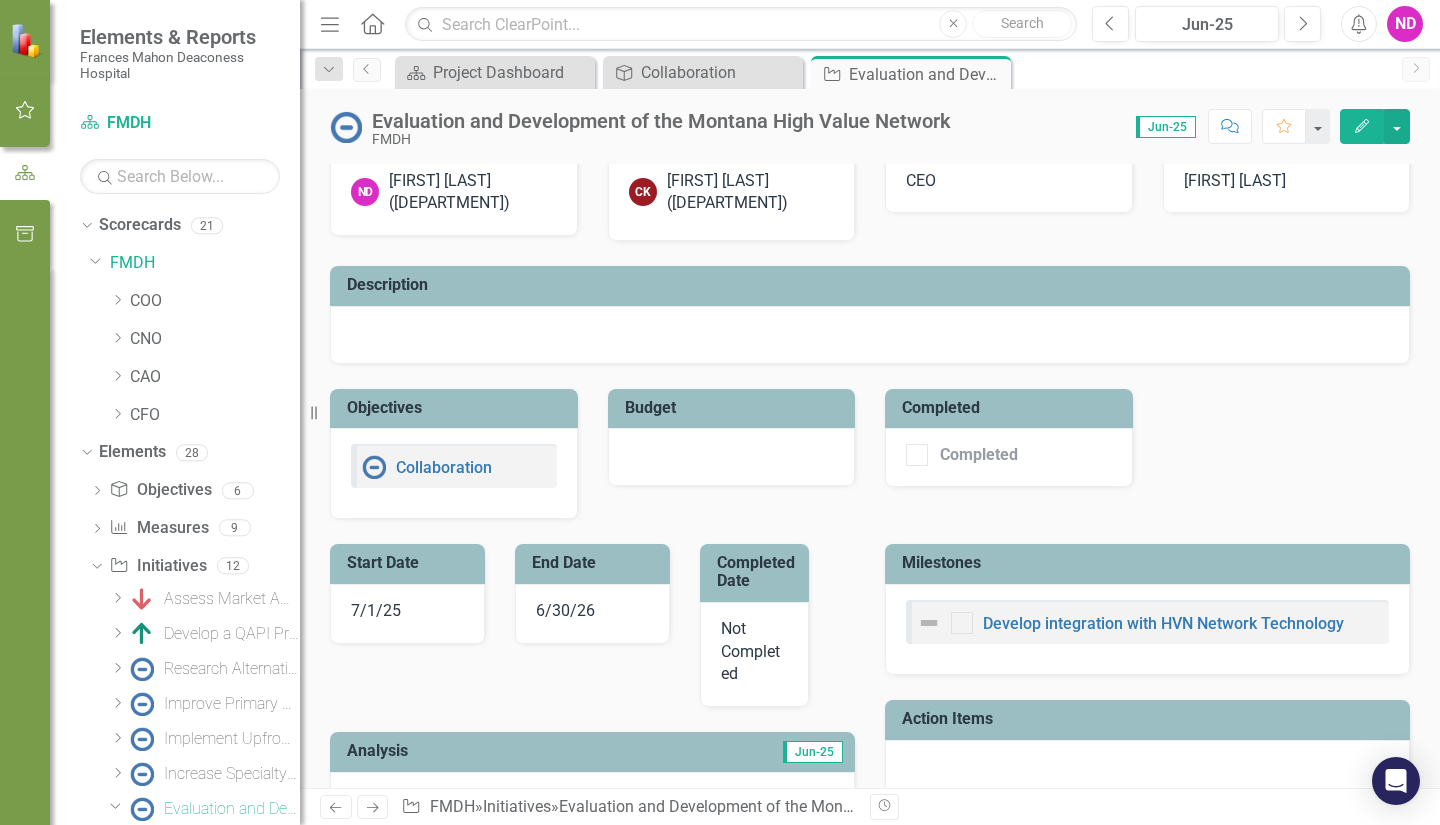 scroll, scrollTop: 57, scrollLeft: 0, axis: vertical 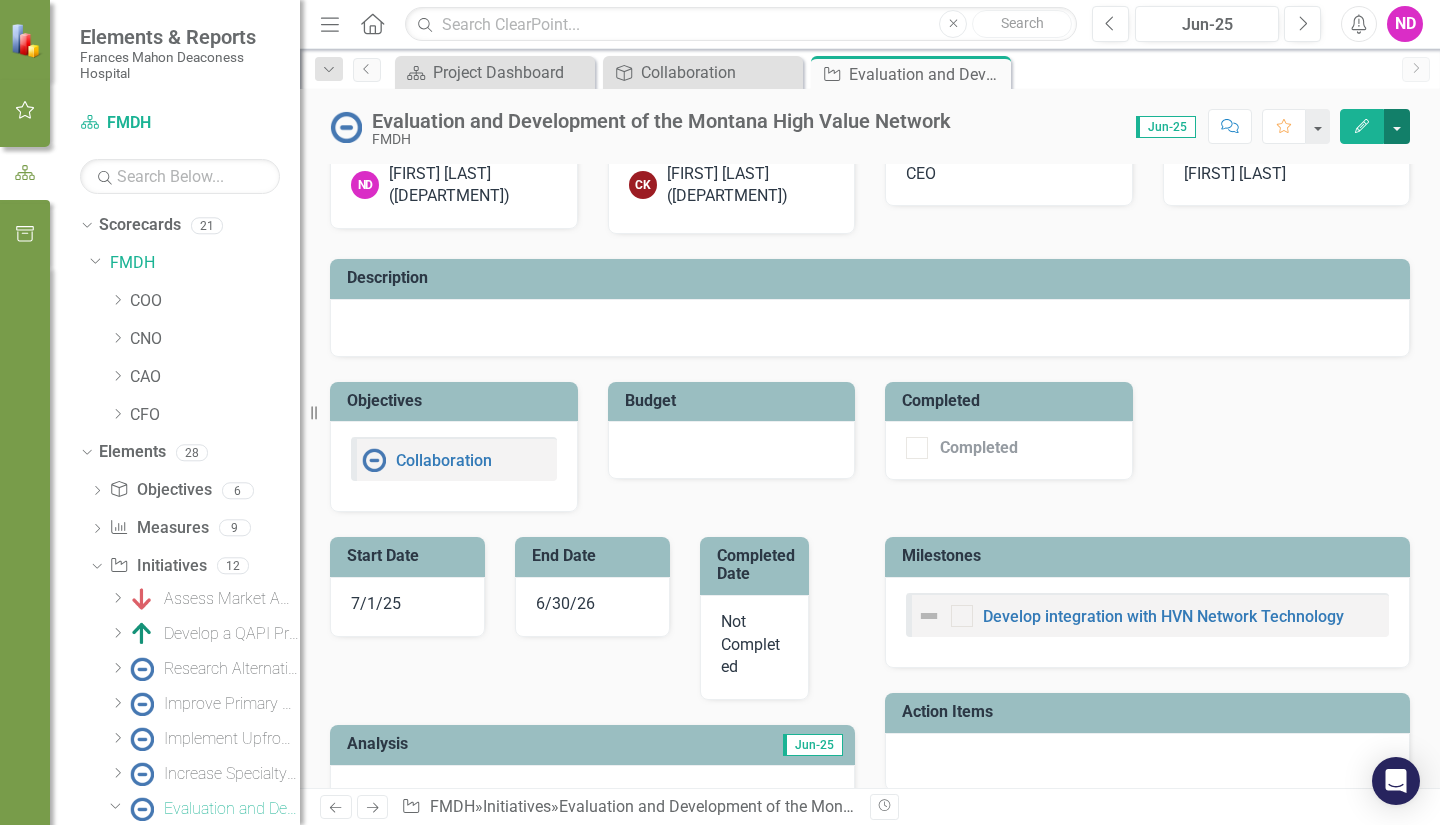 click at bounding box center (1397, 126) 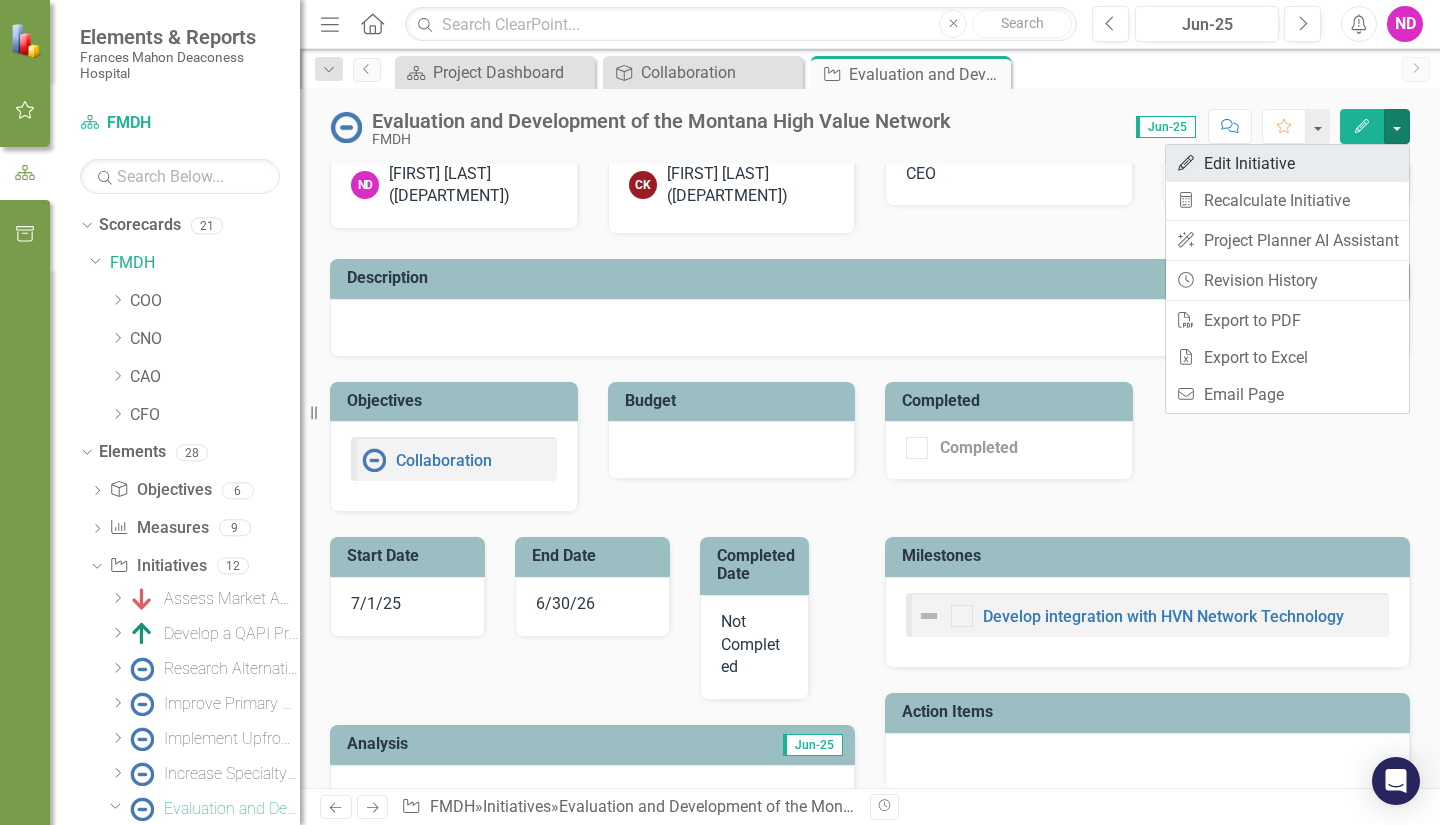 click on "Edit Edit Initiative" at bounding box center (1287, 163) 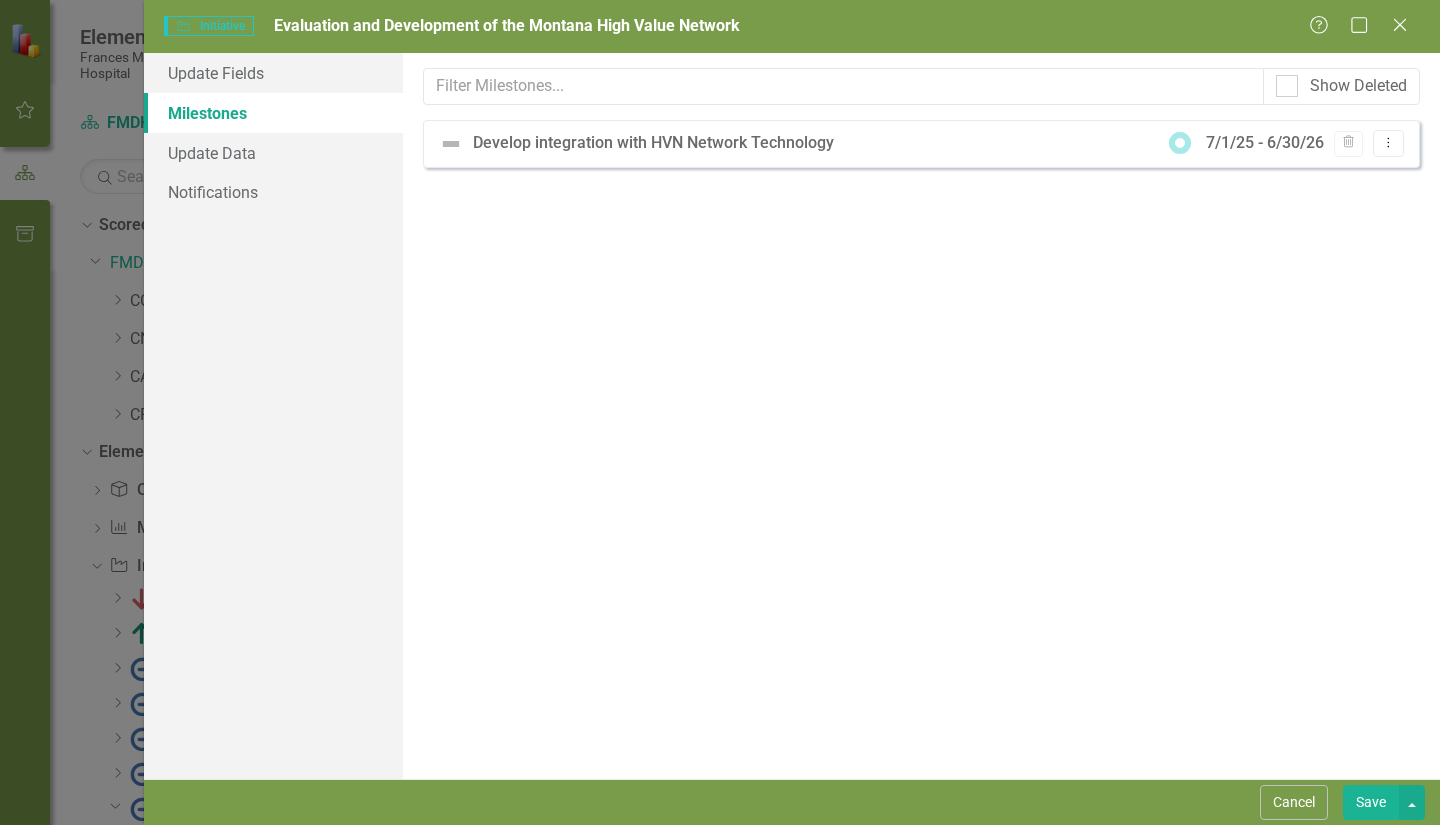 scroll, scrollTop: 0, scrollLeft: 0, axis: both 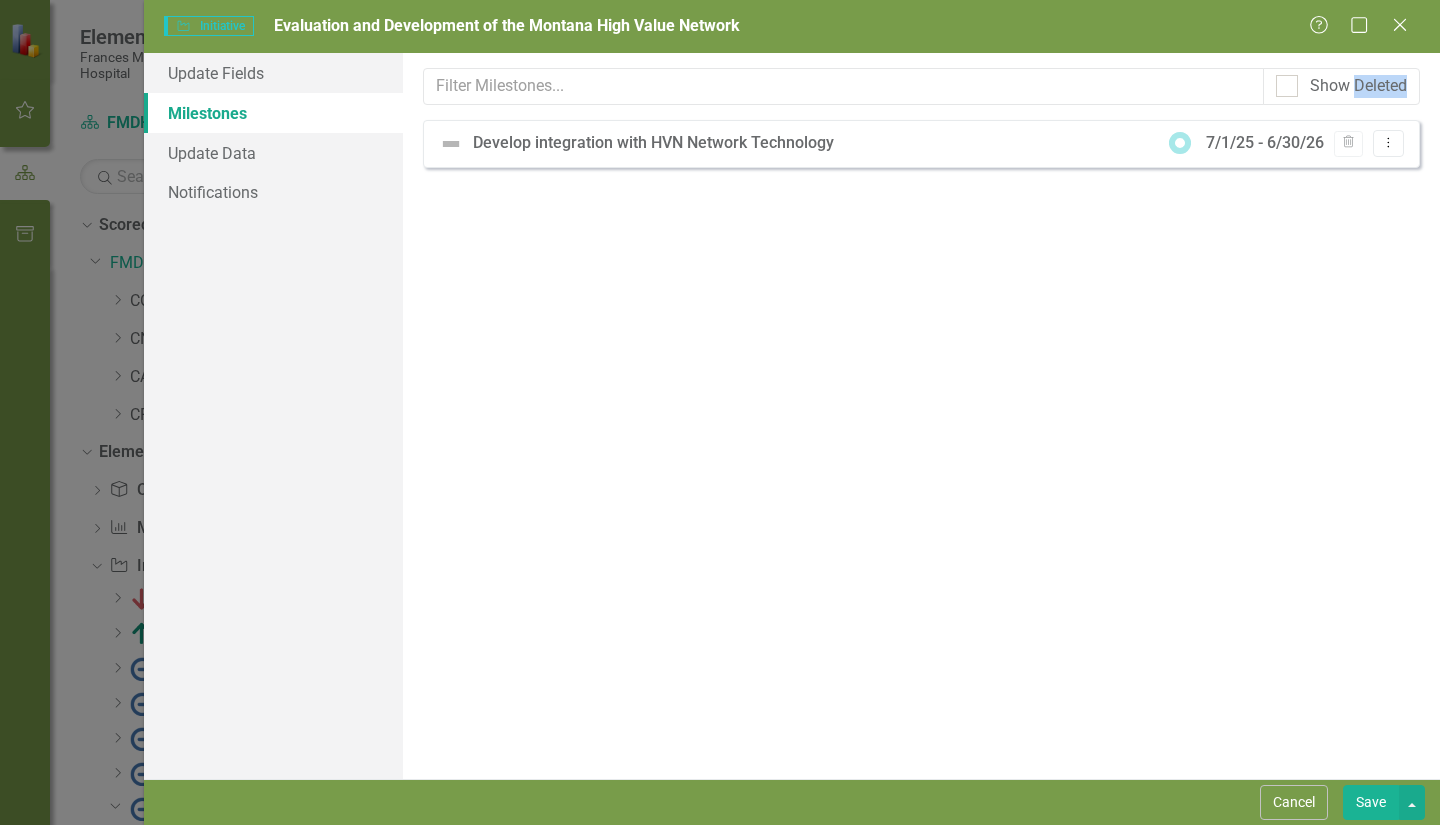 click on "Milestones allow you to break down your projects (or initiatives) into smaller steps. This is helpful when you want to show your plan (and progress) on a Gantt chart, or if you have multiple people responsible for a particular project and want to delegate authority. Milestones share the same reporting frequency as their parent initiative.    Learn more in the ClearPoint Support Center. Close Help Show Deleted Sorry, no results found. Develop integration with HVN Network Technology [DATE] - [DATE] Trash Dropdown Menu" at bounding box center [921, 416] 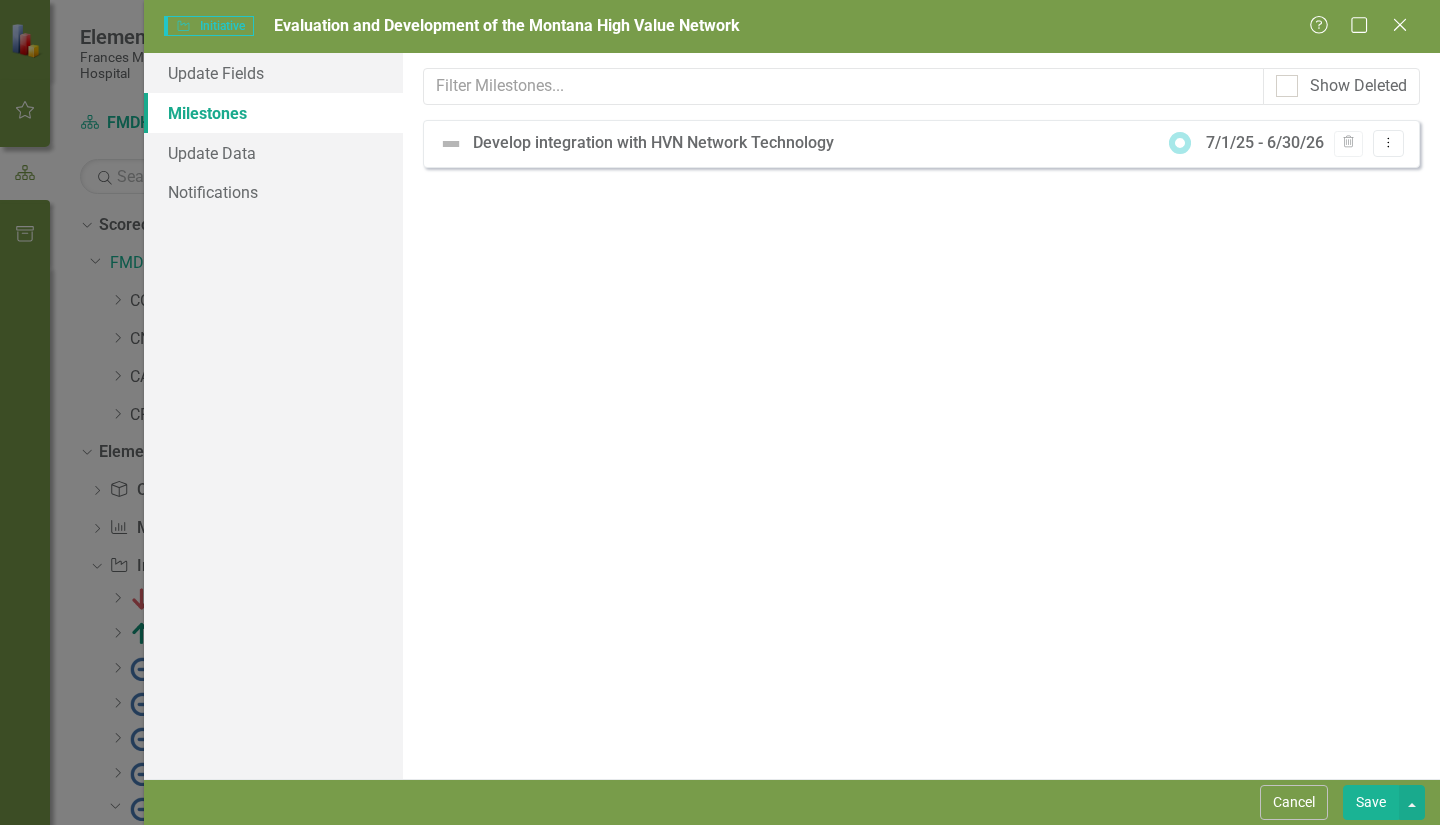 click on "Milestones allow you to break down your projects (or initiatives) into smaller steps. This is helpful when you want to show your plan (and progress) on a Gantt chart, or if you have multiple people responsible for a particular project and want to delegate authority. Milestones share the same reporting frequency as their parent initiative.    Learn more in the ClearPoint Support Center. Close Help Show Deleted Sorry, no results found. Develop integration with HVN Network Technology [DATE] - [DATE] Trash Dropdown Menu" at bounding box center [921, 416] 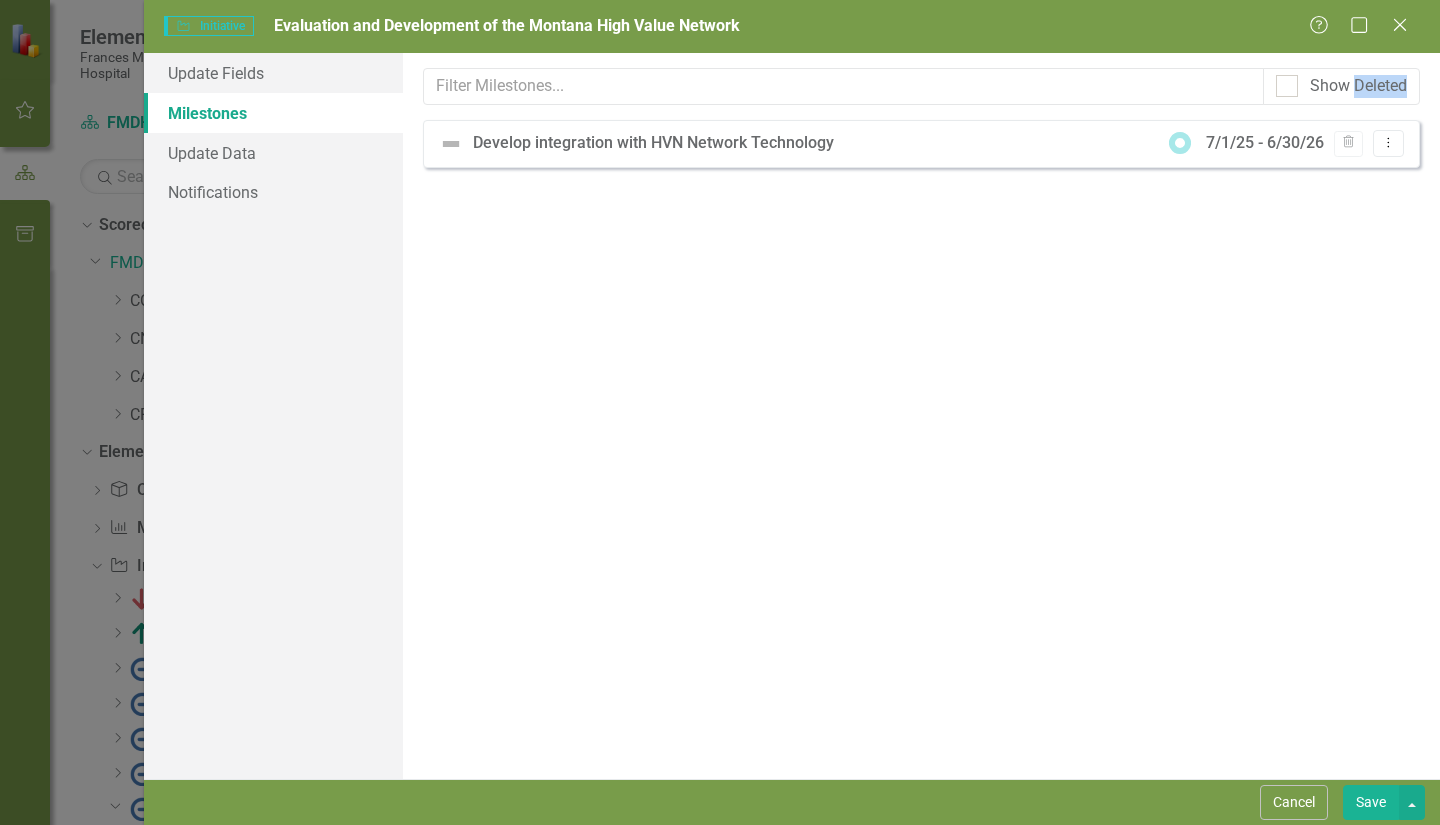 click on "Milestones allow you to break down your projects (or initiatives) into smaller steps. This is helpful when you want to show your plan (and progress) on a Gantt chart, or if you have multiple people responsible for a particular project and want to delegate authority. Milestones share the same reporting frequency as their parent initiative.    Learn more in the ClearPoint Support Center. Close Help Show Deleted Sorry, no results found. Develop integration with HVN Network Technology [DATE] - [DATE] Trash Dropdown Menu" at bounding box center (921, 416) 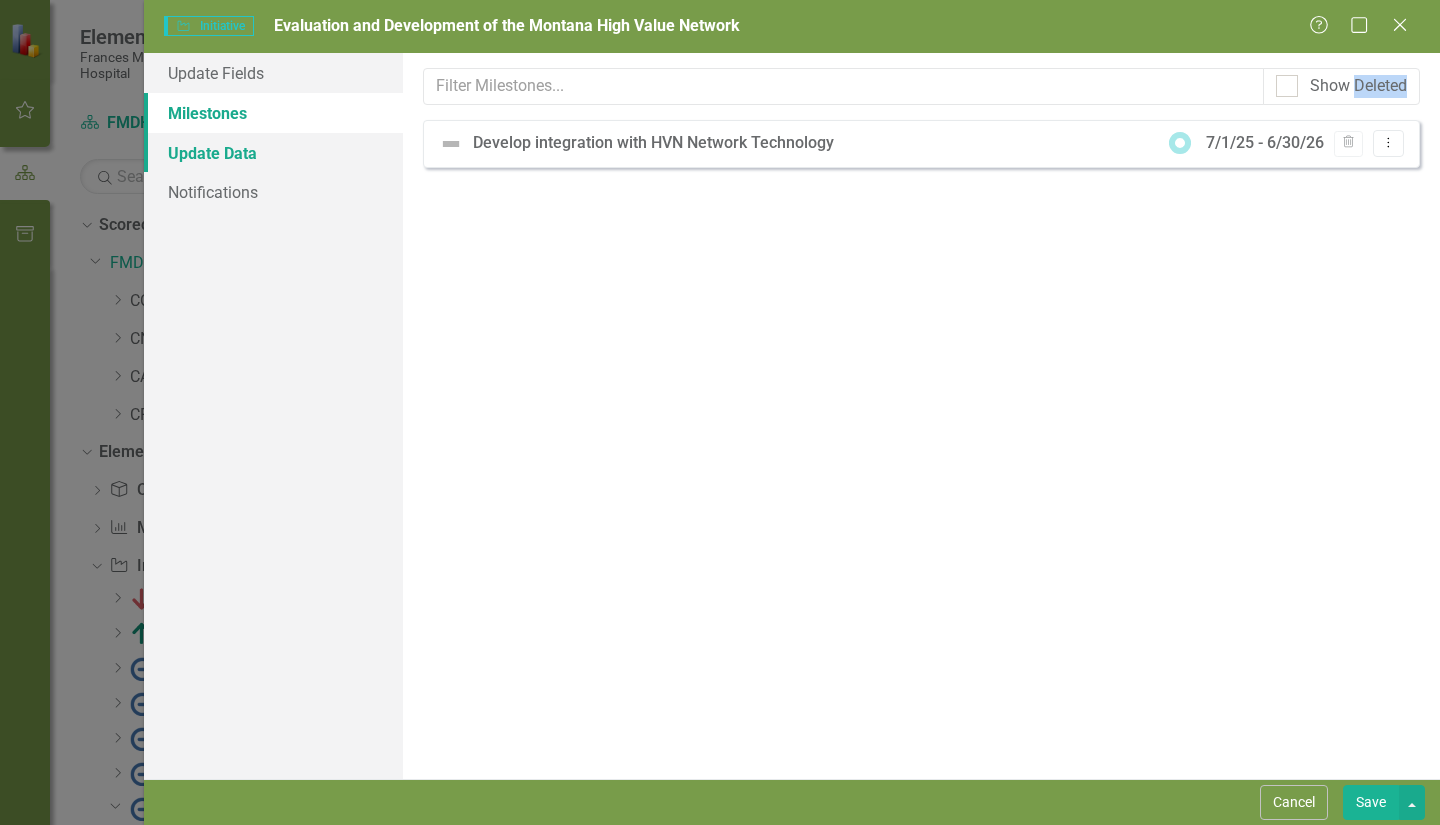 click on "Update  Data" at bounding box center (273, 153) 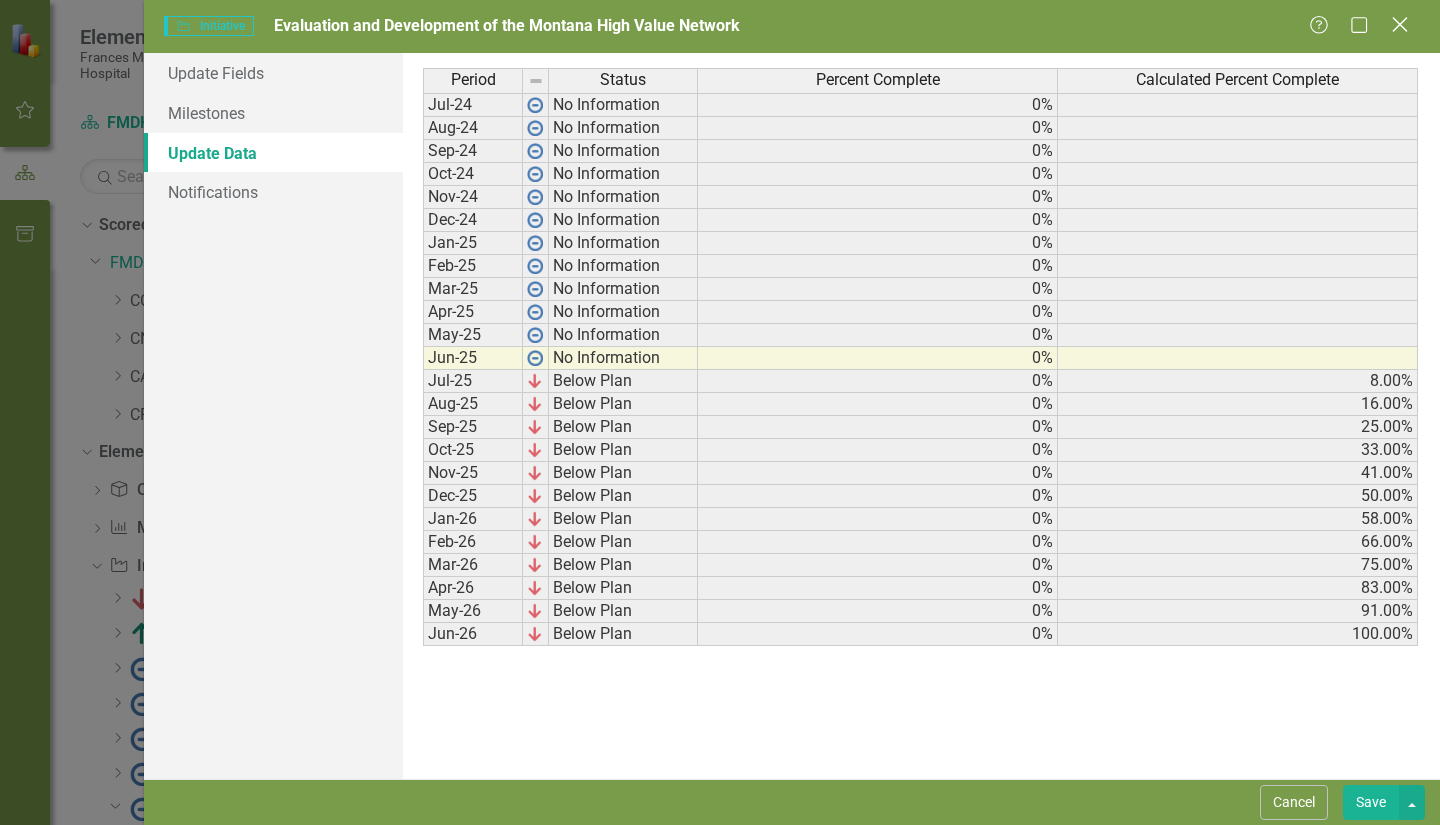 click on "Close" at bounding box center [1399, 24] 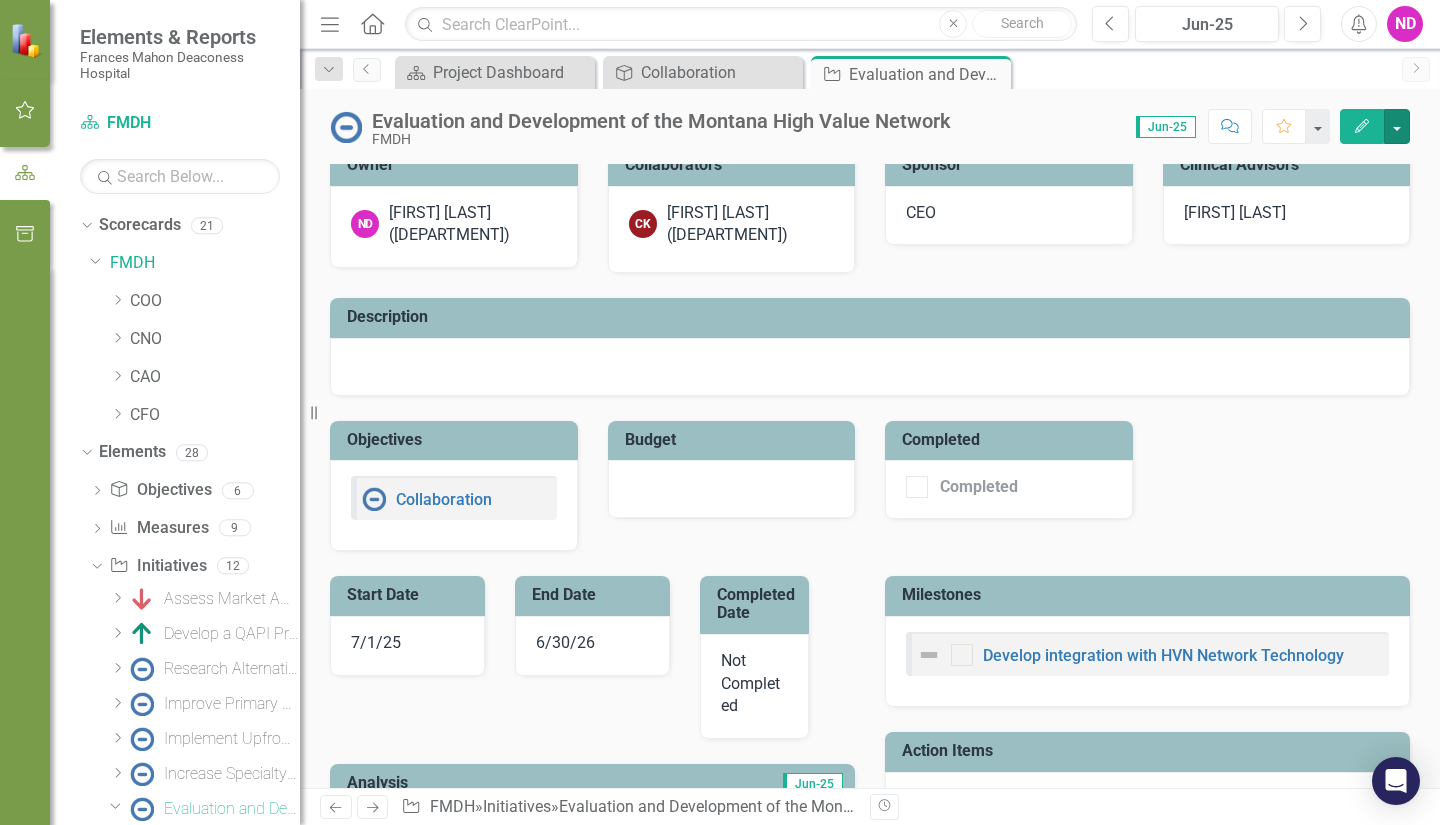 scroll, scrollTop: 0, scrollLeft: 0, axis: both 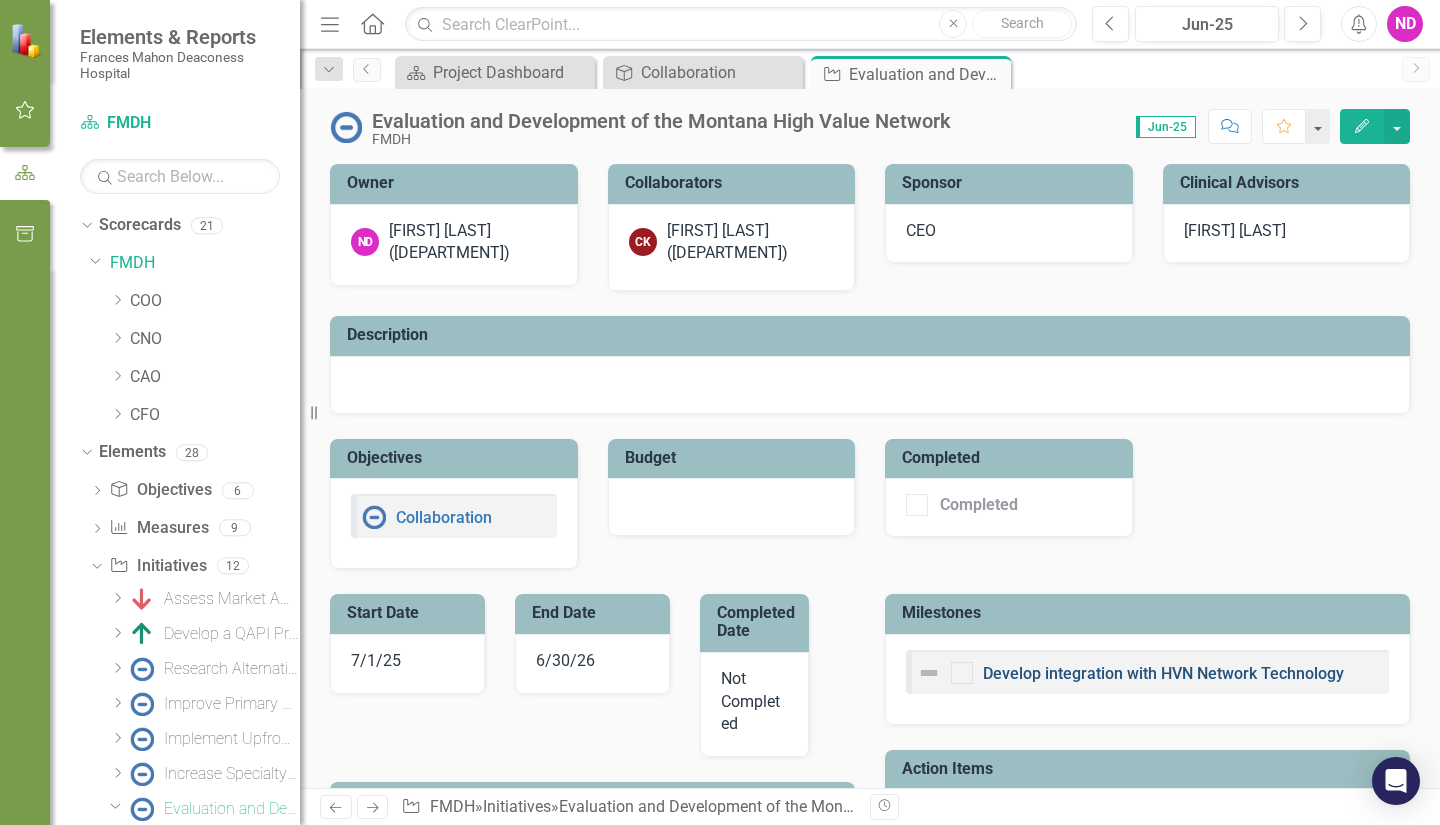 click on "Develop integration with HVN Network Technology" at bounding box center (1163, 673) 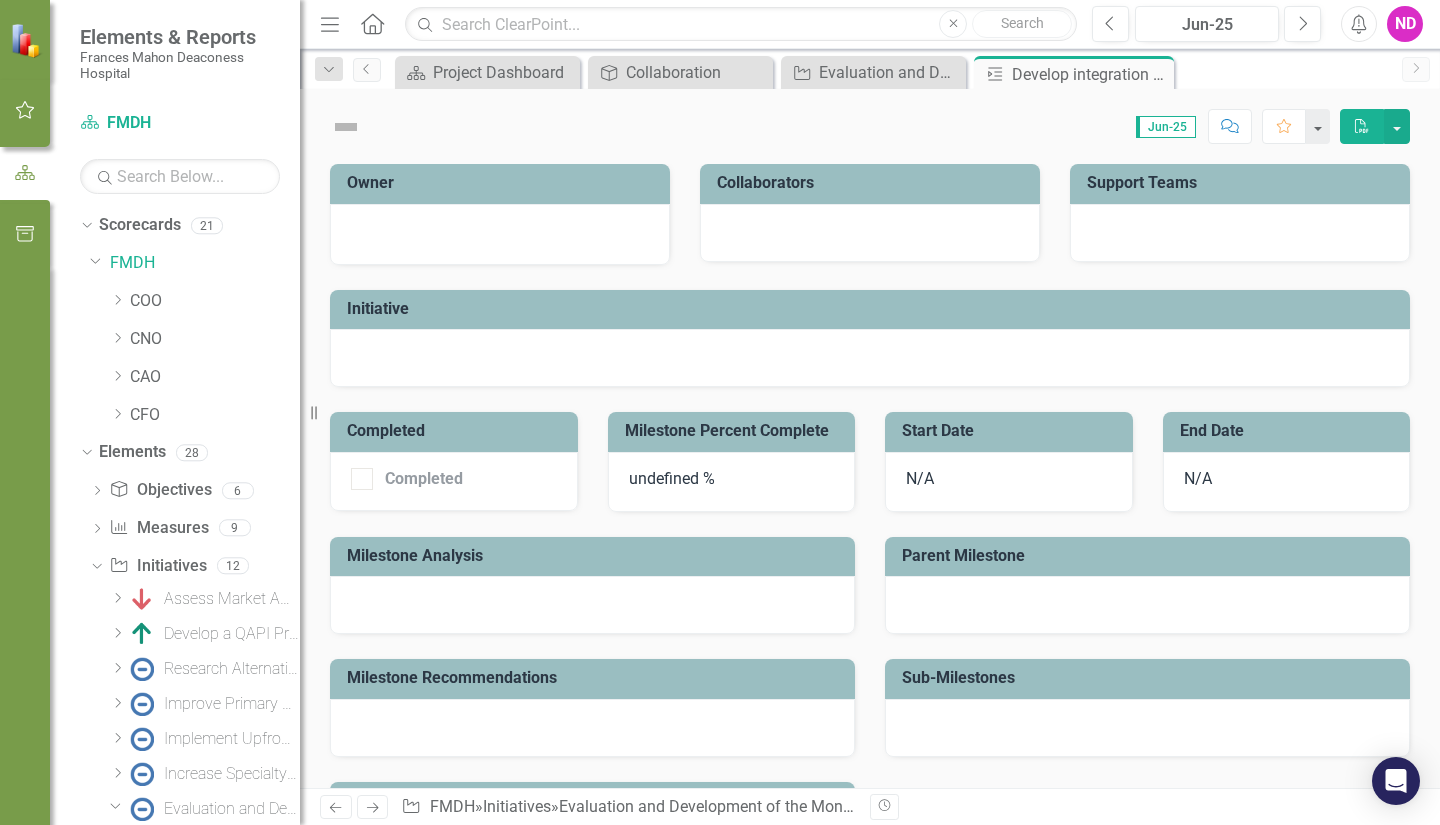 scroll, scrollTop: 34, scrollLeft: 0, axis: vertical 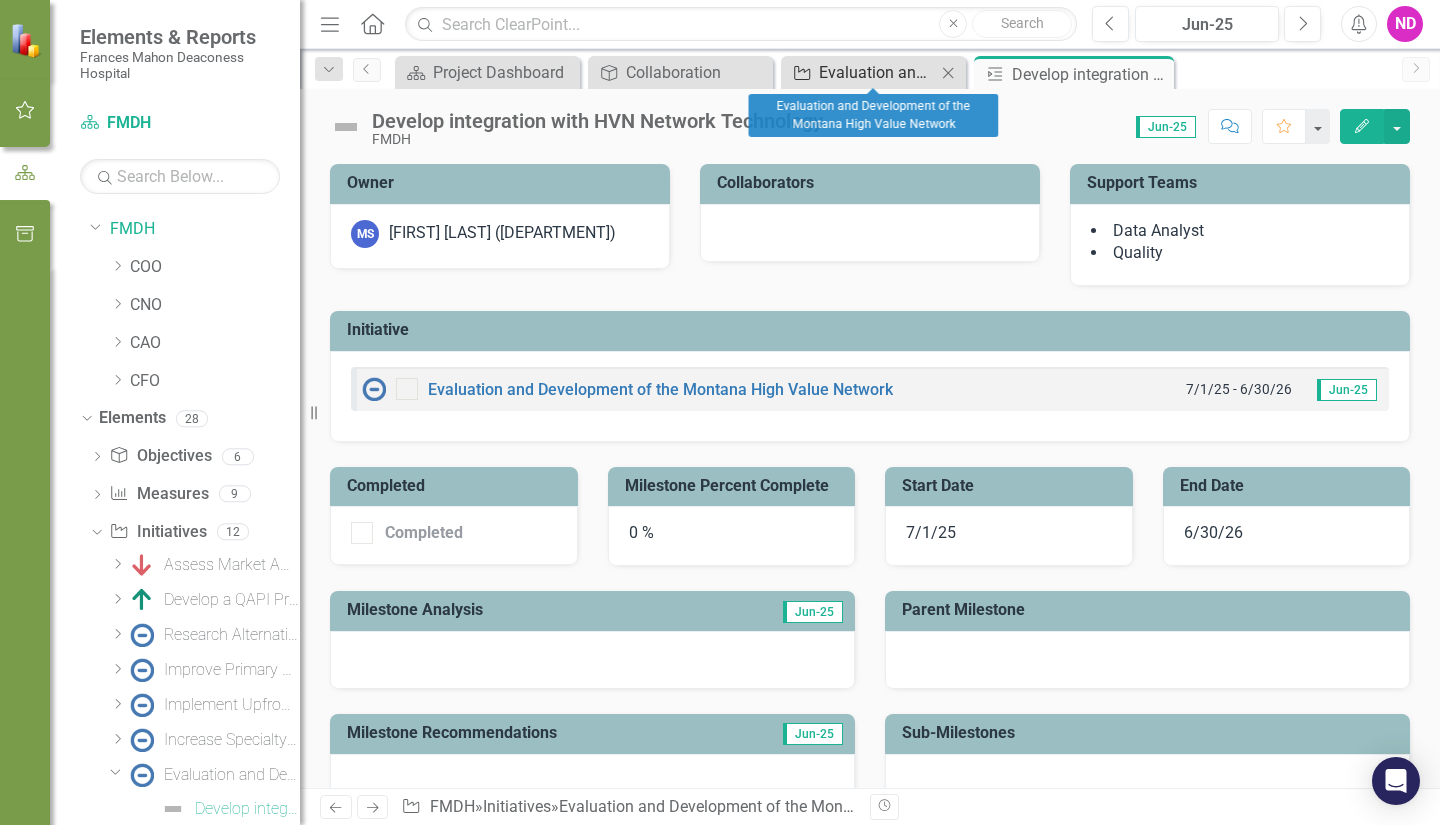click on "Evaluation and Development of the Montana High Value Network" at bounding box center [877, 72] 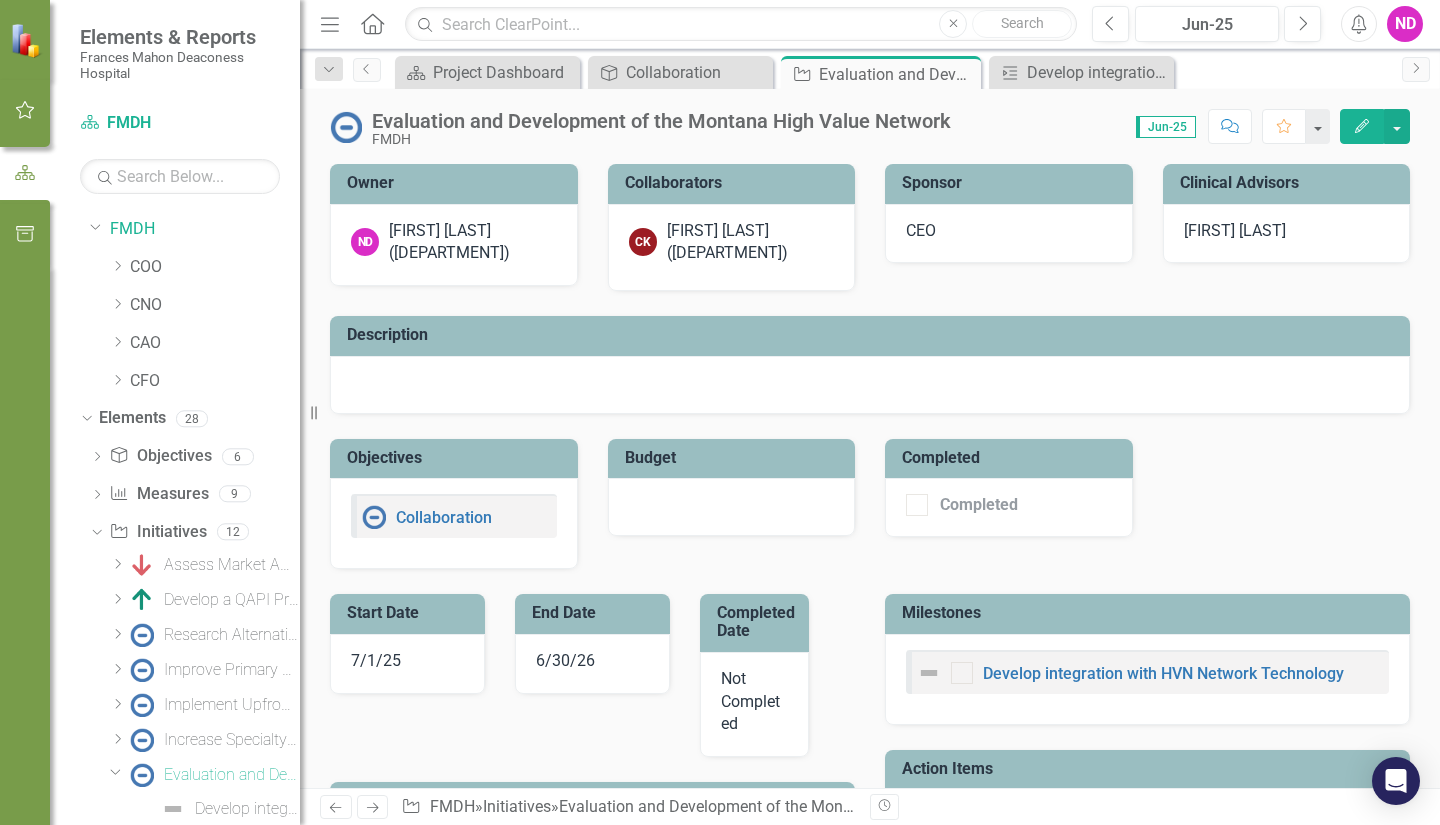 scroll, scrollTop: 0, scrollLeft: 0, axis: both 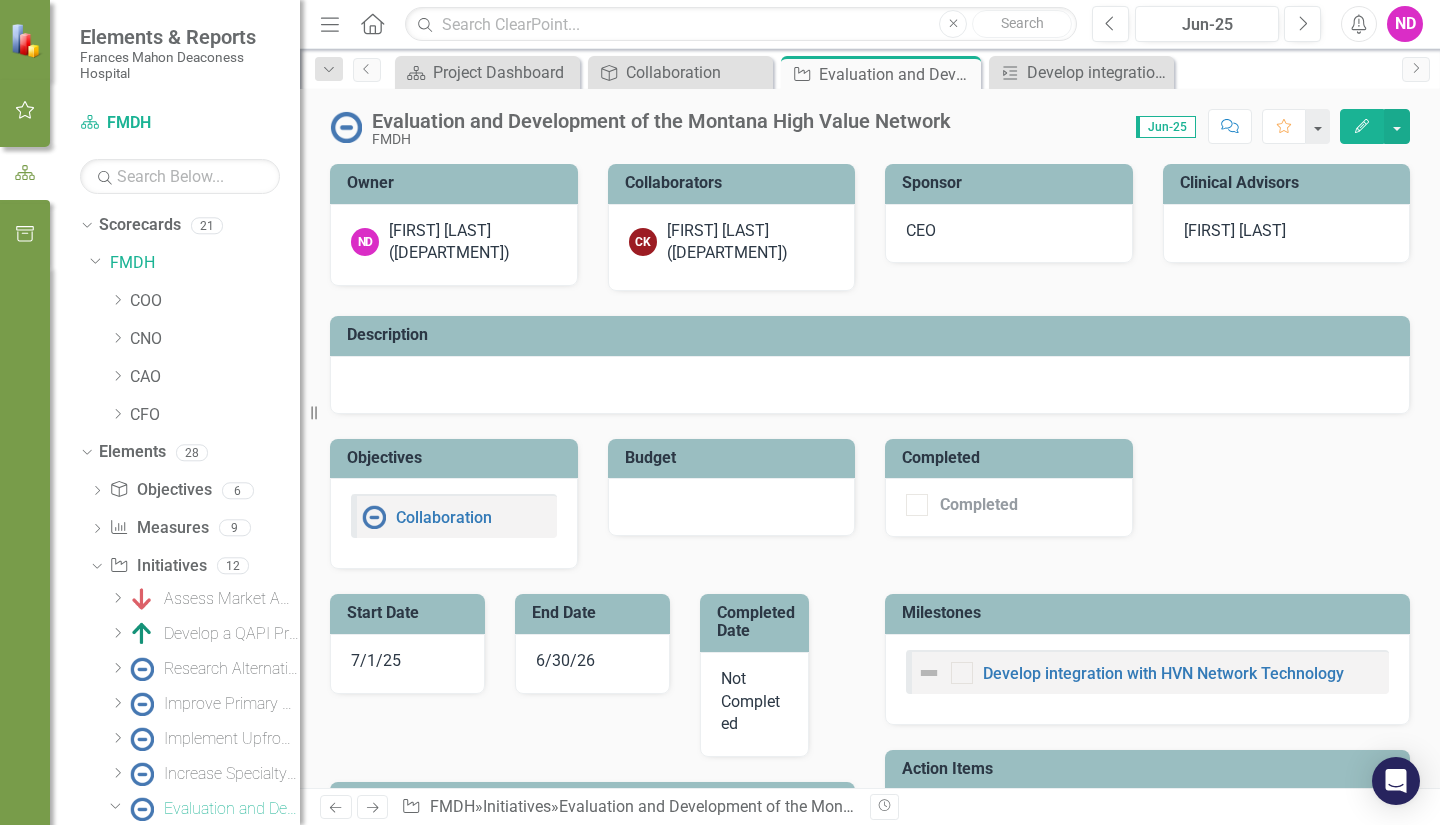 click on "Develop integration with HVN Network Technology" at bounding box center (1147, 679) 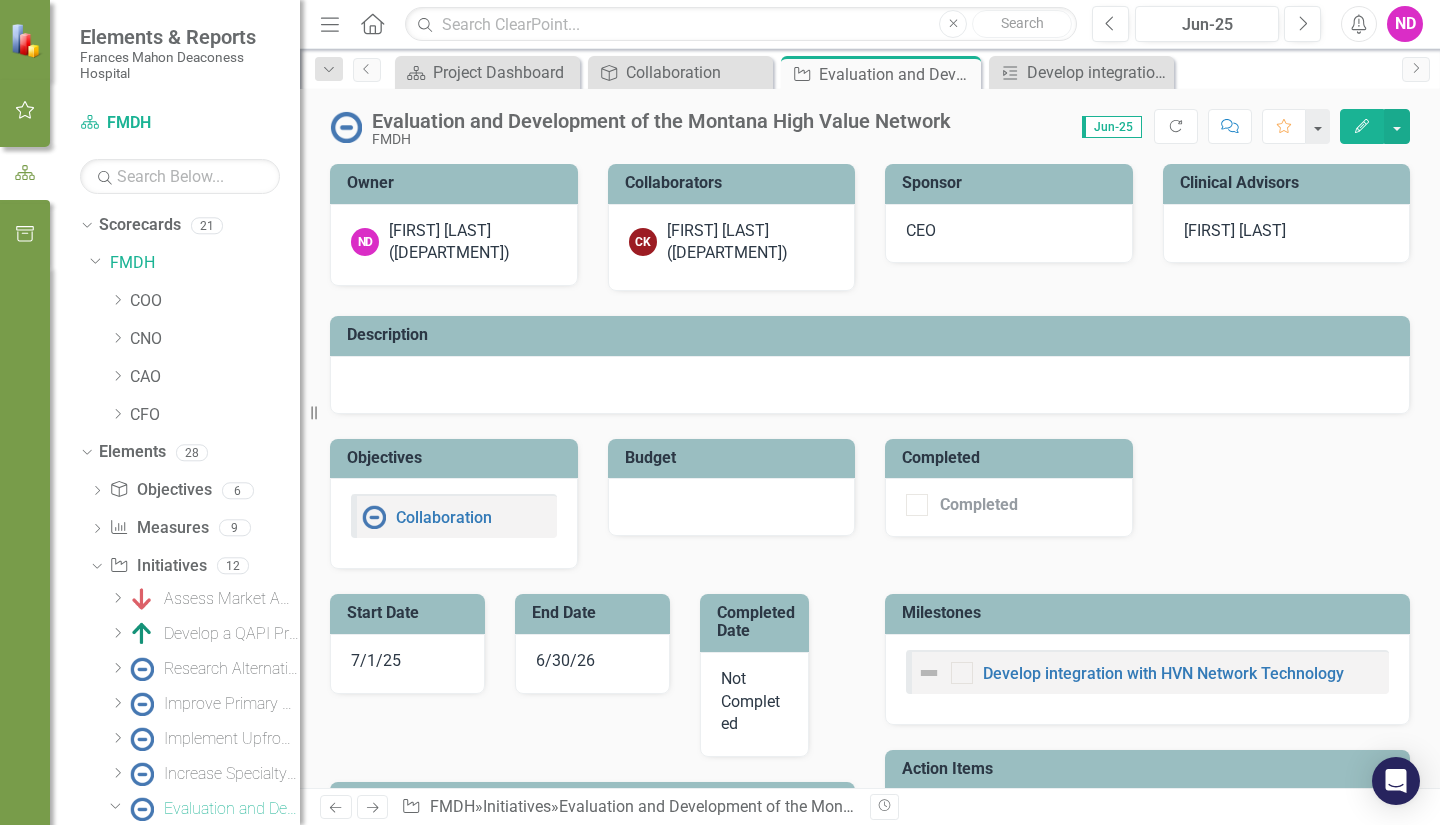 click at bounding box center (346, 127) 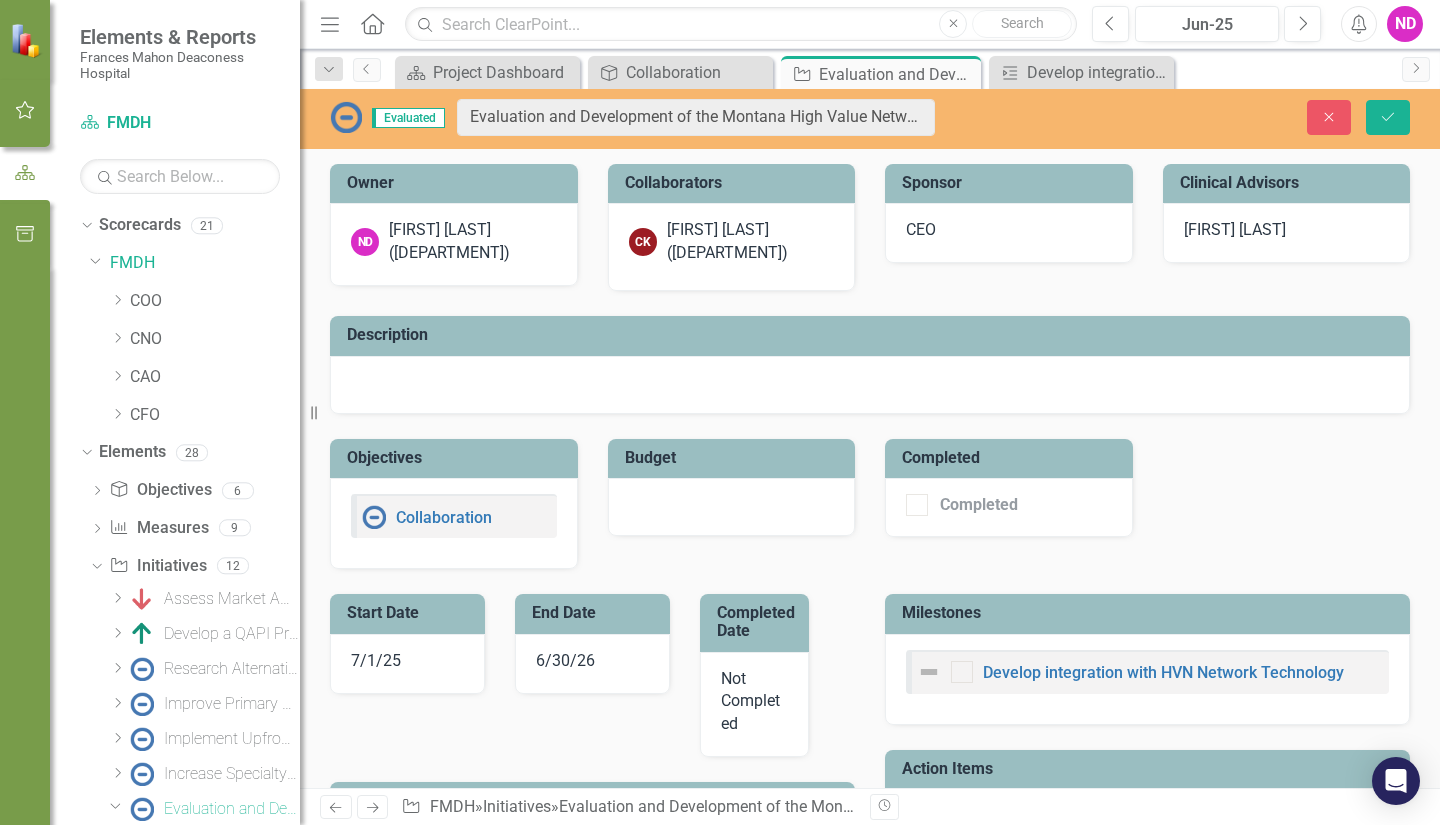 click at bounding box center [346, 117] 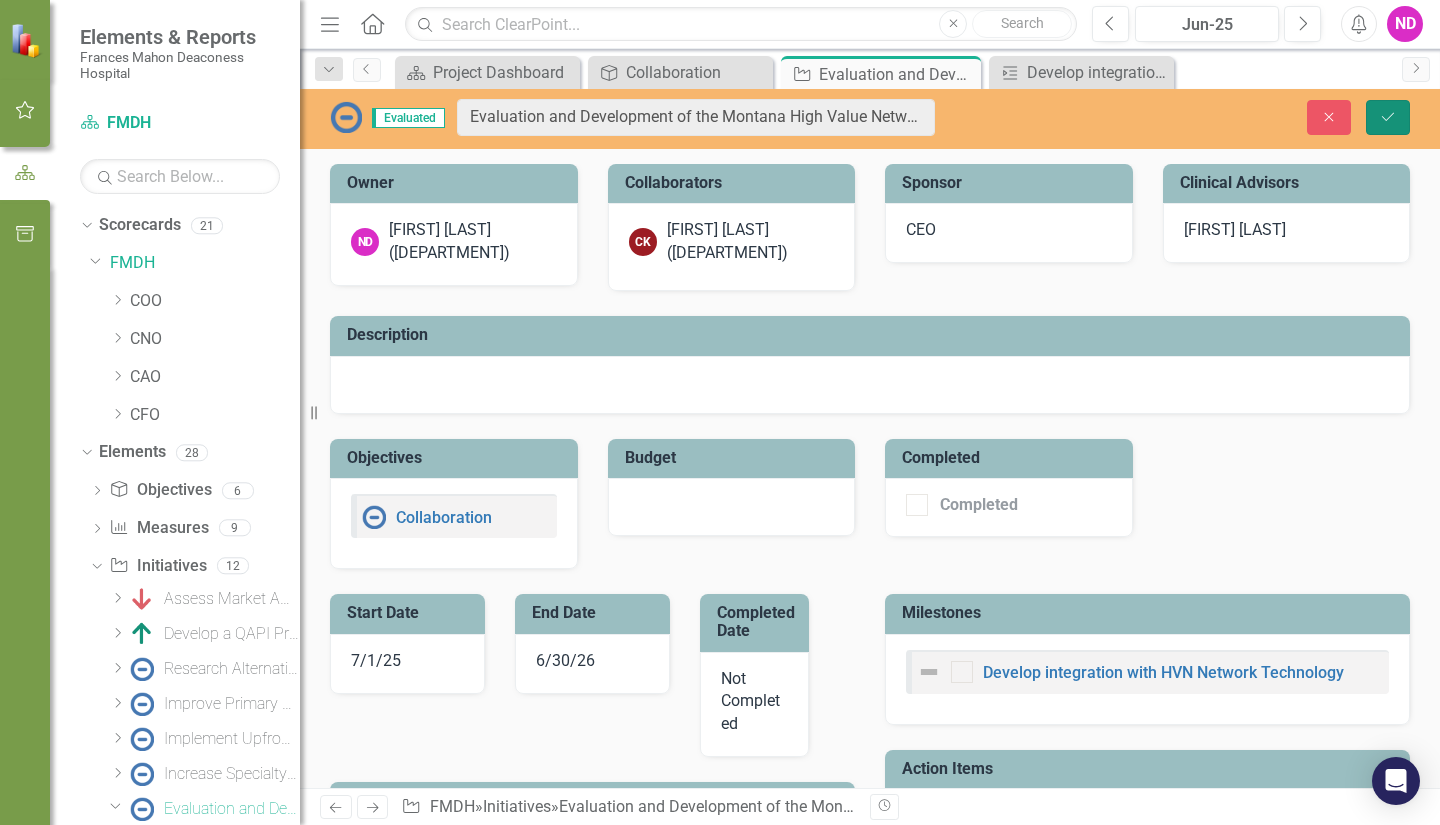 click on "Save" at bounding box center (1388, 117) 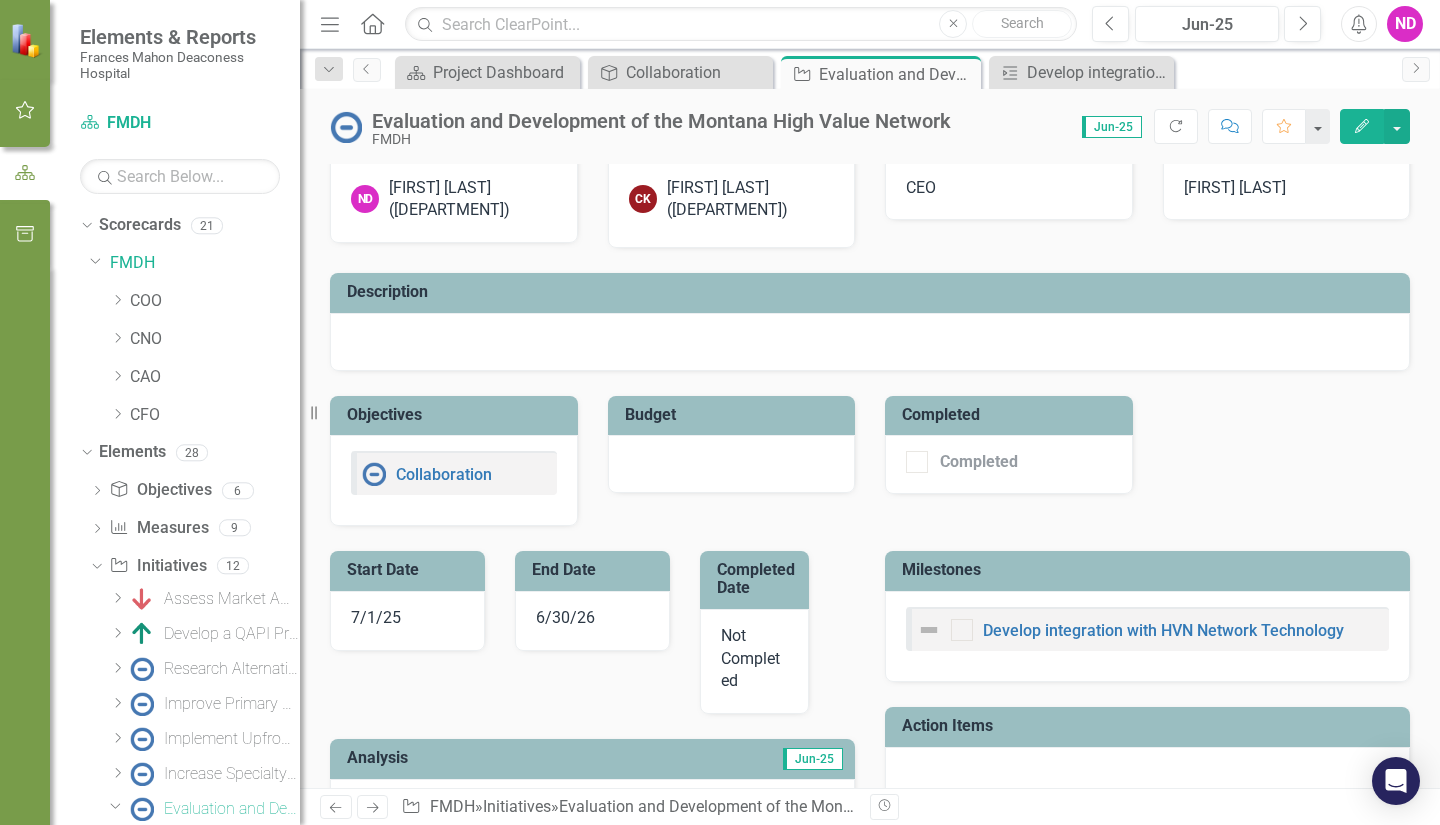 scroll, scrollTop: 0, scrollLeft: 0, axis: both 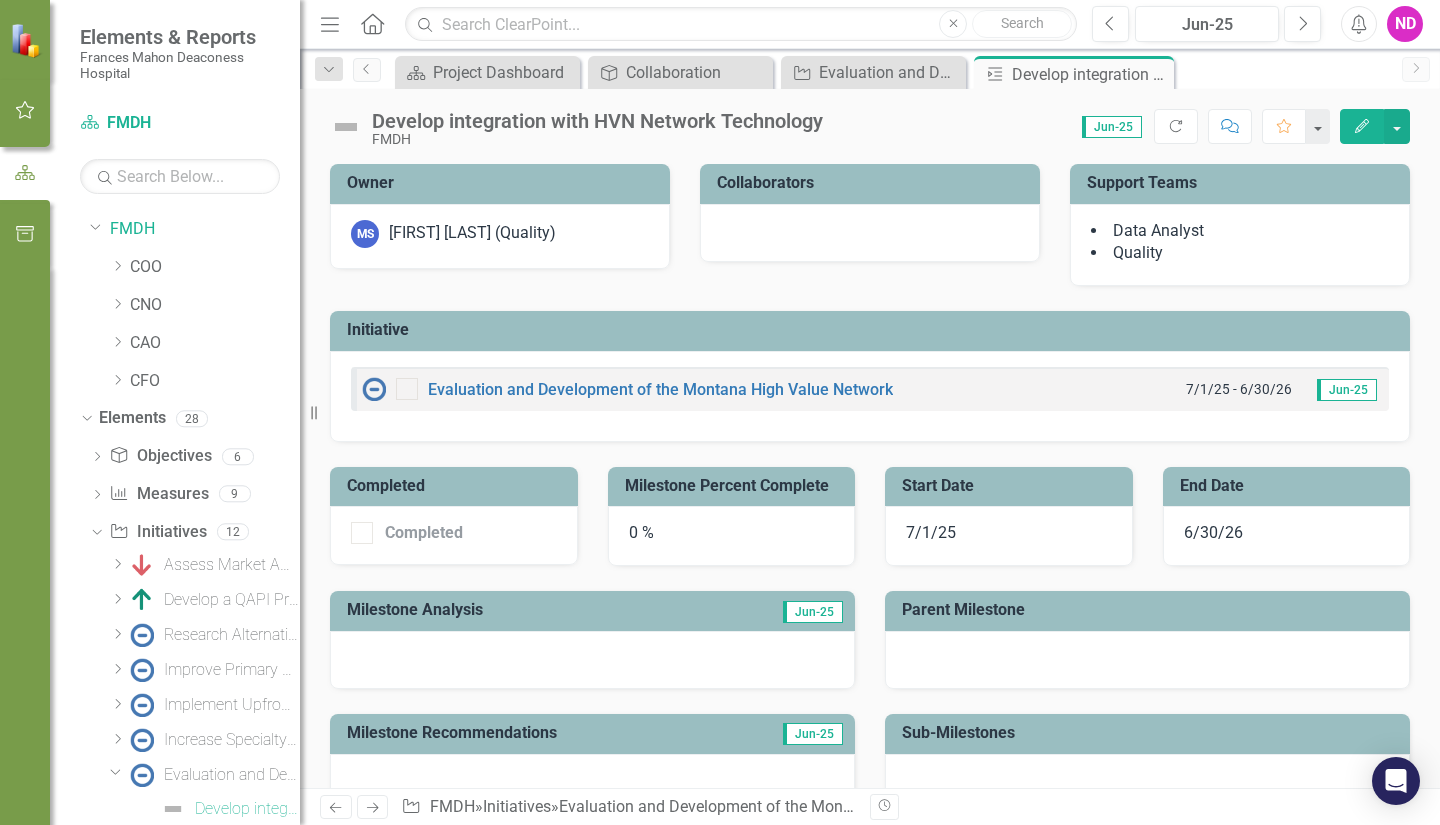 click on "ND" at bounding box center (1405, 24) 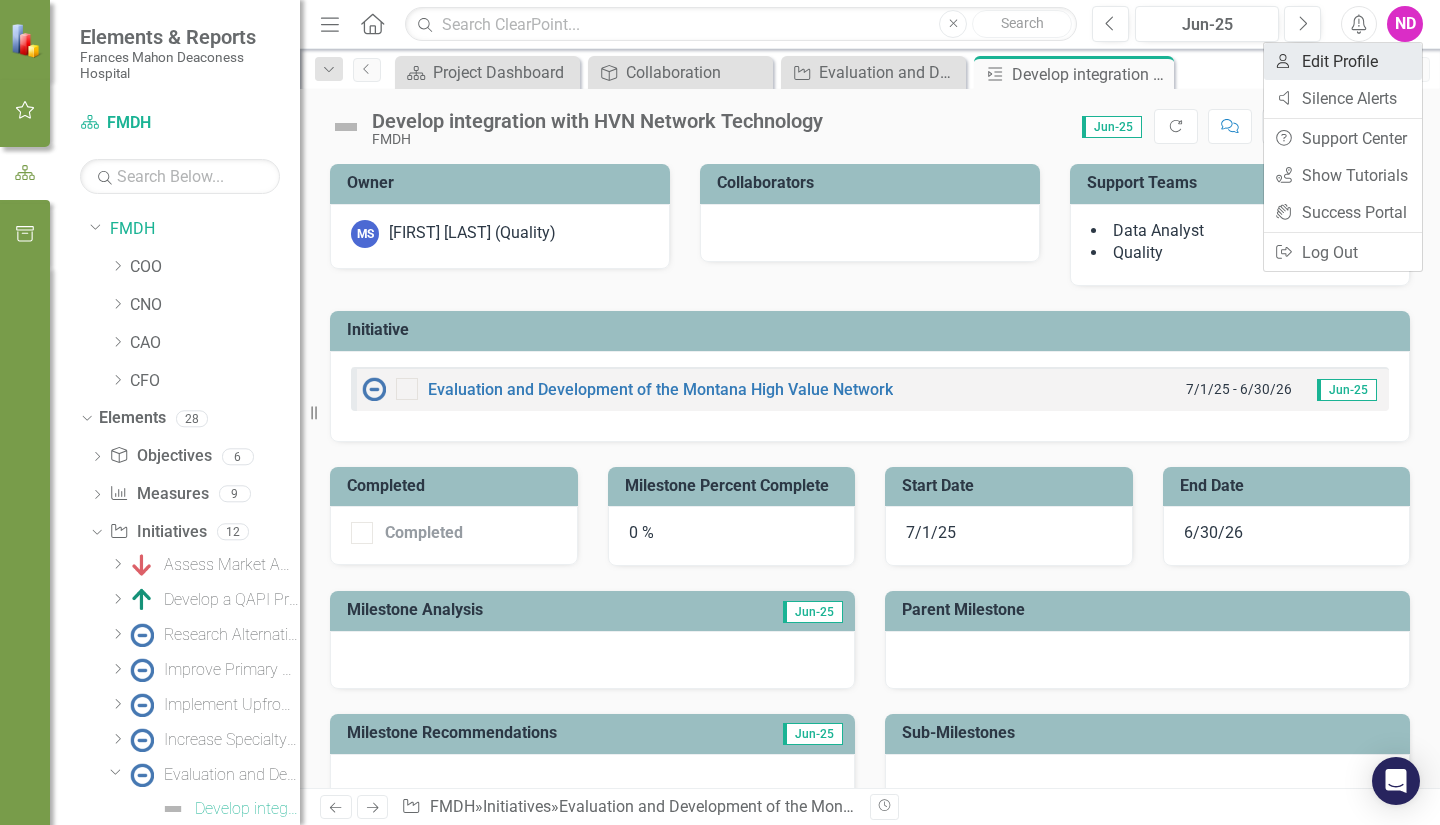 click on "User Edit Profile" at bounding box center [1343, 61] 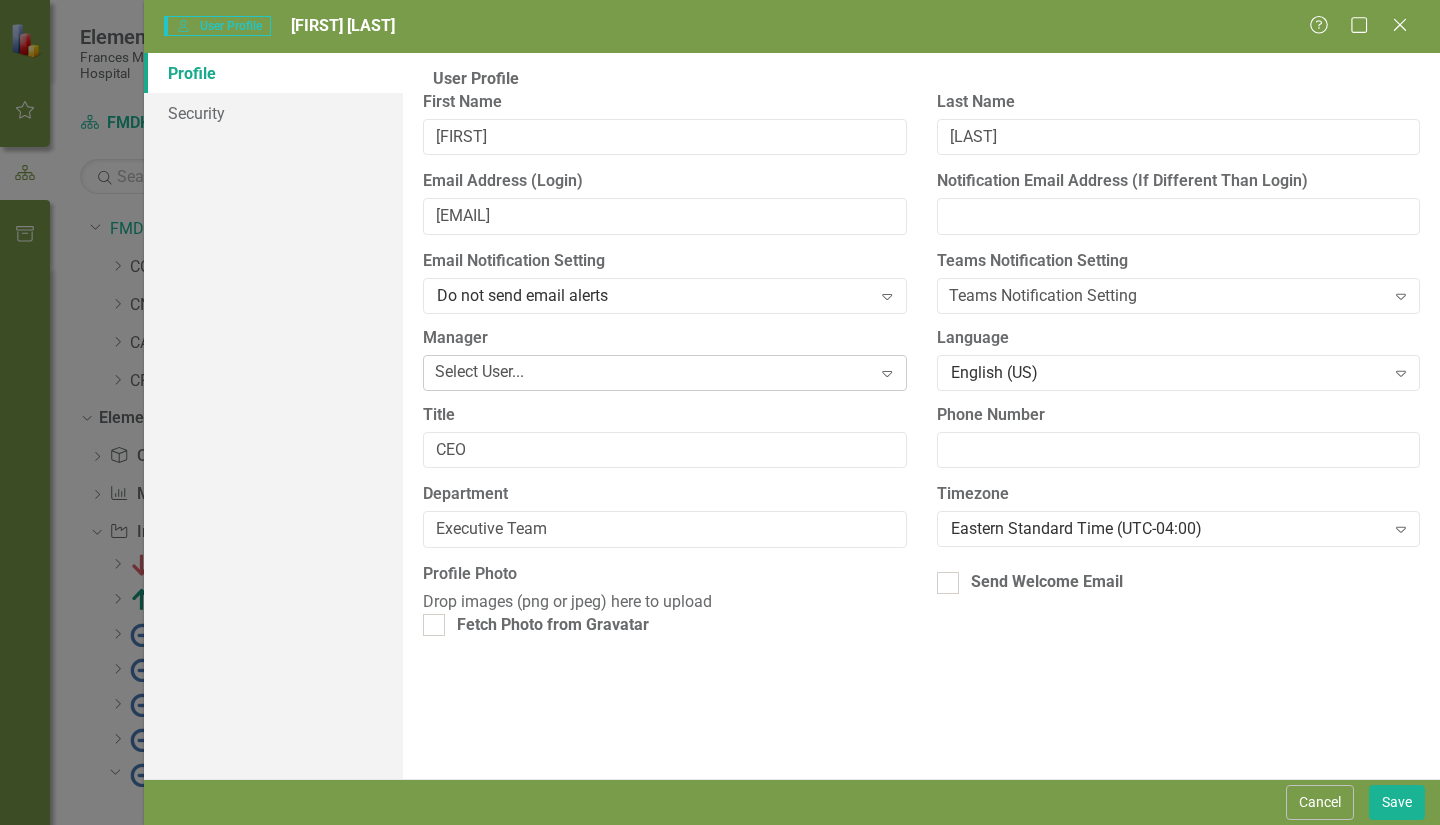 click on "Expand" at bounding box center [887, 296] 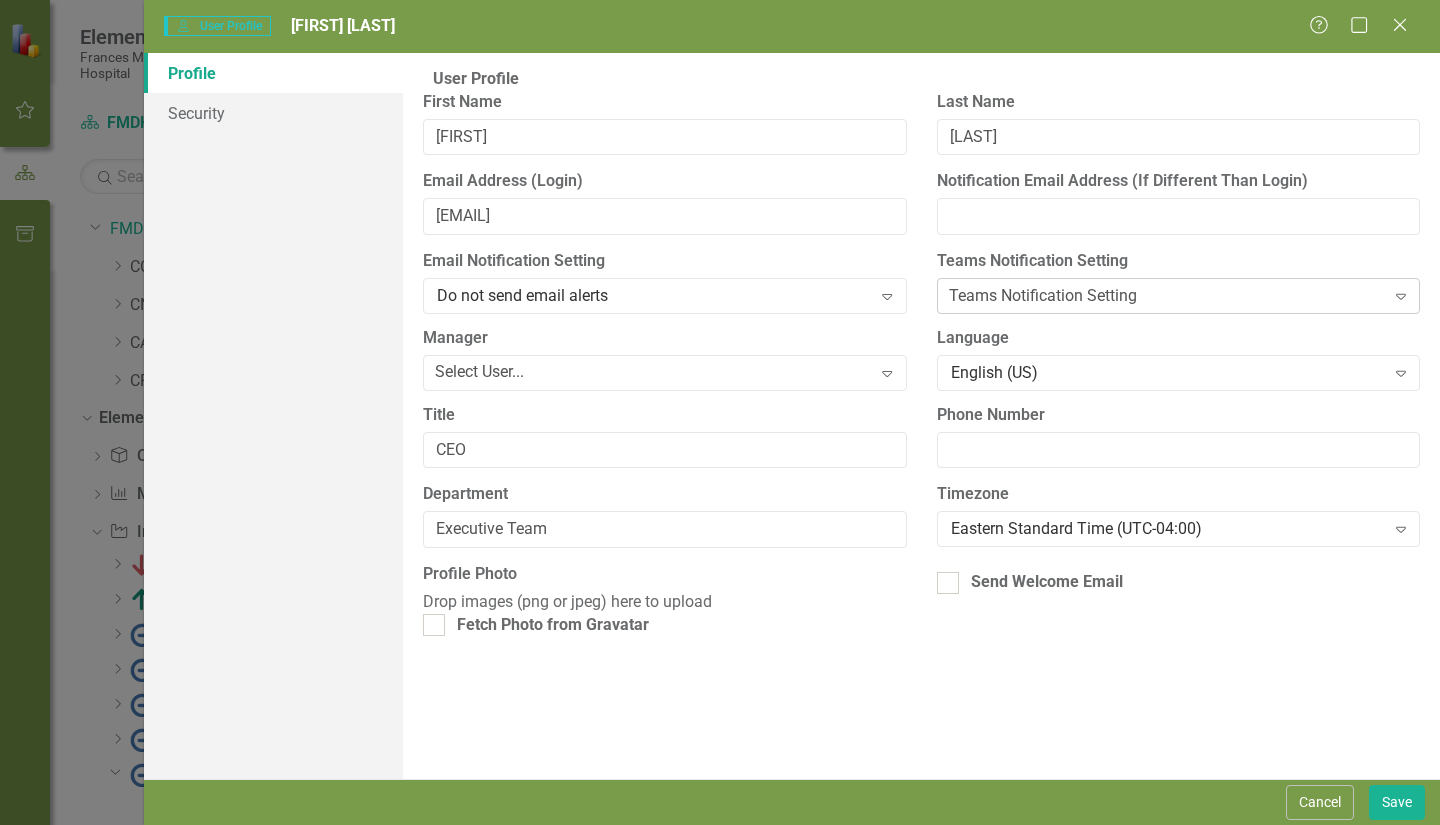click on "Teams Notification Setting Expand" at bounding box center [664, 296] 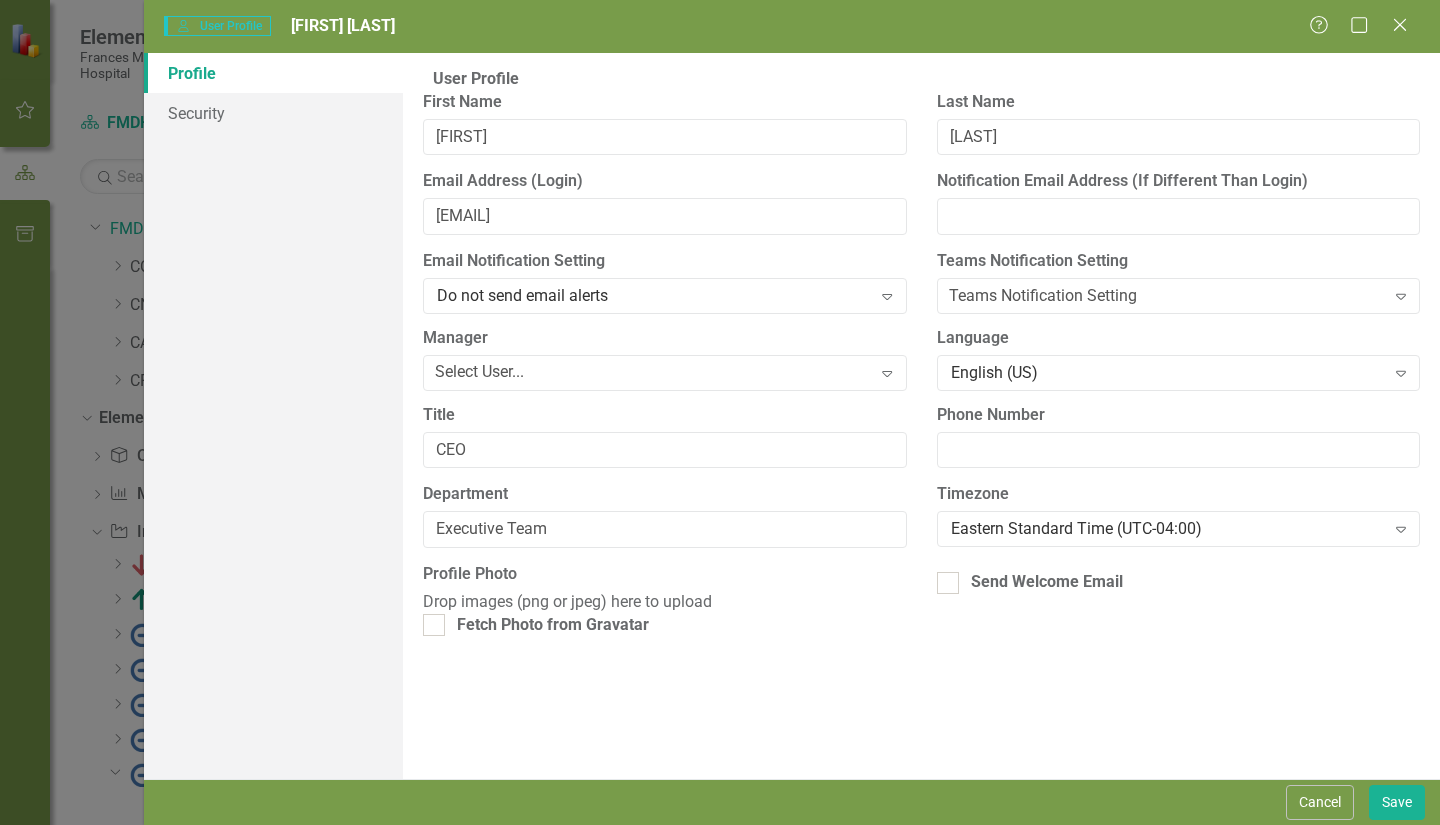 click on "Teams Notification Setting" at bounding box center [1178, 261] 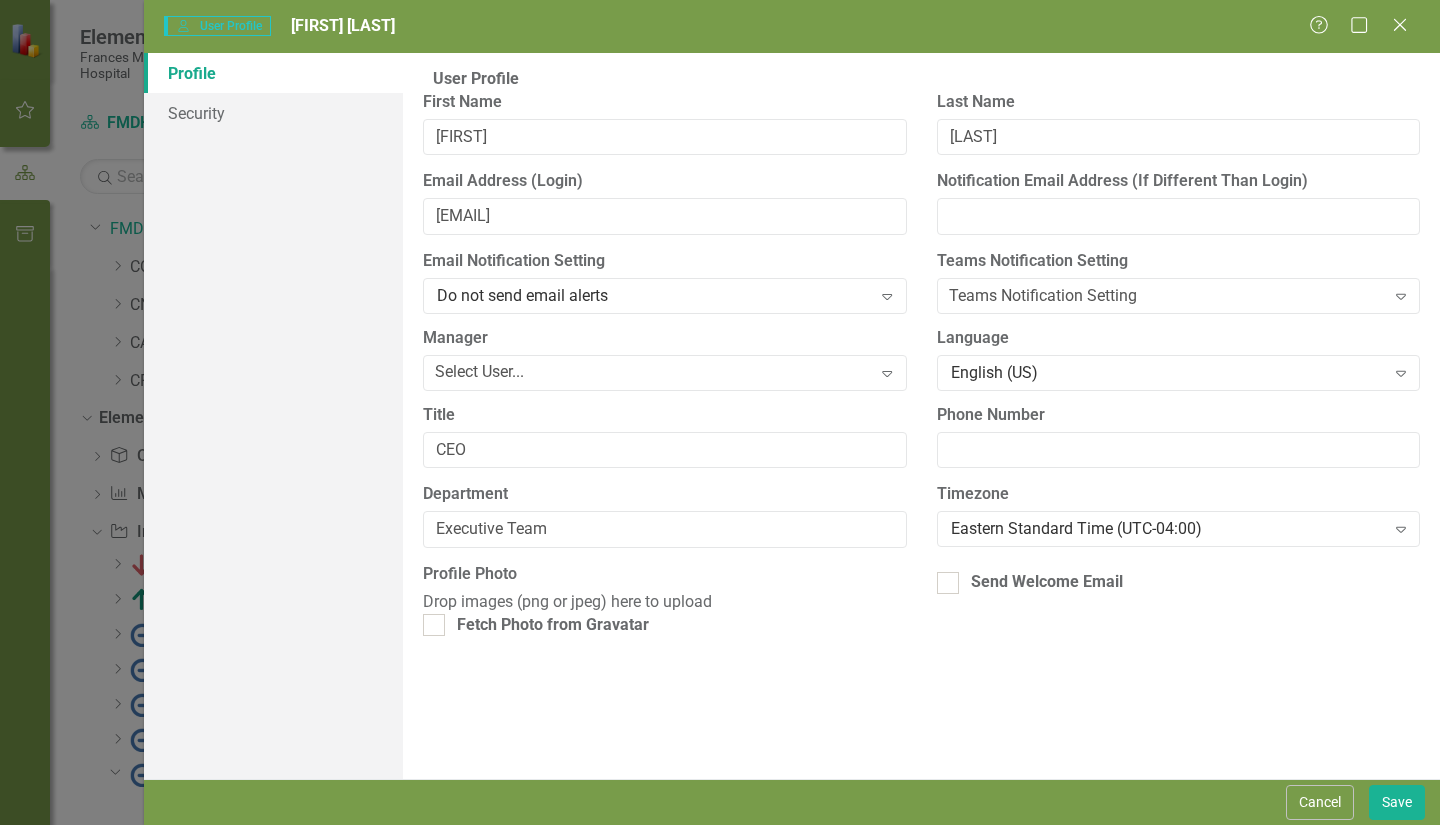 click on "Drop images (png or jpeg) here to upload" at bounding box center (664, 602) 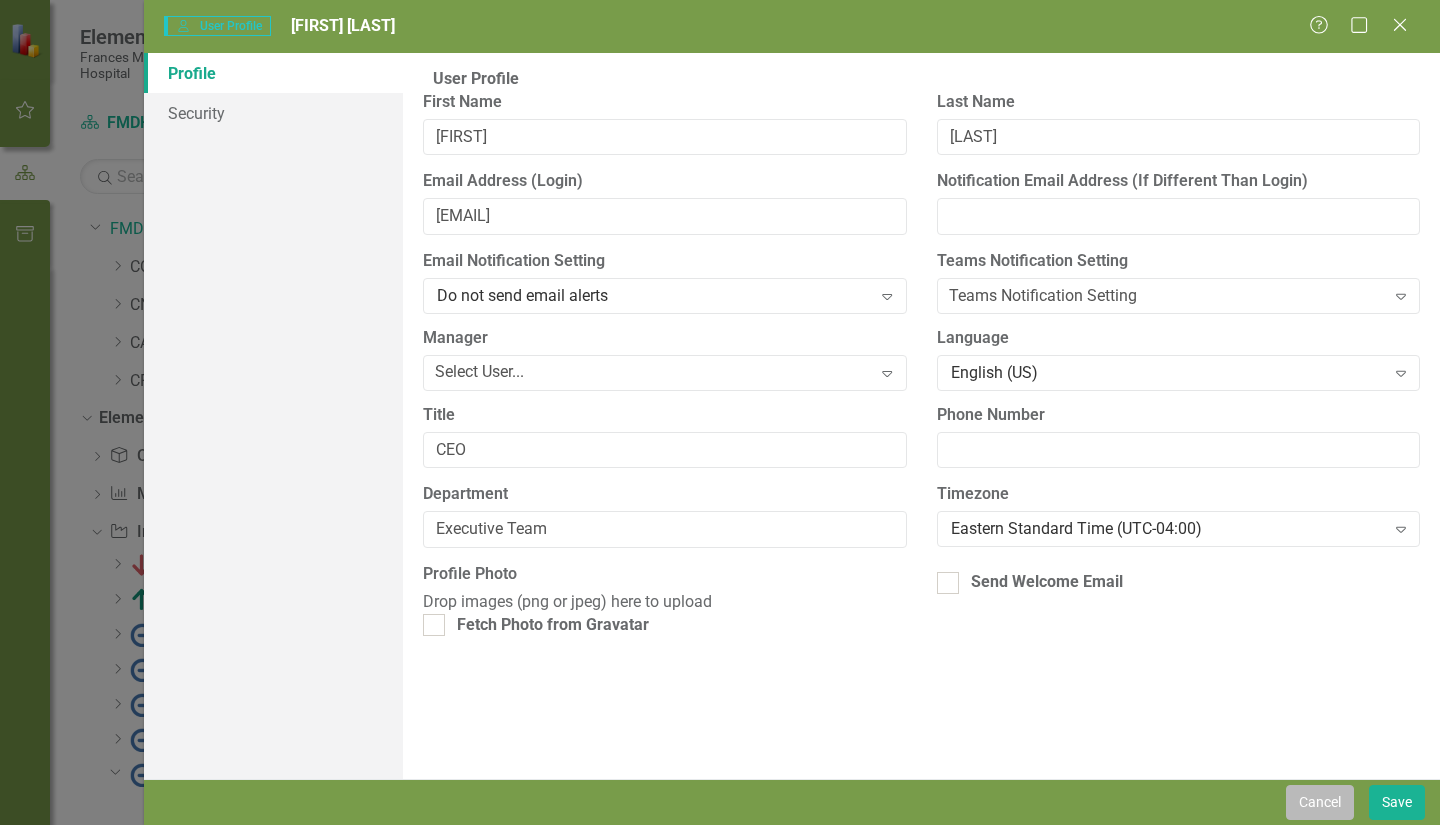 click on "Cancel" at bounding box center [1320, 802] 